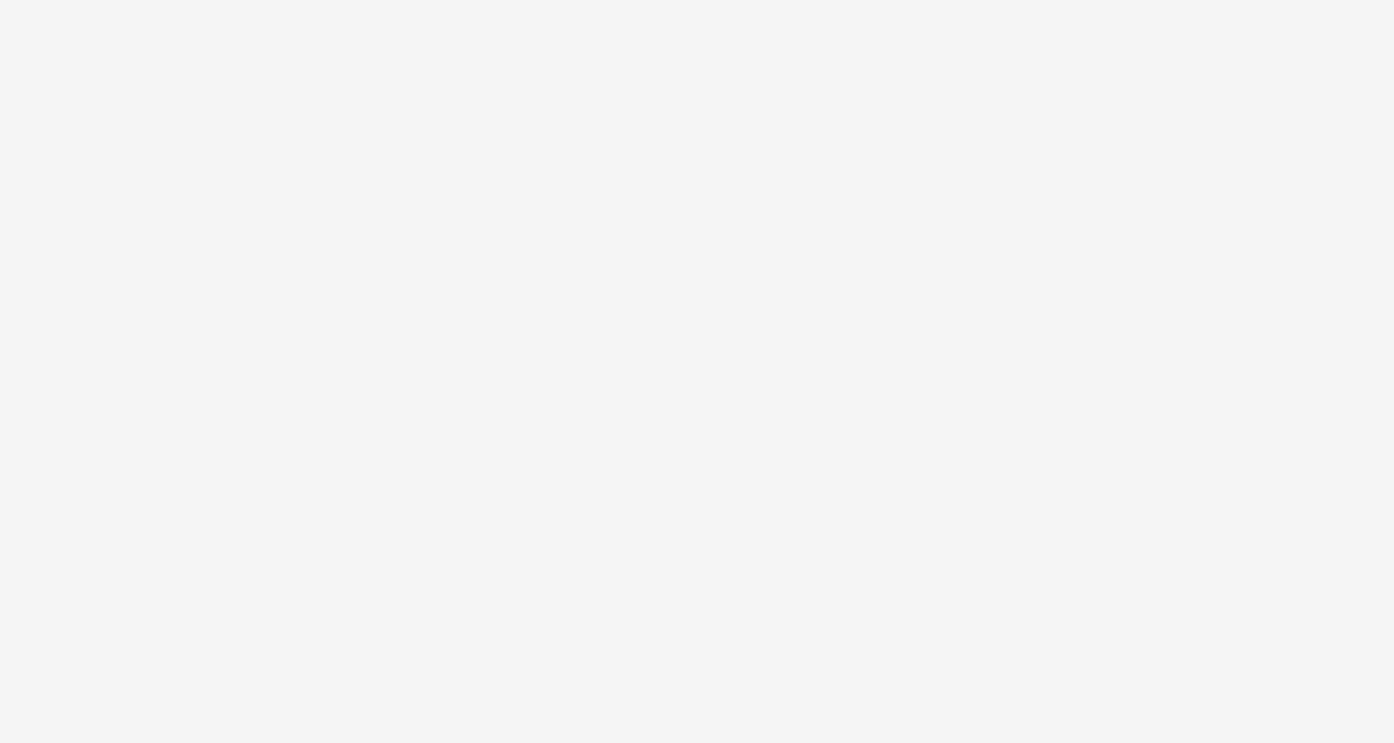 scroll, scrollTop: 0, scrollLeft: 0, axis: both 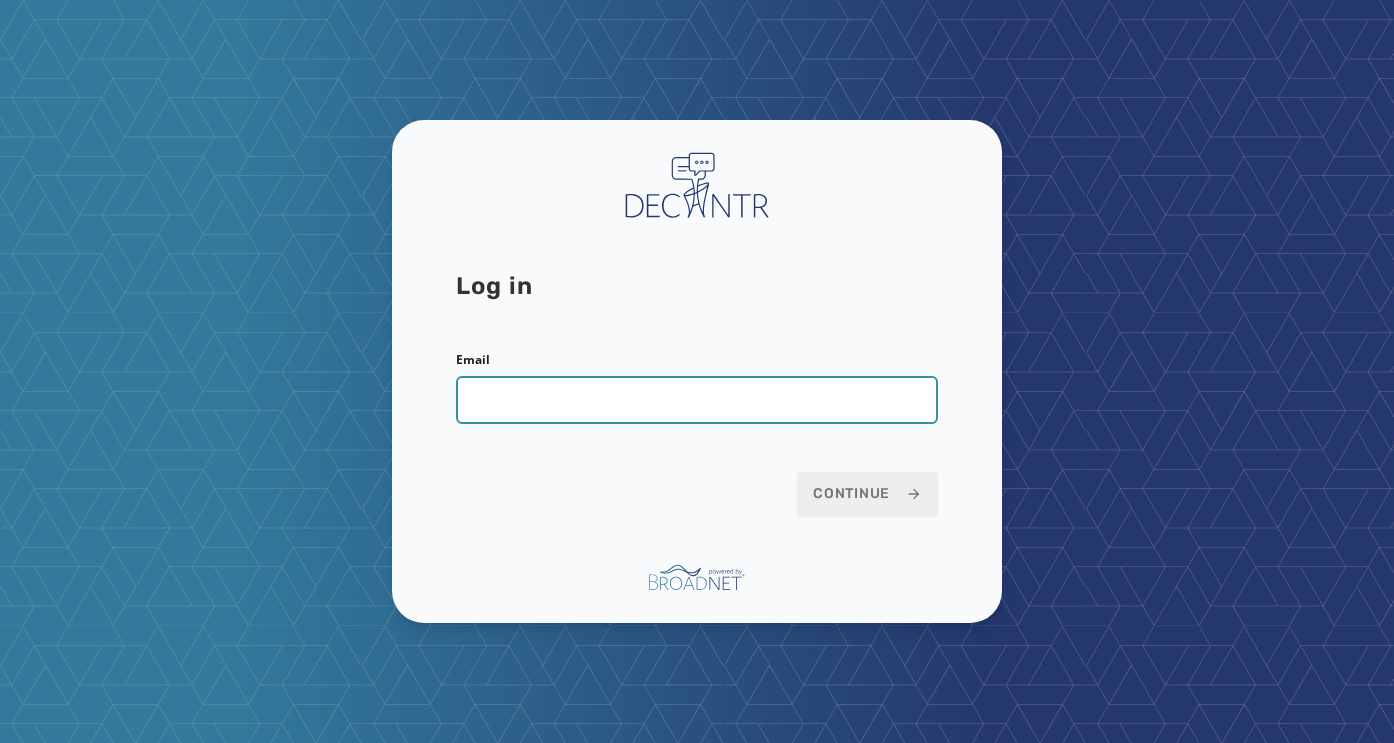 click on "Email" at bounding box center (697, 400) 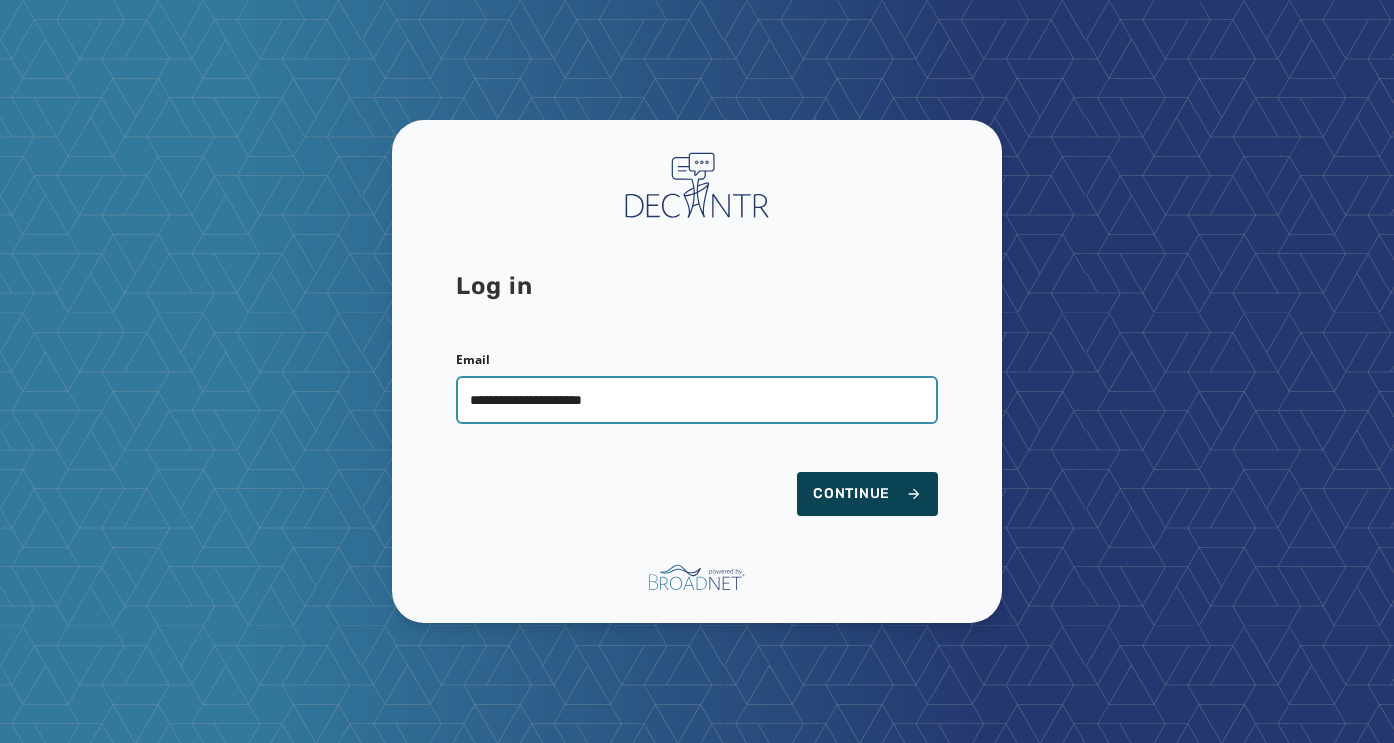 type on "**********" 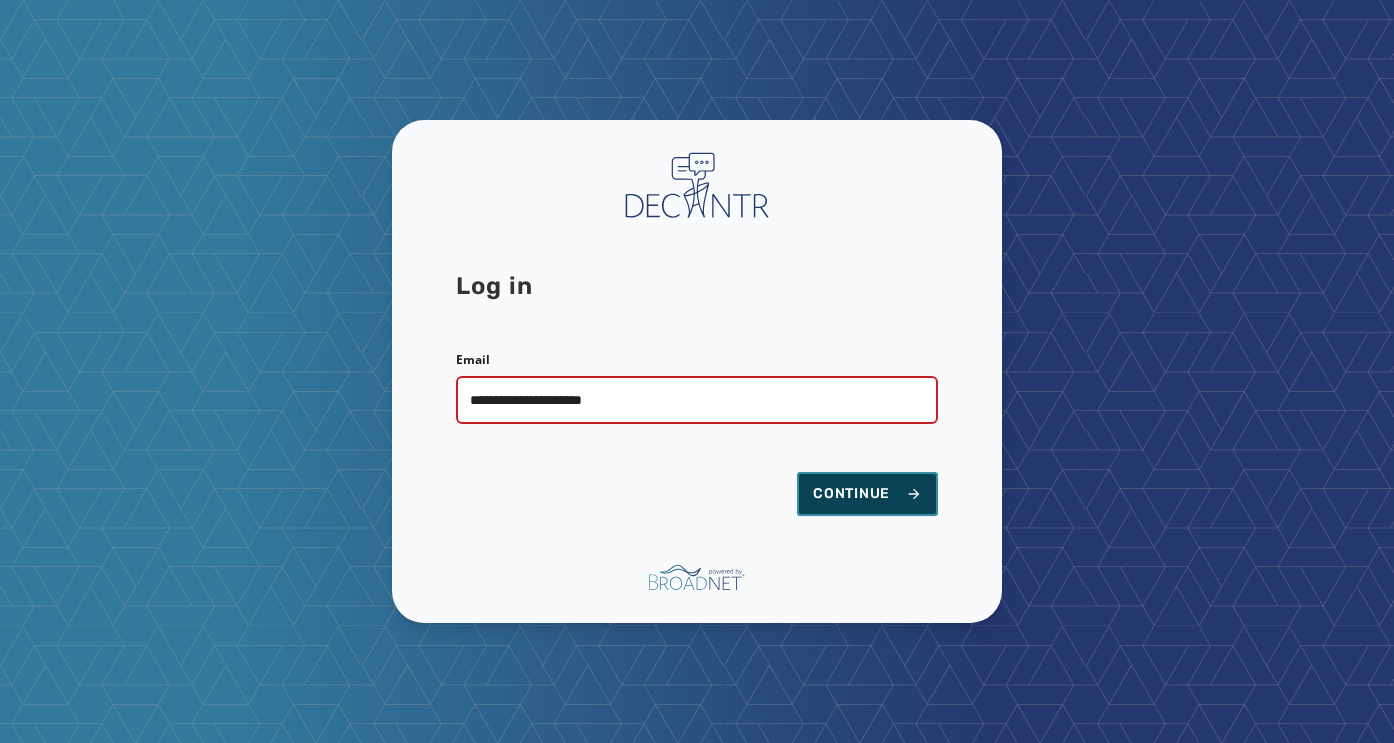 click on "Continue" at bounding box center (867, 494) 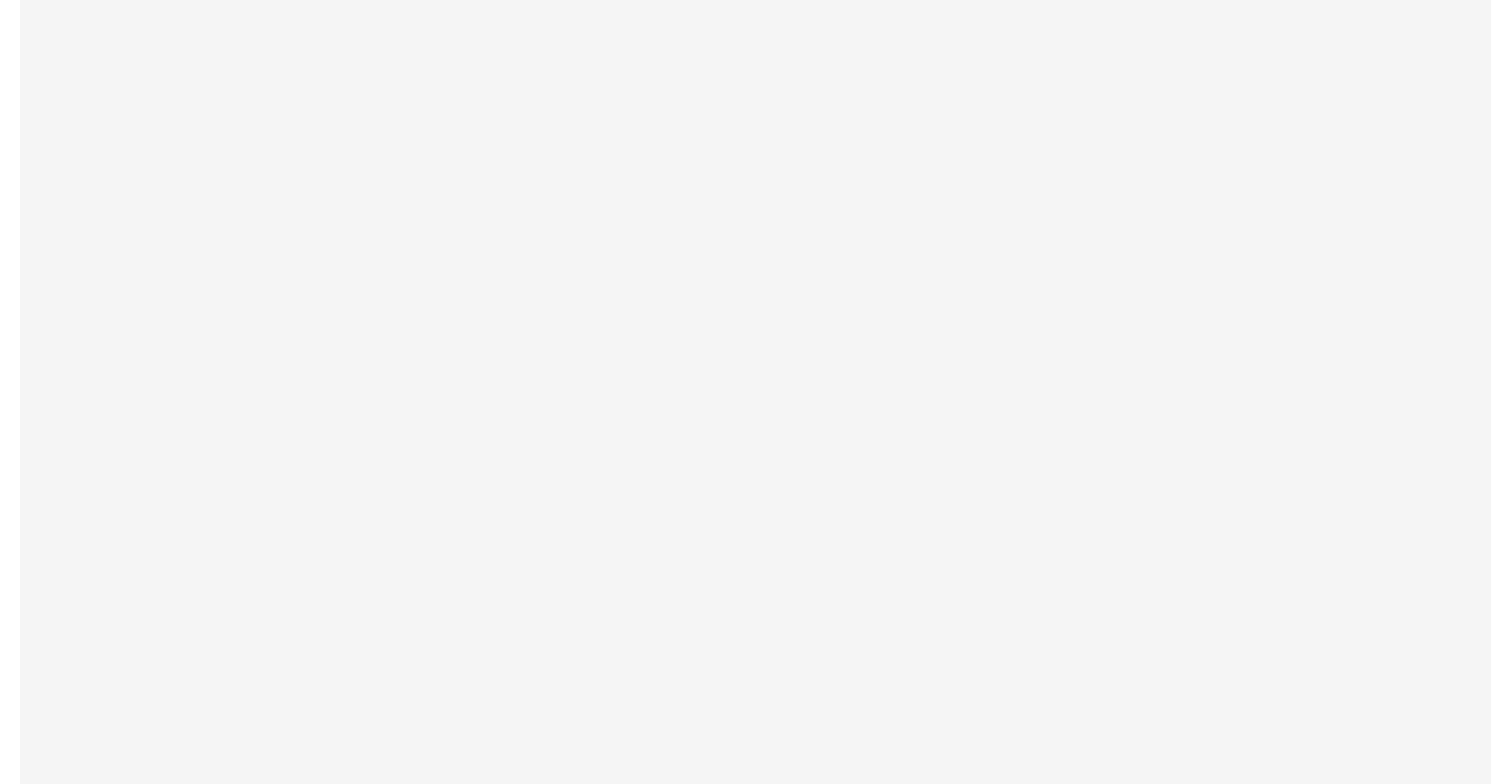 scroll, scrollTop: 0, scrollLeft: 0, axis: both 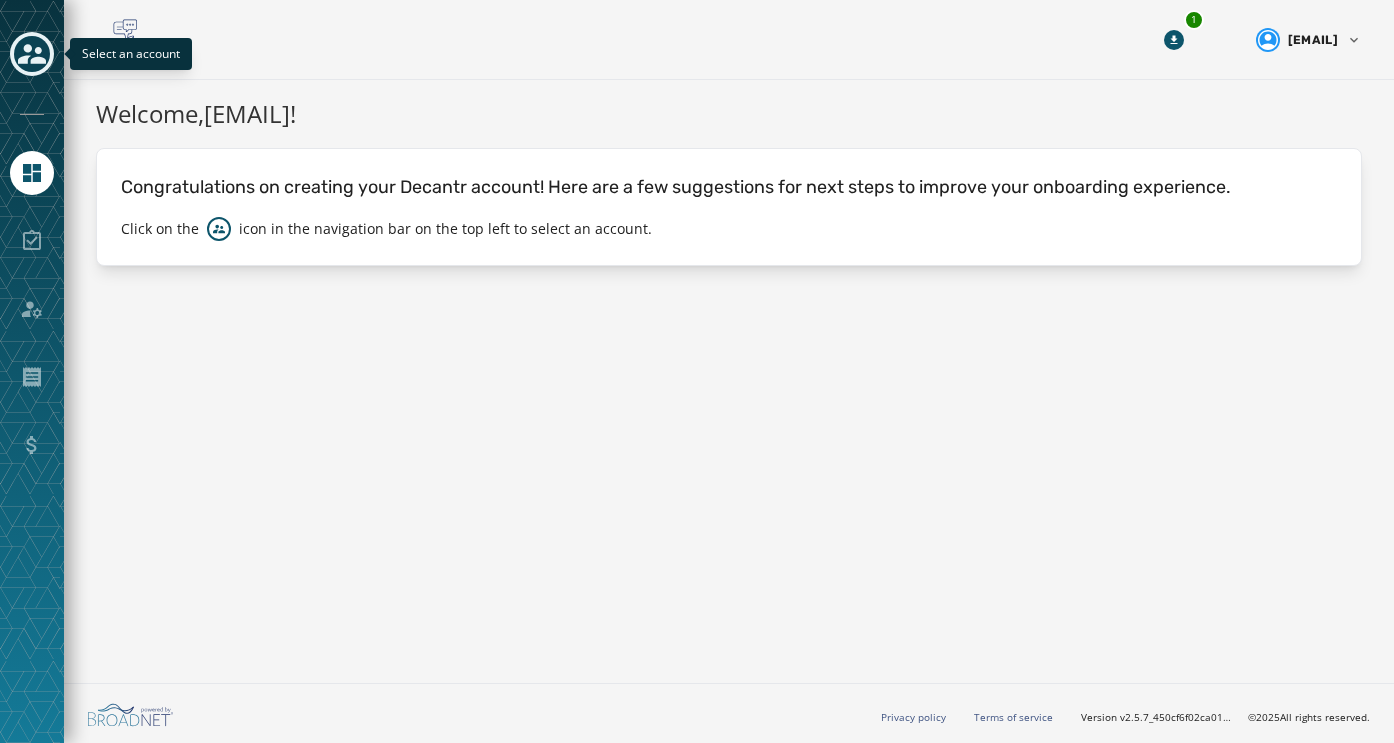 click 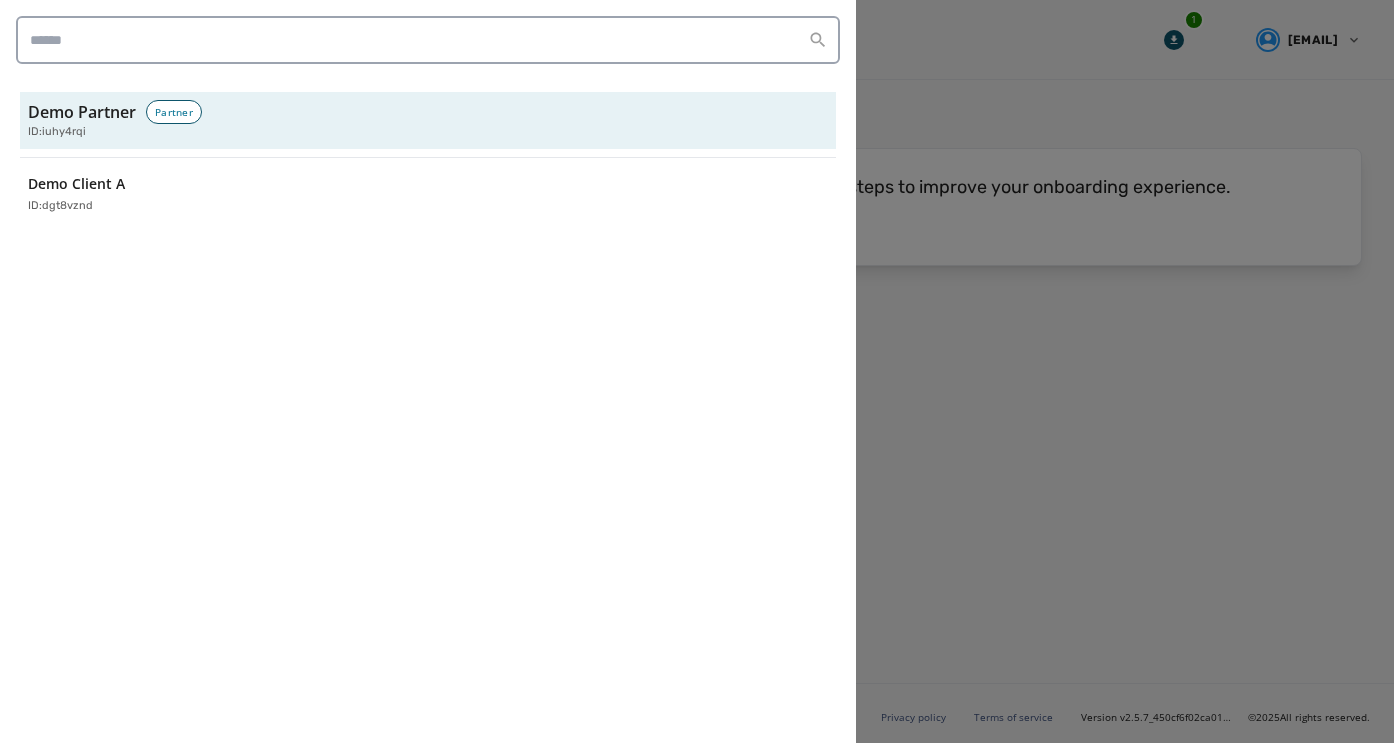 click at bounding box center (697, 371) 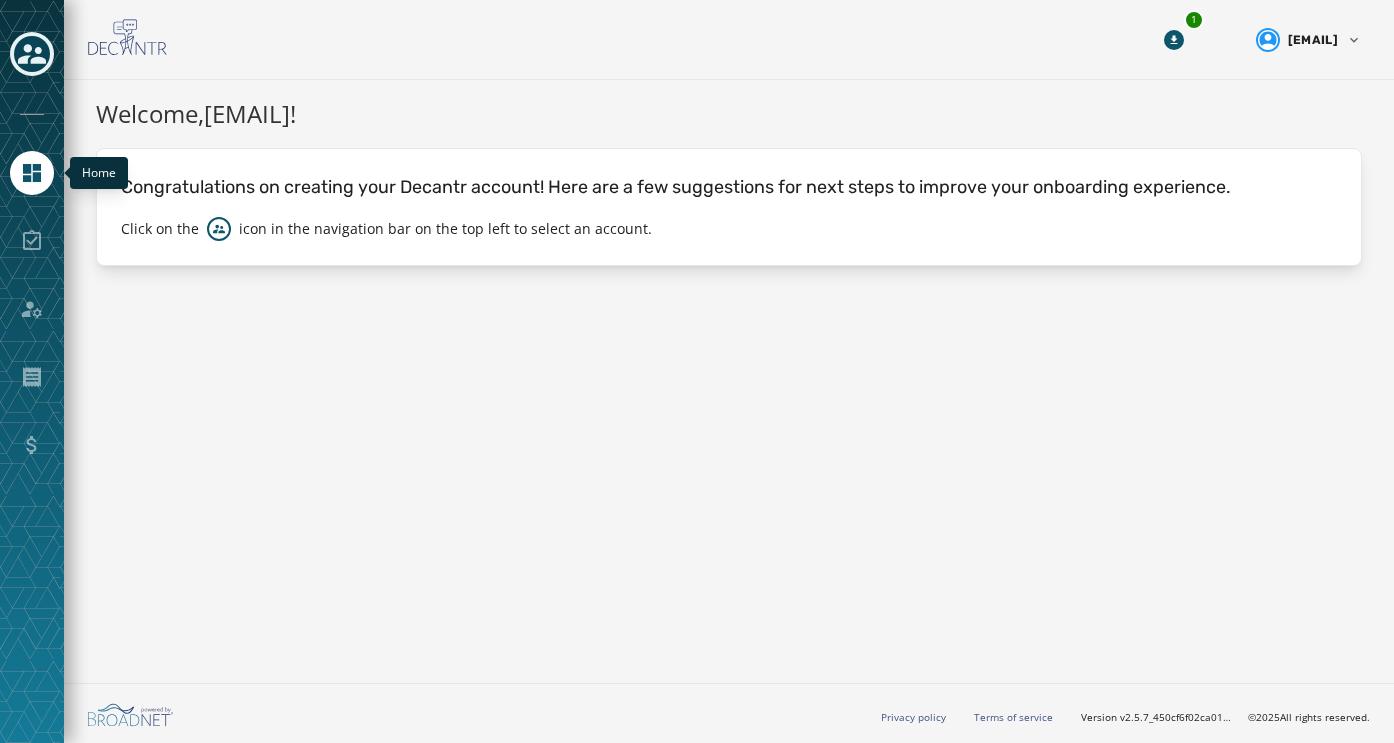click at bounding box center [32, 173] 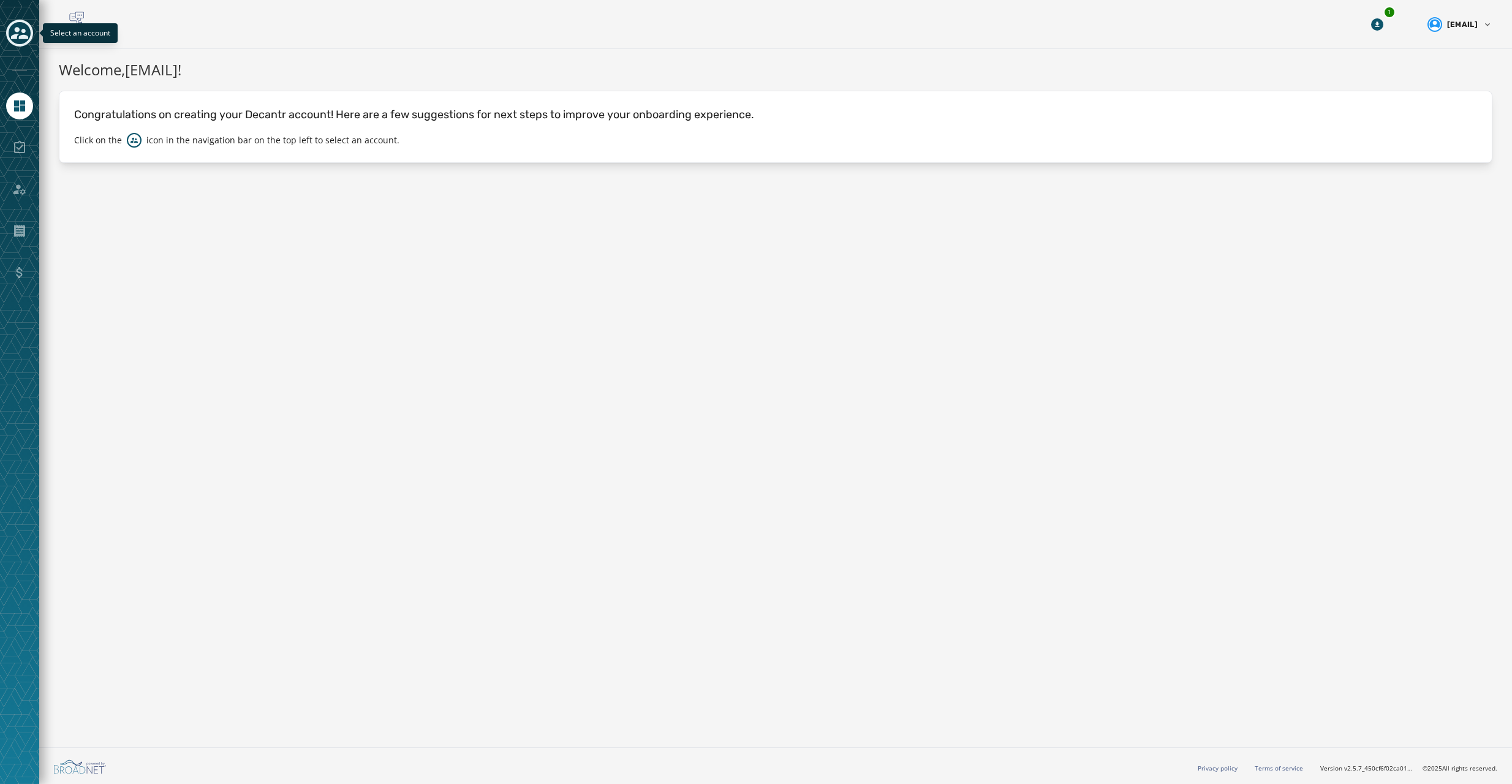 click 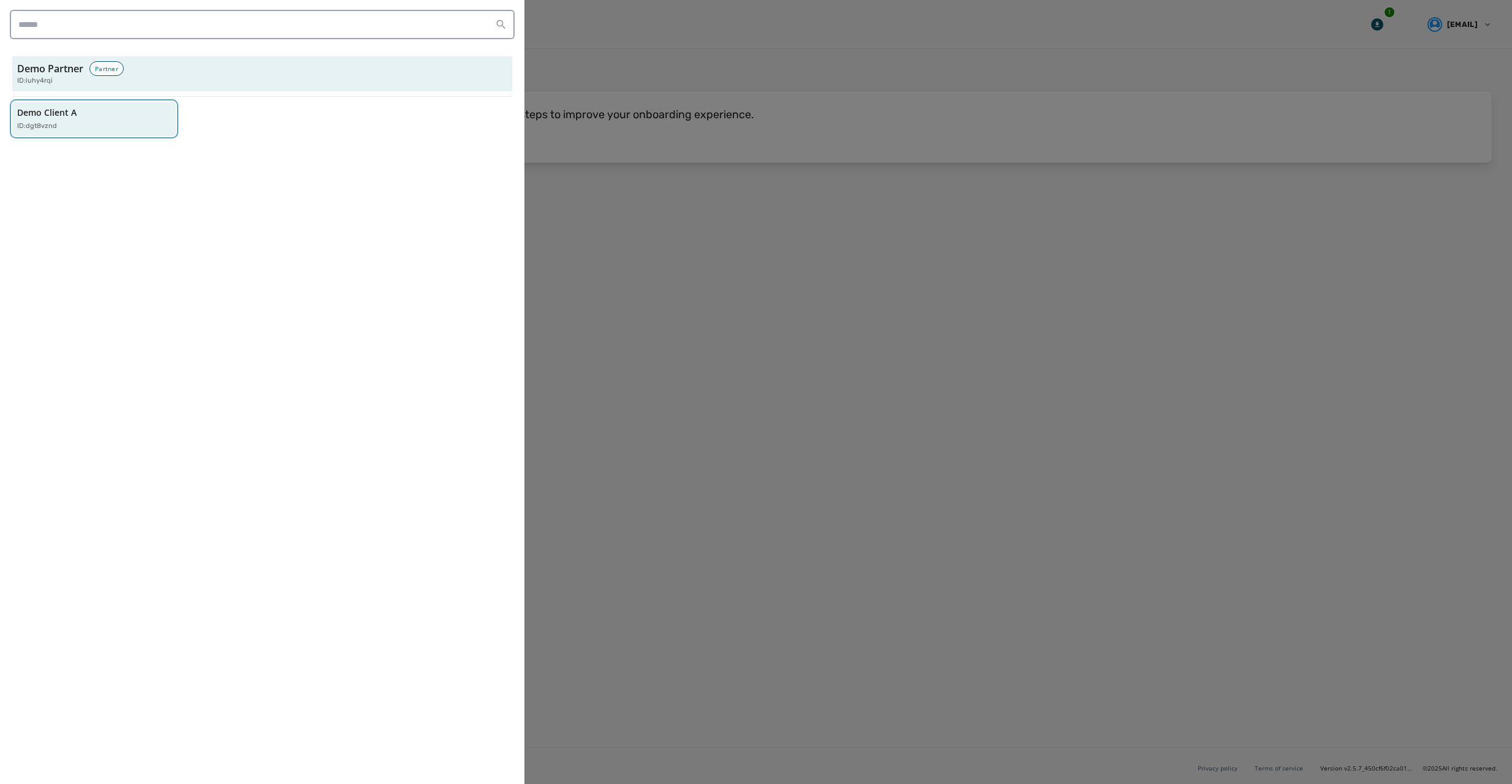 click on "Demo Client A" at bounding box center [47, 113] 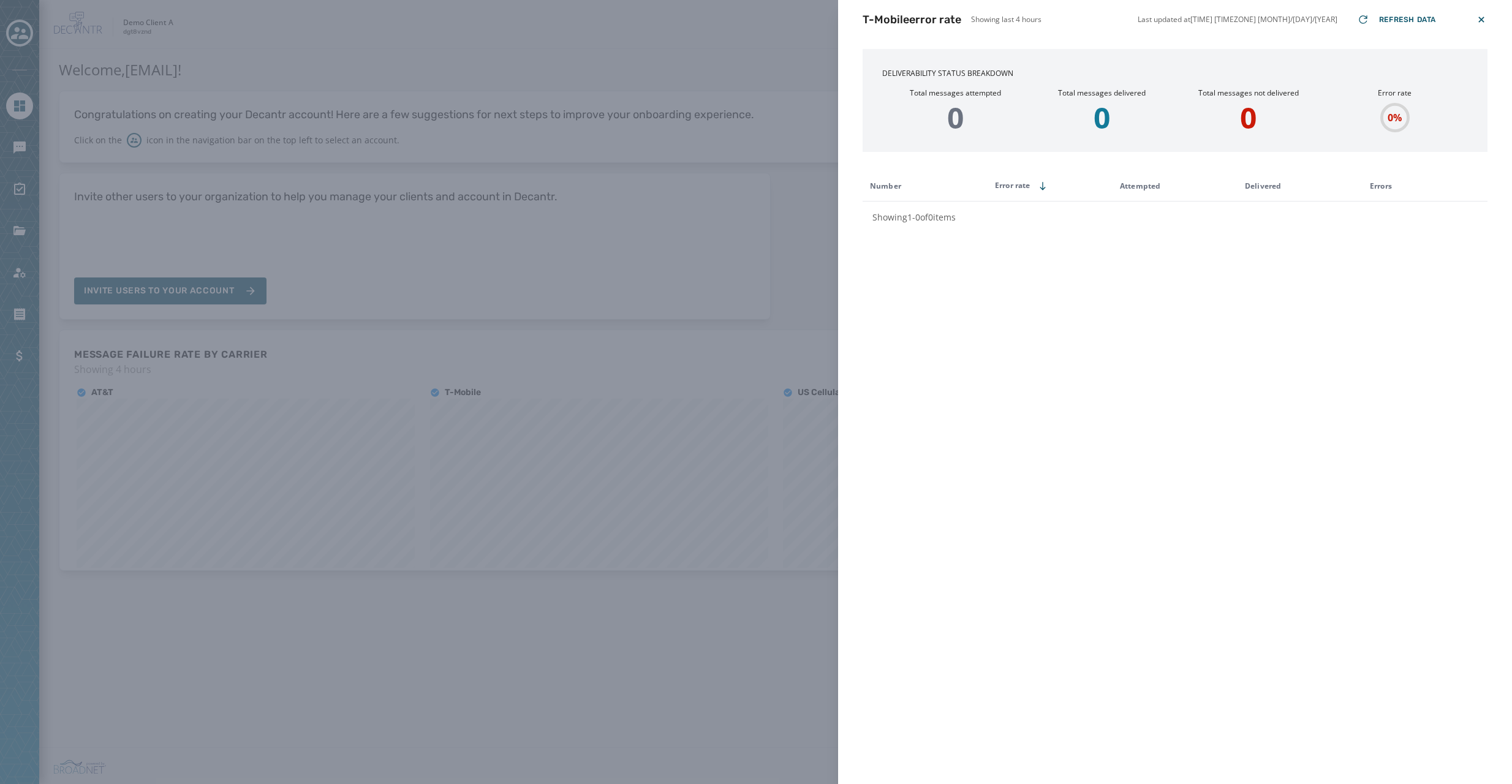 click 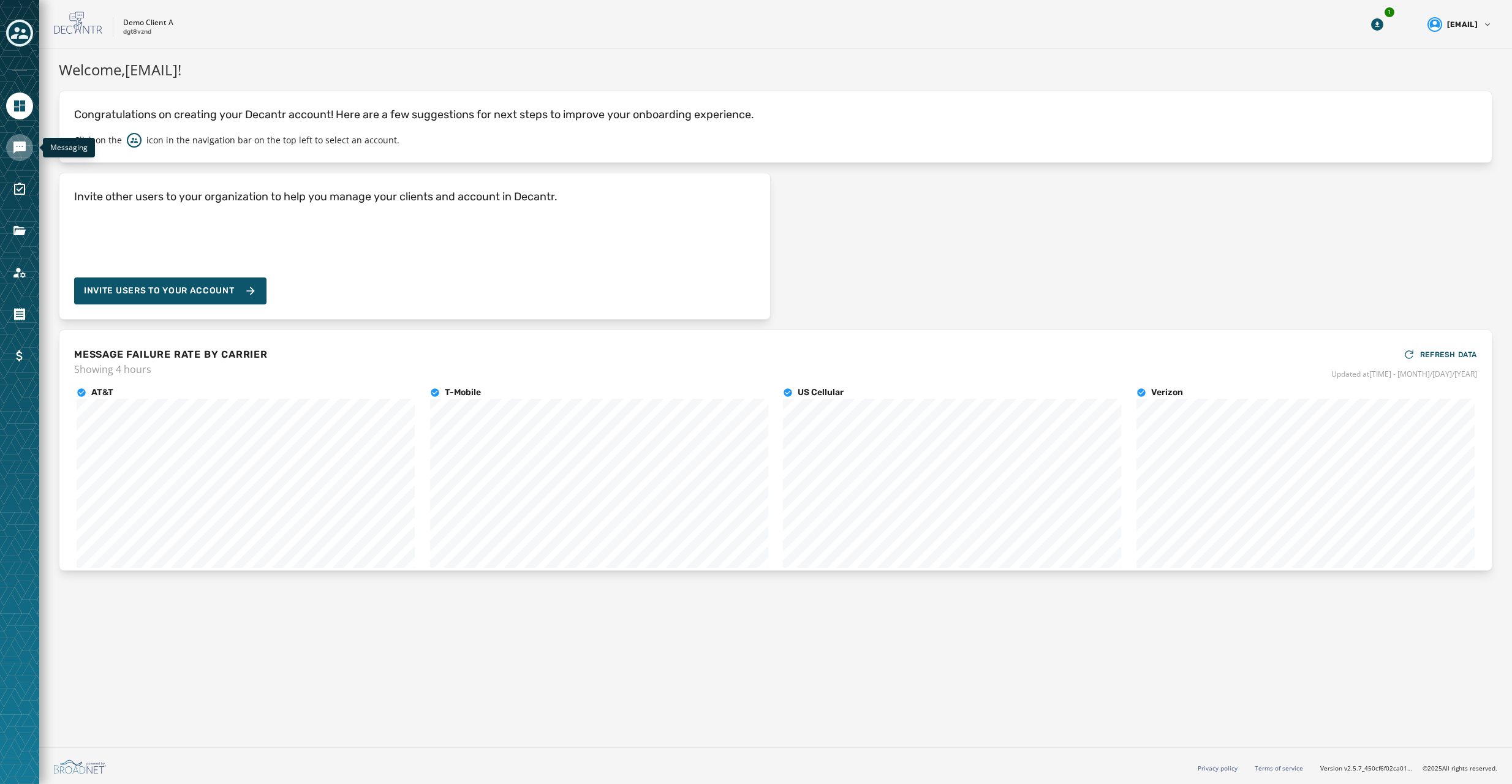 click 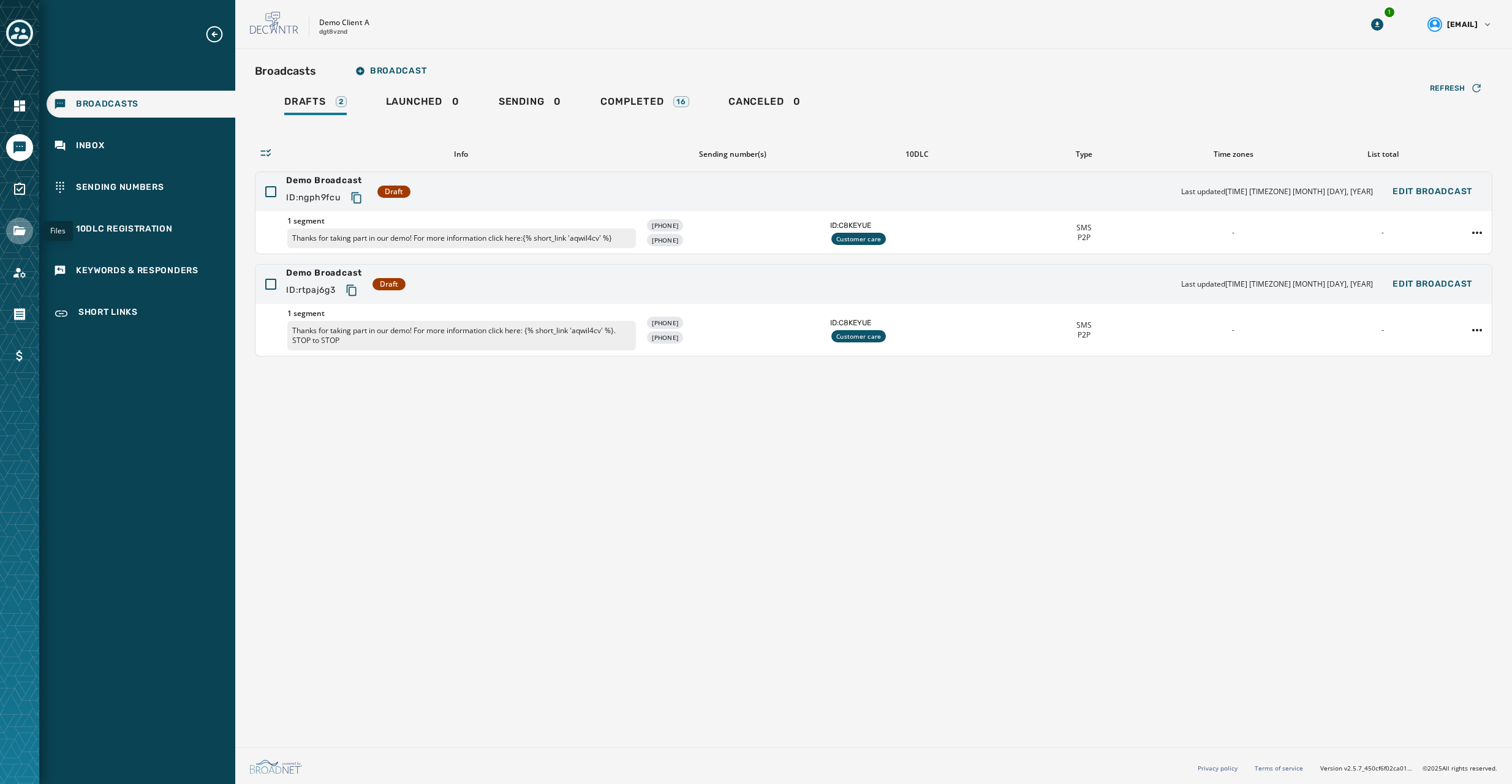 click 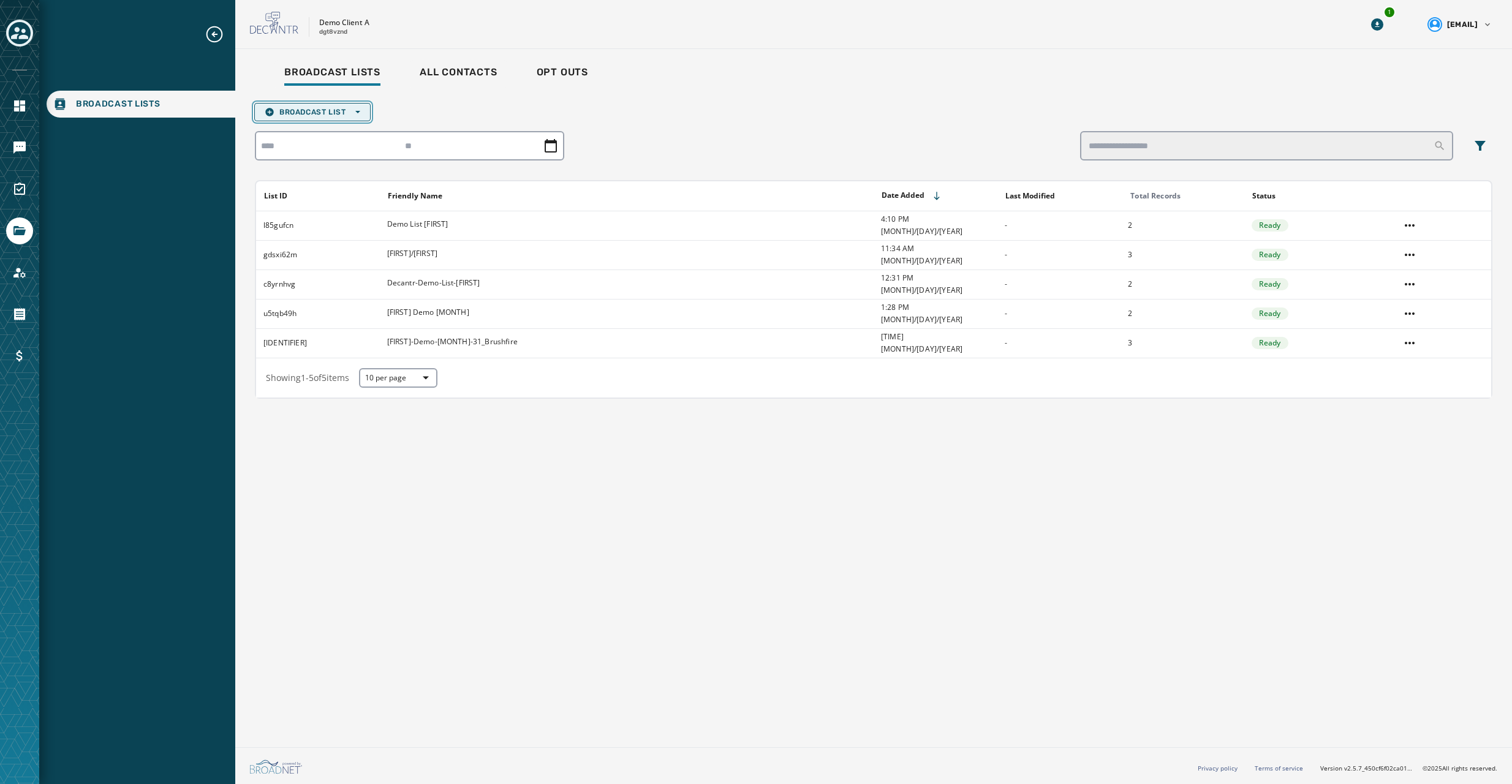 click 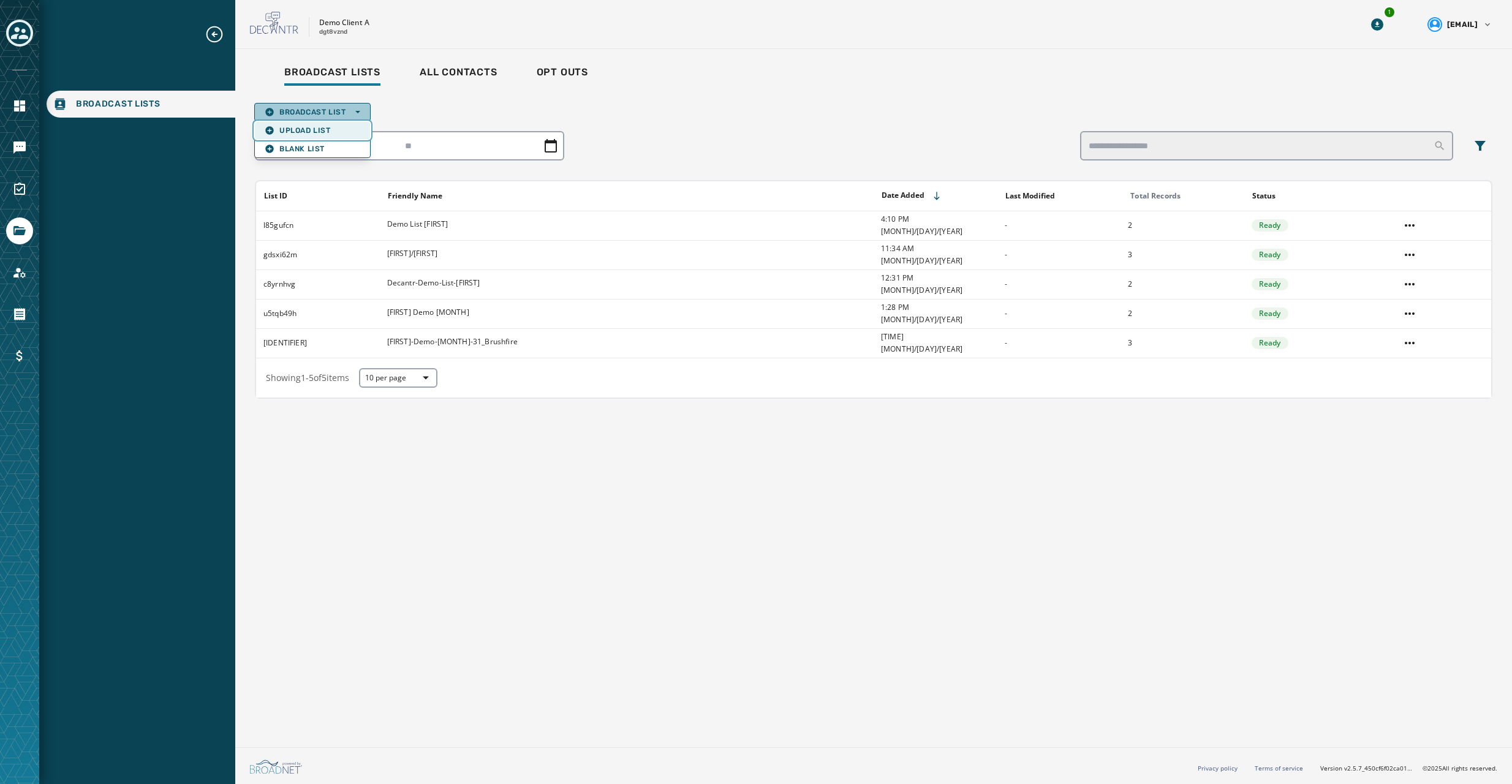 click on "Upload List" at bounding box center (312, 130) 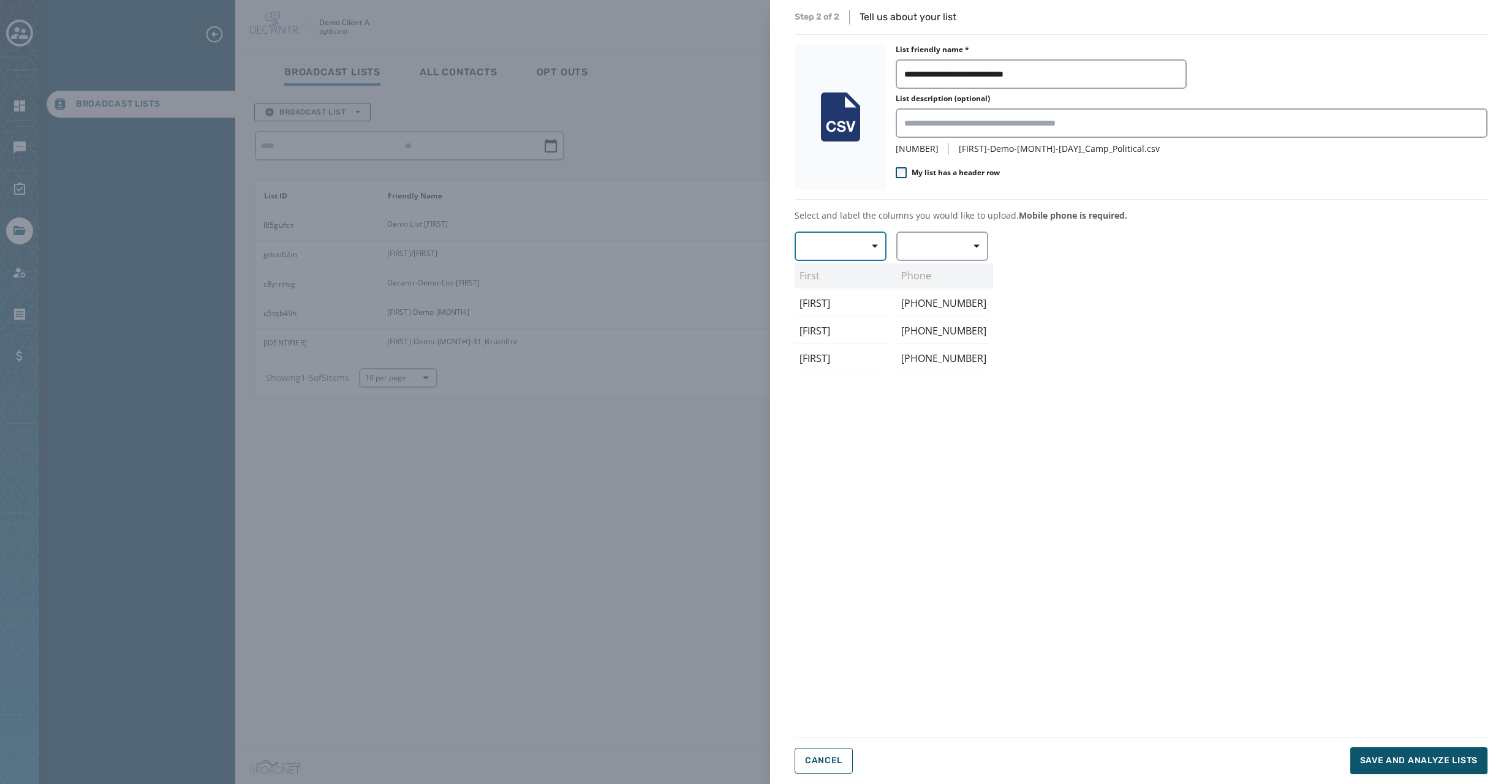 click 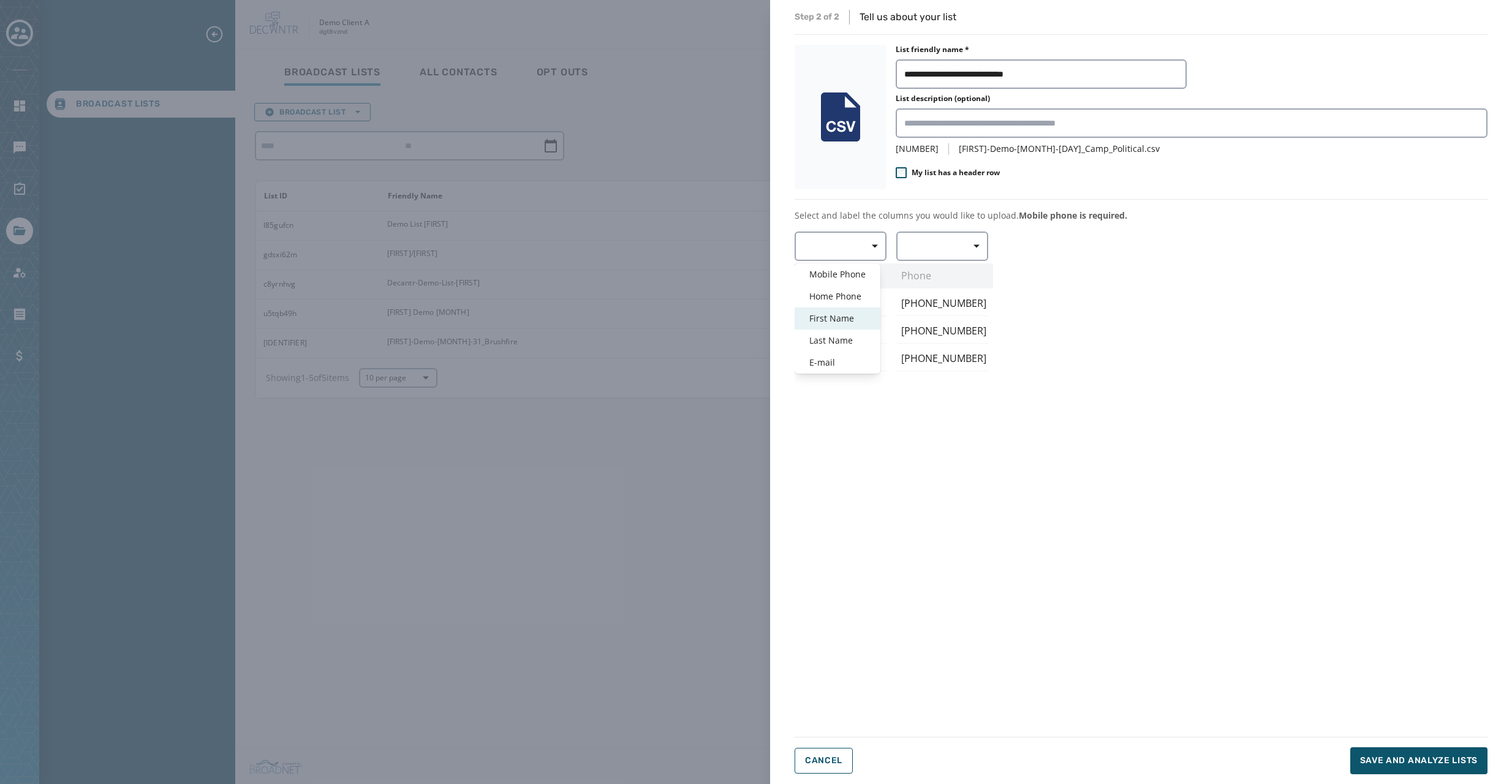click on "First Name" at bounding box center [837, 318] 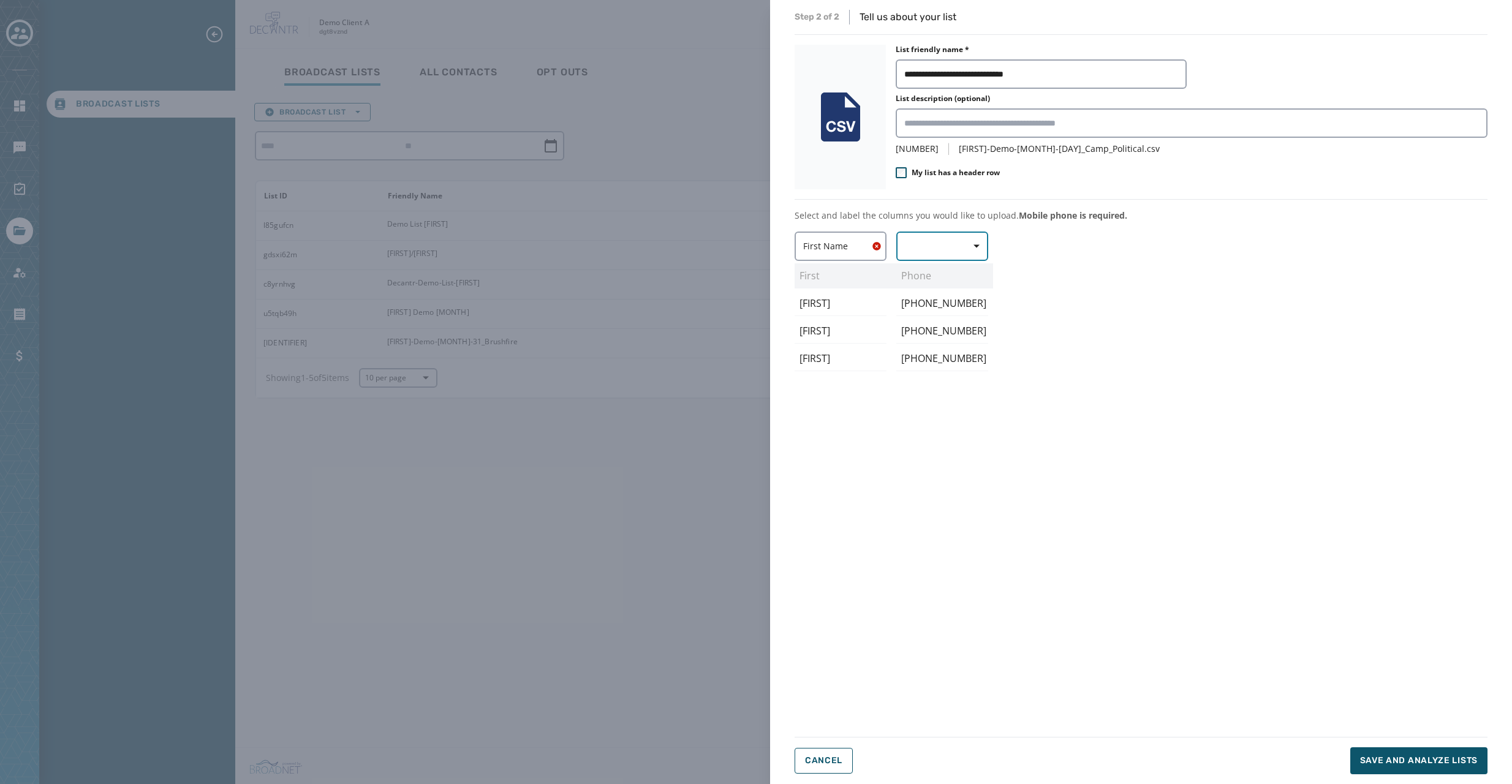 click 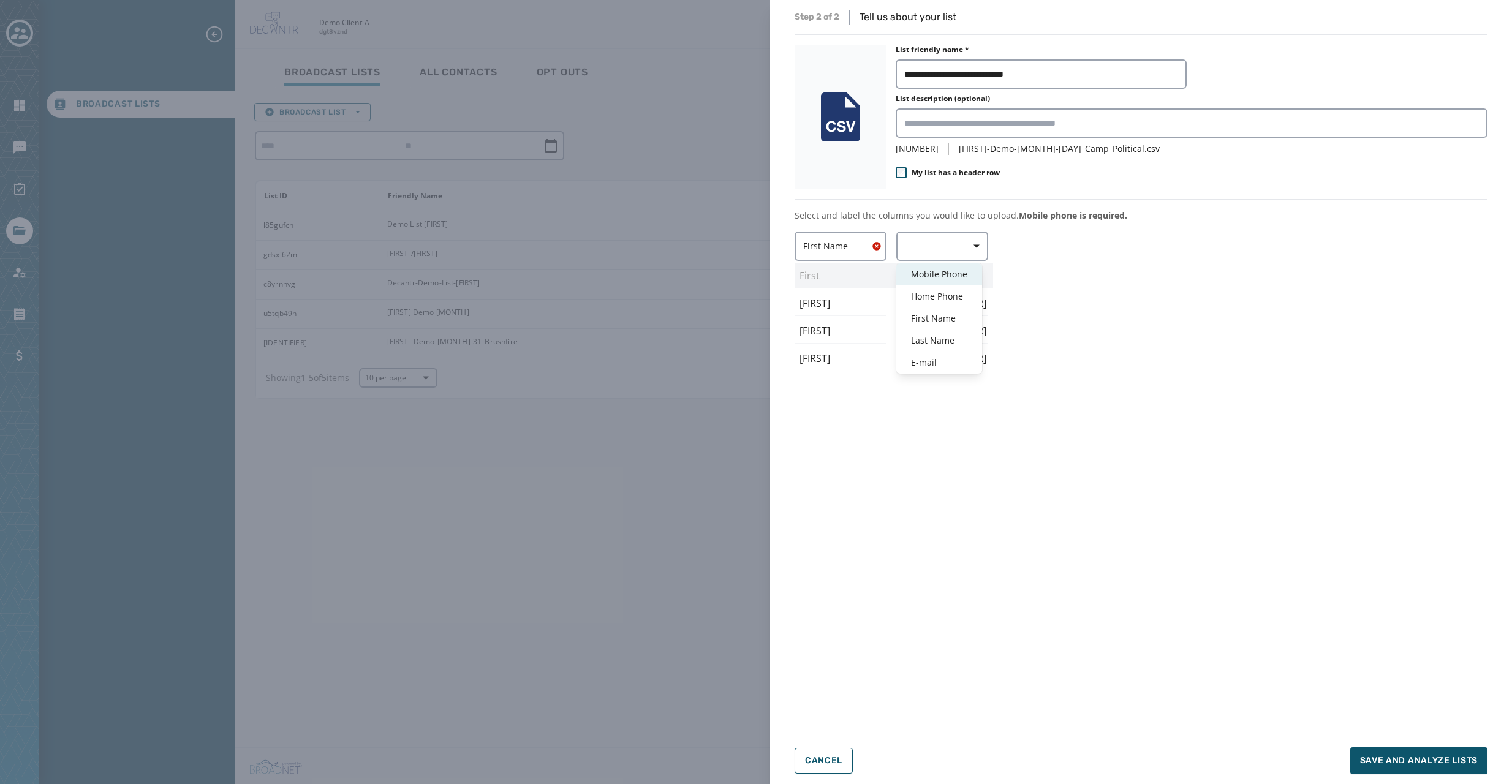 click on "Mobile Phone" at bounding box center (939, 274) 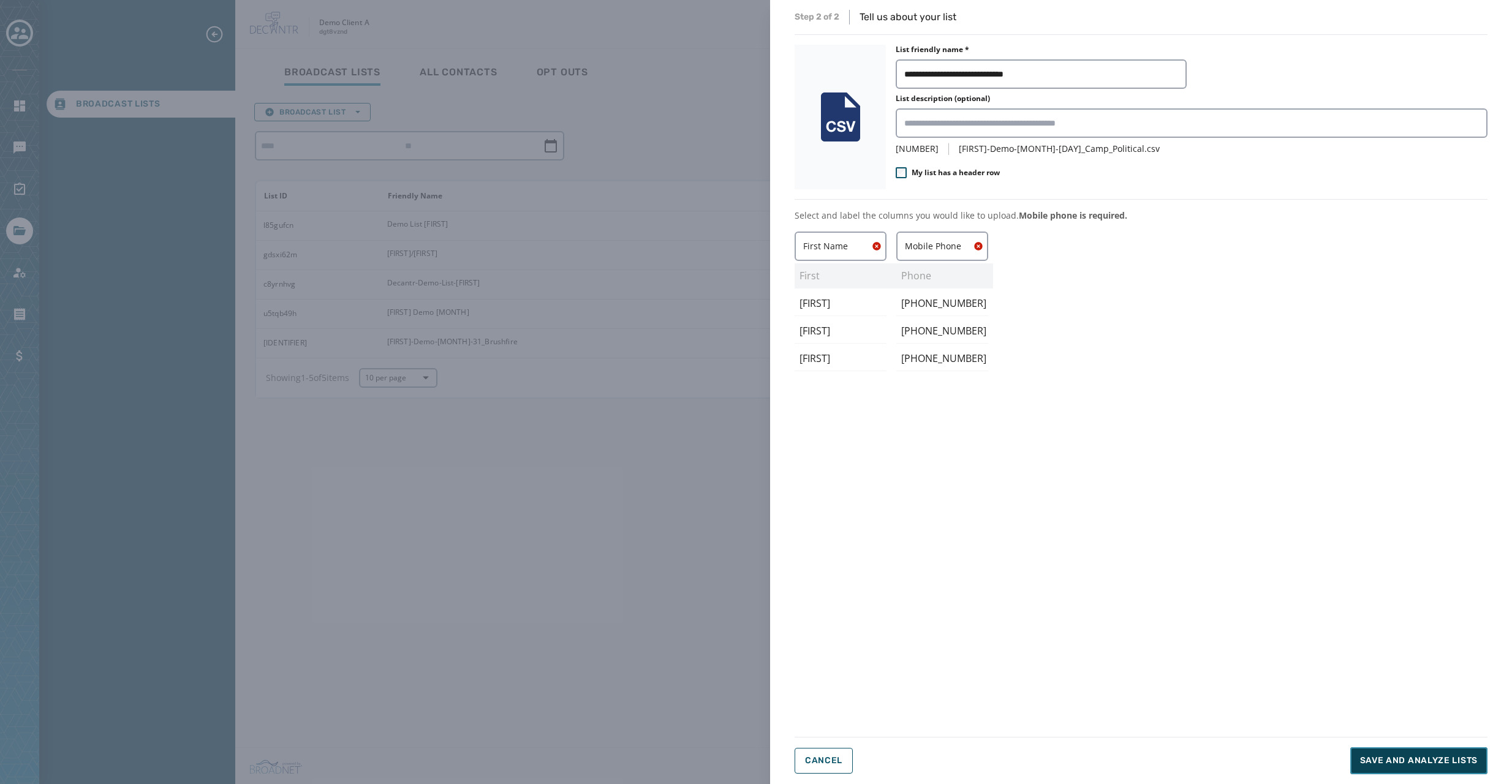click on "Save and analyze lists" at bounding box center [1419, 761] 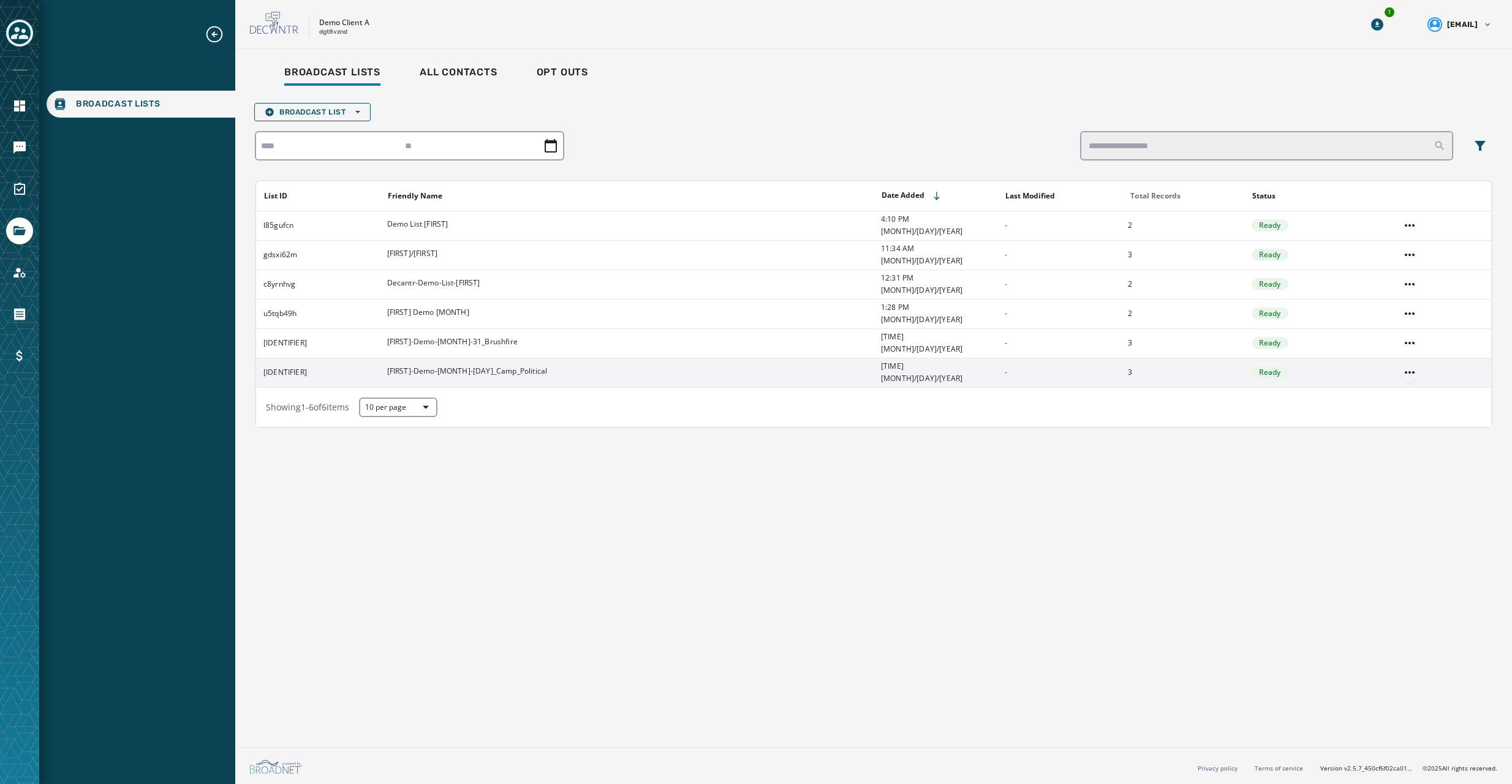click on "Mobile Phone First Name Last Name Date Added Last Modified Total Records Status l85gufcn Demo List [FIRST] [MONTH]/[DAY]/[YEAR] -  Ready gdsxi62m [FIRST]/[FIRST] [TIME] [MONTH]/[DAY]/[YEAR] -  Ready c8yrnhvg Decantr-Demo-List-[FIRST] [TIME] [MONTH]/[DAY]/[YEAR] -  Ready u5tqb49h [FIRST] Demo [MONTH] [TIME] [MONTH]/[DAY]/[YEAR] -  Ready zxeaynhr [FIRST]-Demo-[MONTH]-[DAY]_Brushfire [TIME] [MONTH]/[DAY]/[YEAR] -  Ready i5hmgfib [FIRST]-Demo-[MONTH] [DAY]_Camp_Political [TIME] [MONTH]/[DAY]/[YEAR] -  Ready Showing  1 - 6  of  6  items 10 per page Privacy policy Terms of service Version   v2.5.7_450cf6f02ca01d91e0dd0016ee612a244a52abf3 ©  [YEAR]  All rights reserved." at bounding box center (756, 392) 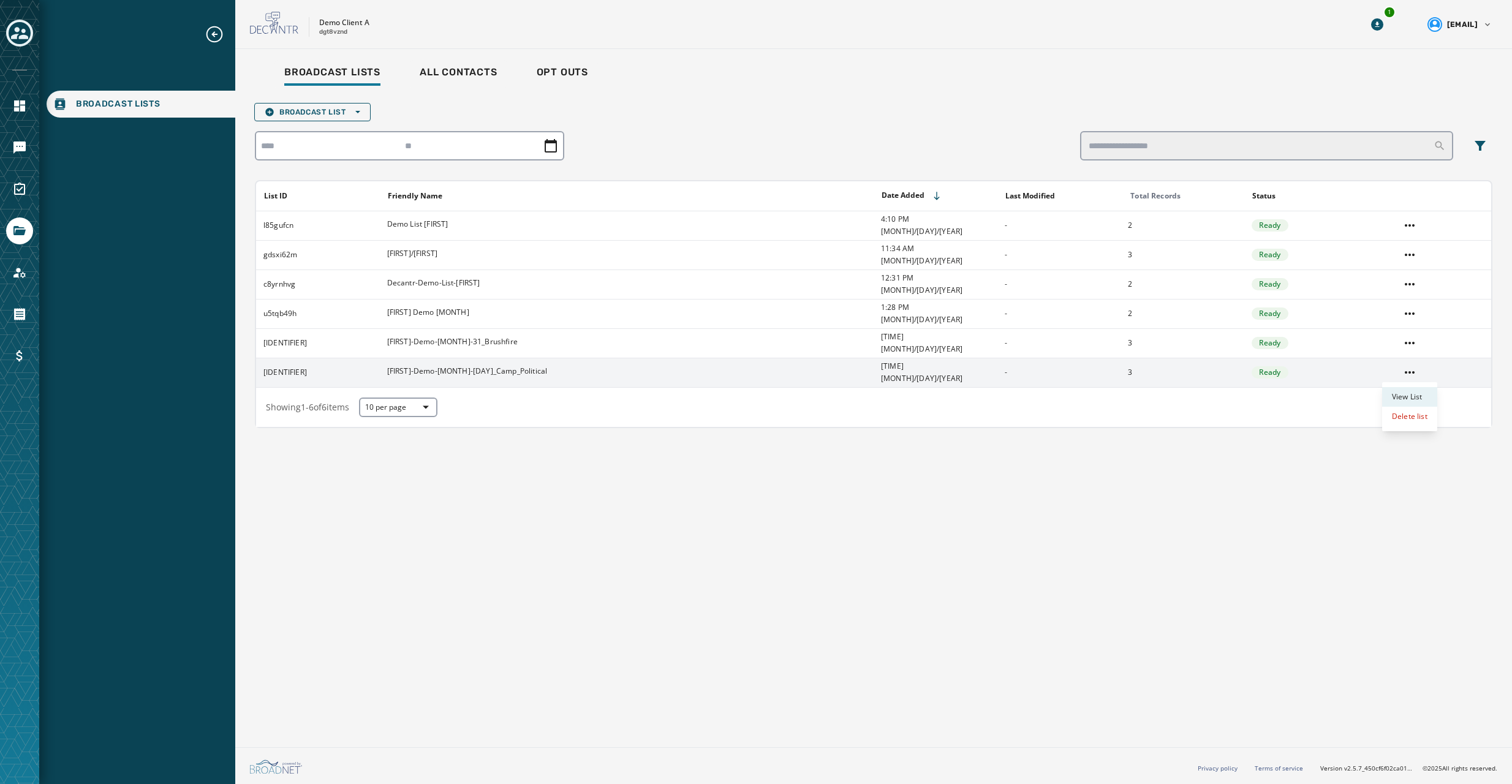 click on "View List" at bounding box center [1410, 397] 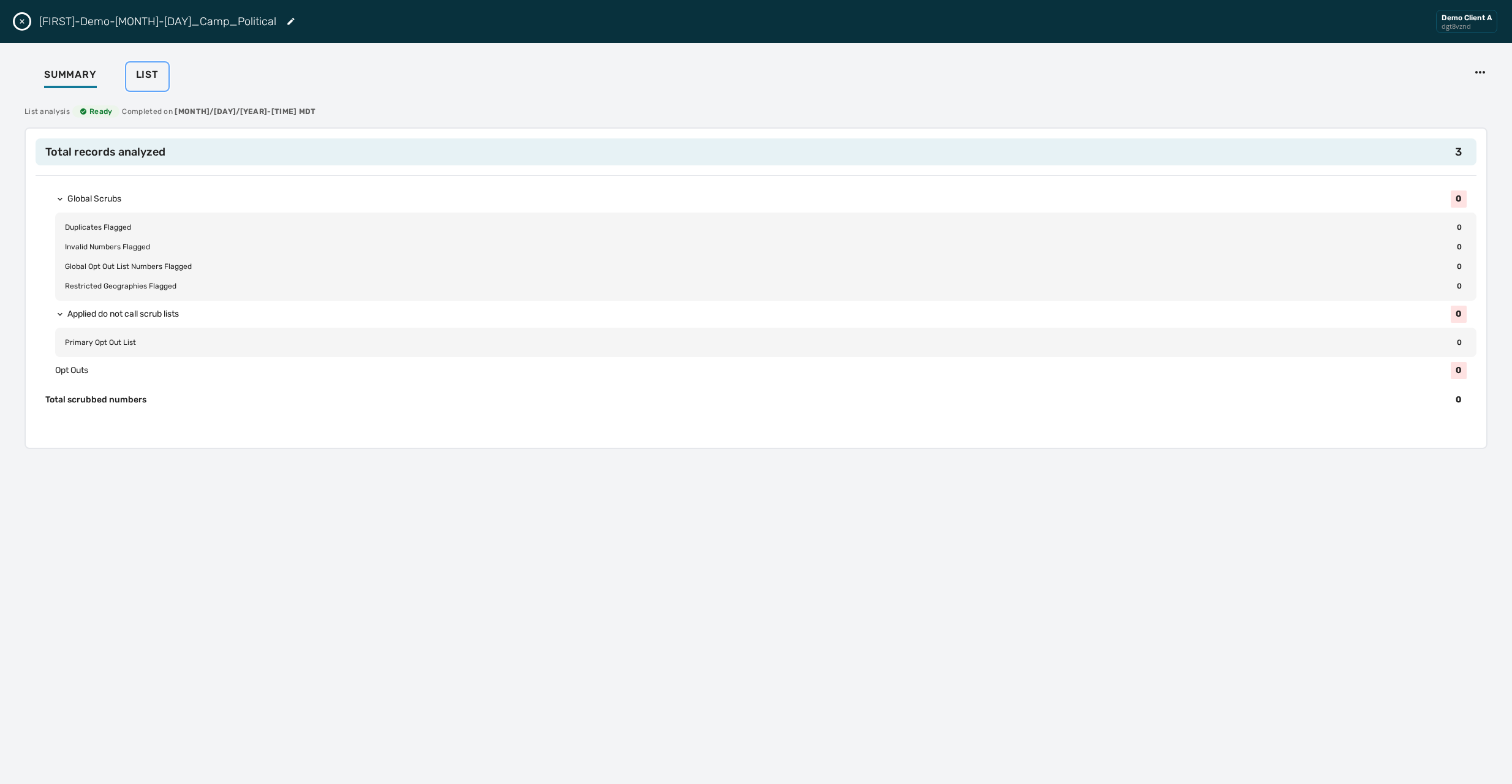 click on "List" at bounding box center [147, 75] 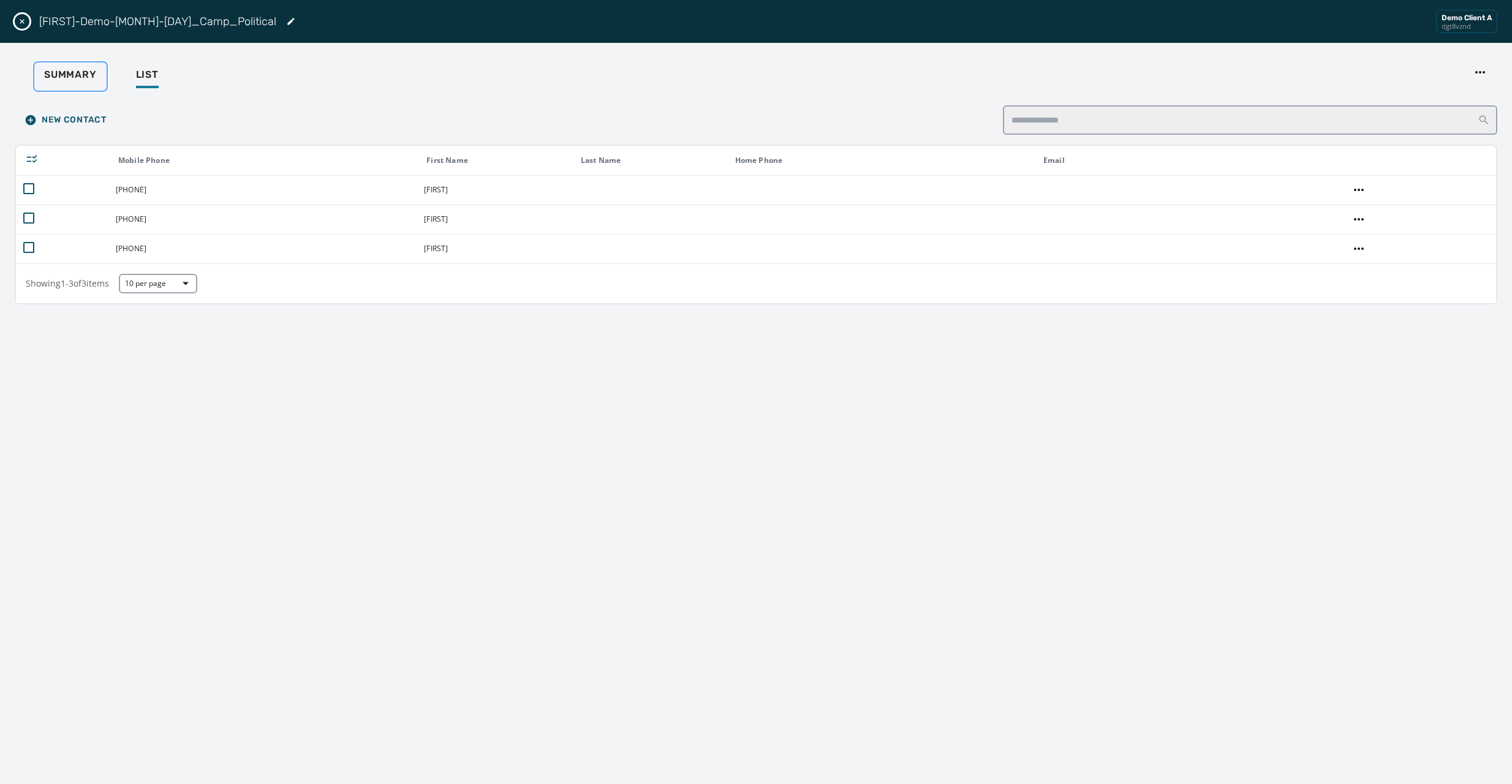 click on "Summary" at bounding box center [70, 75] 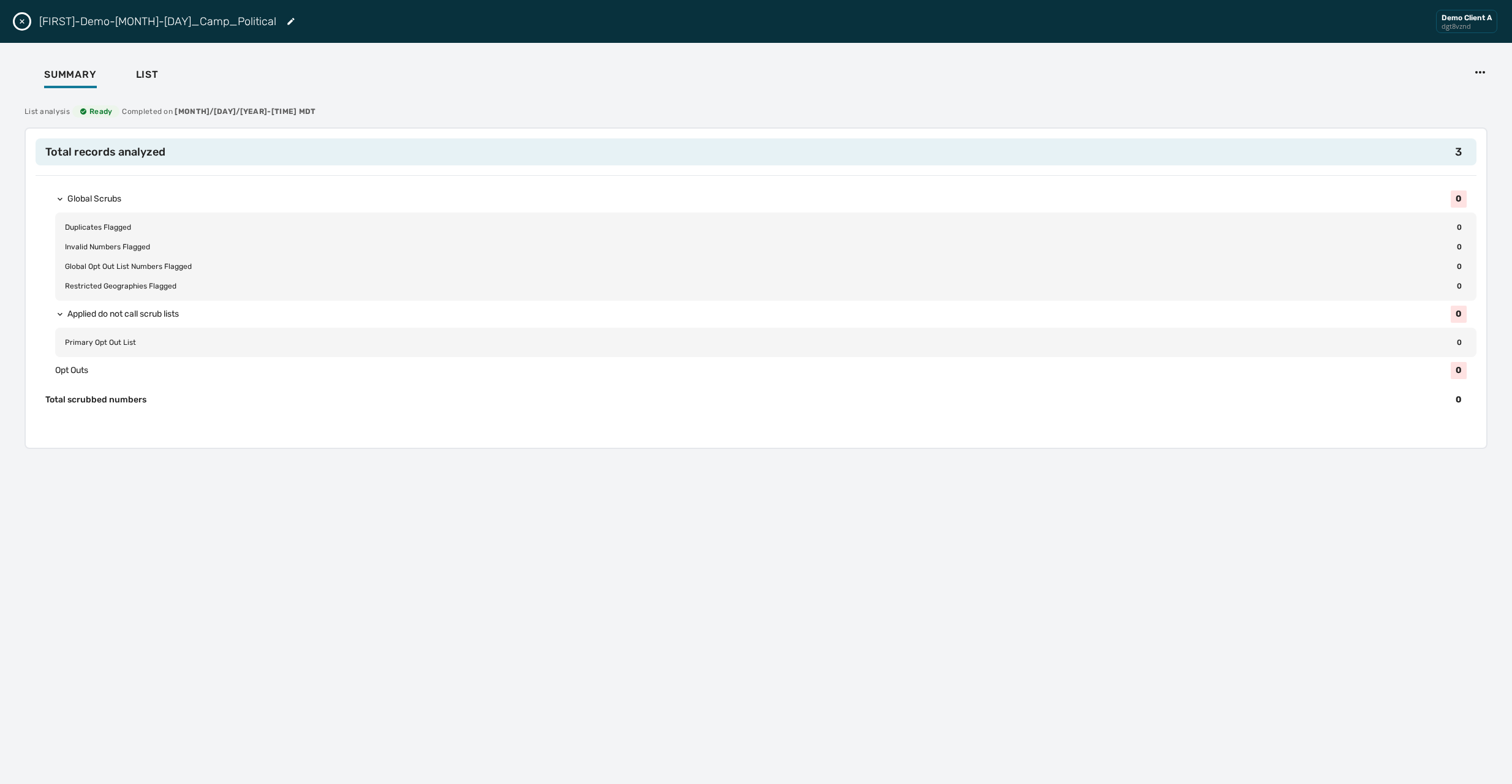 drag, startPoint x: 20, startPoint y: 20, endPoint x: 154, endPoint y: 53, distance: 138.00362 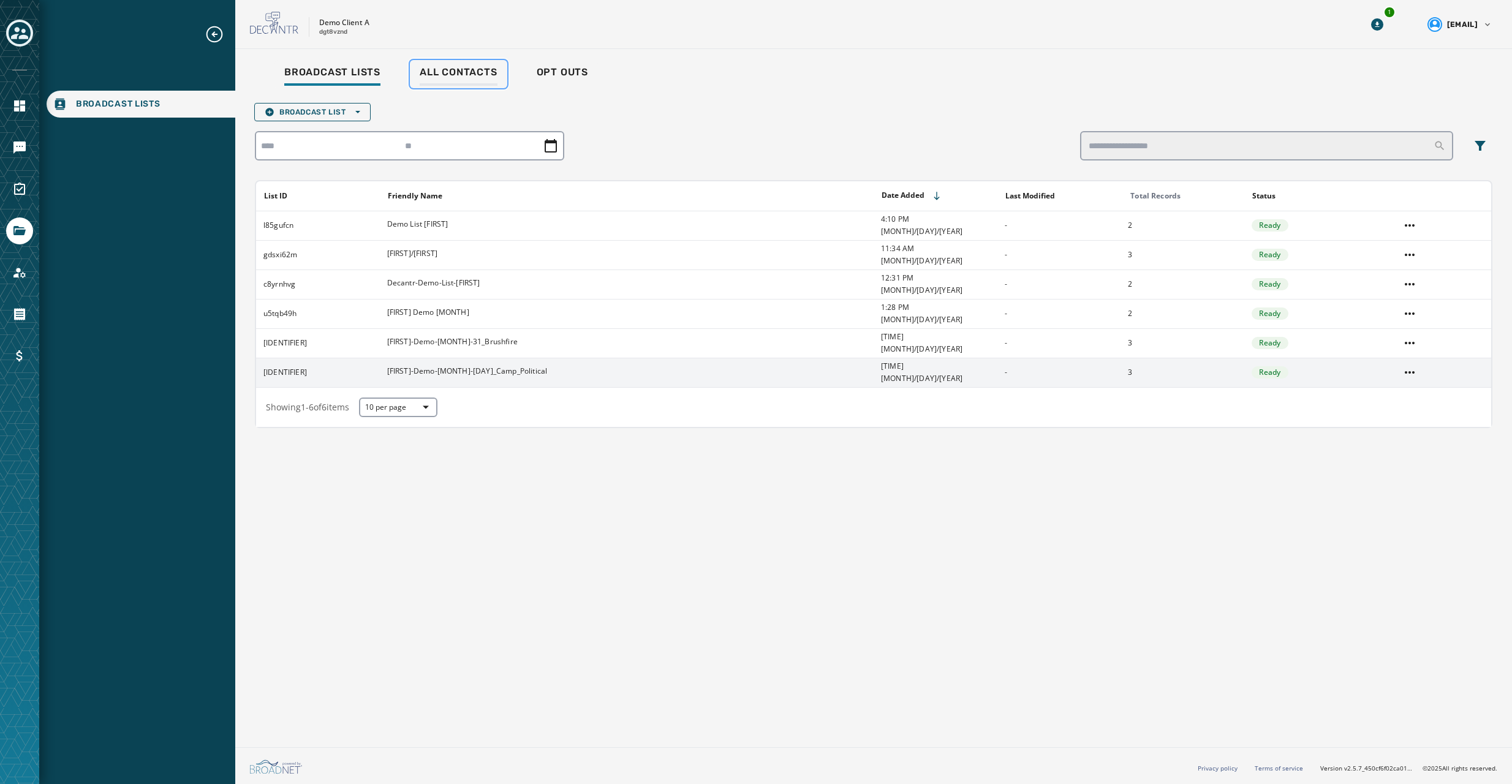 click on "All Contacts" at bounding box center (458, 72) 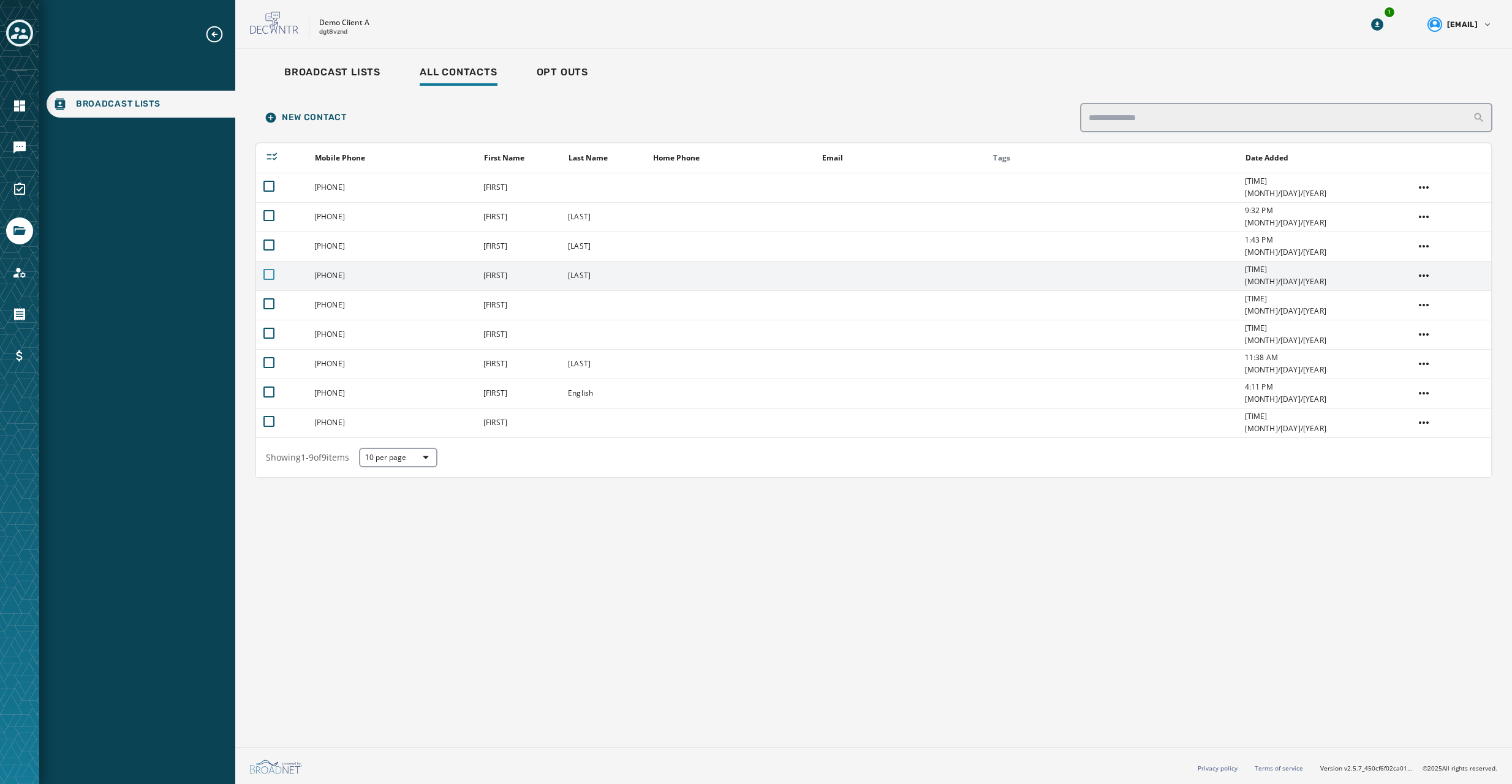 drag, startPoint x: 270, startPoint y: 243, endPoint x: 274, endPoint y: 273, distance: 30.265492 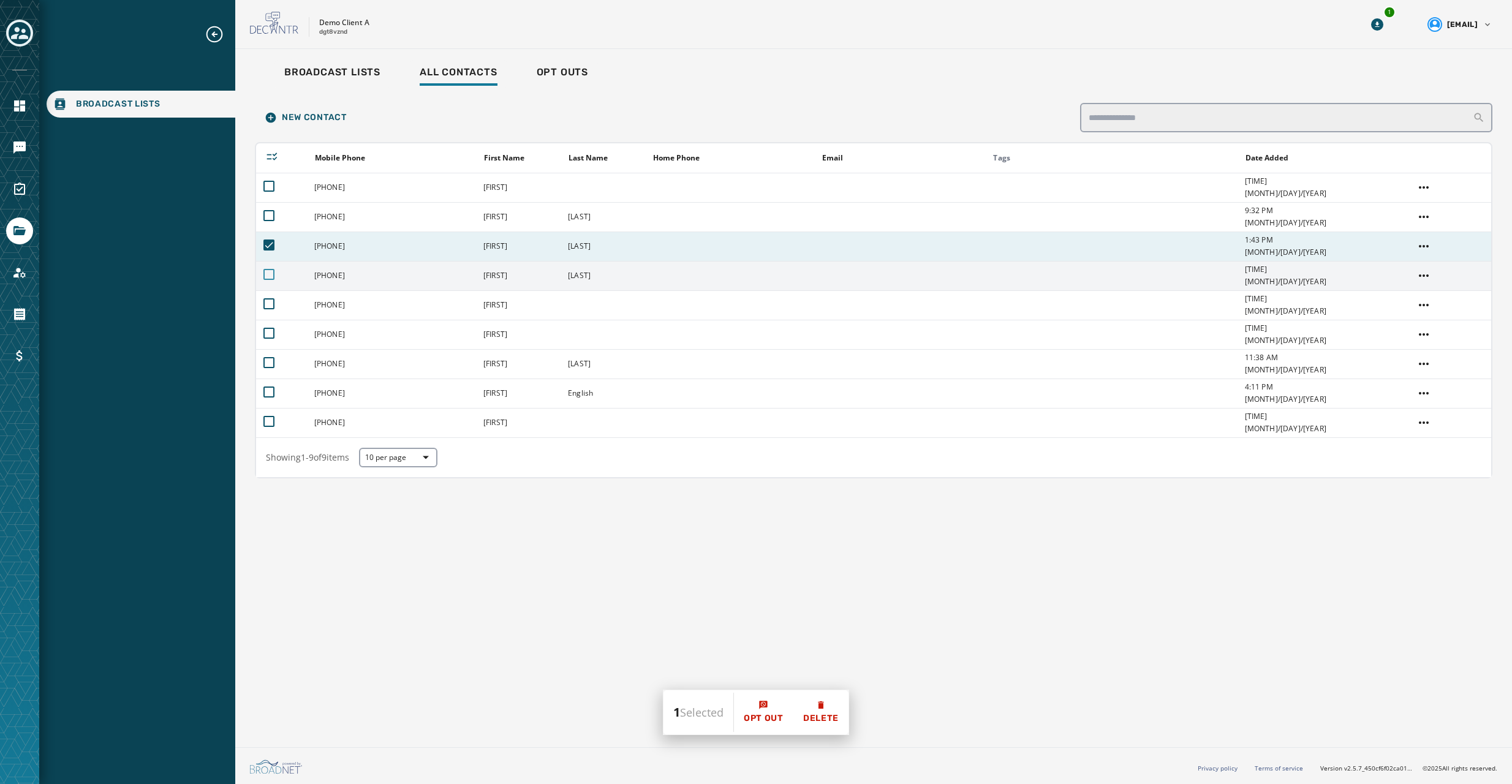 click at bounding box center [269, 274] 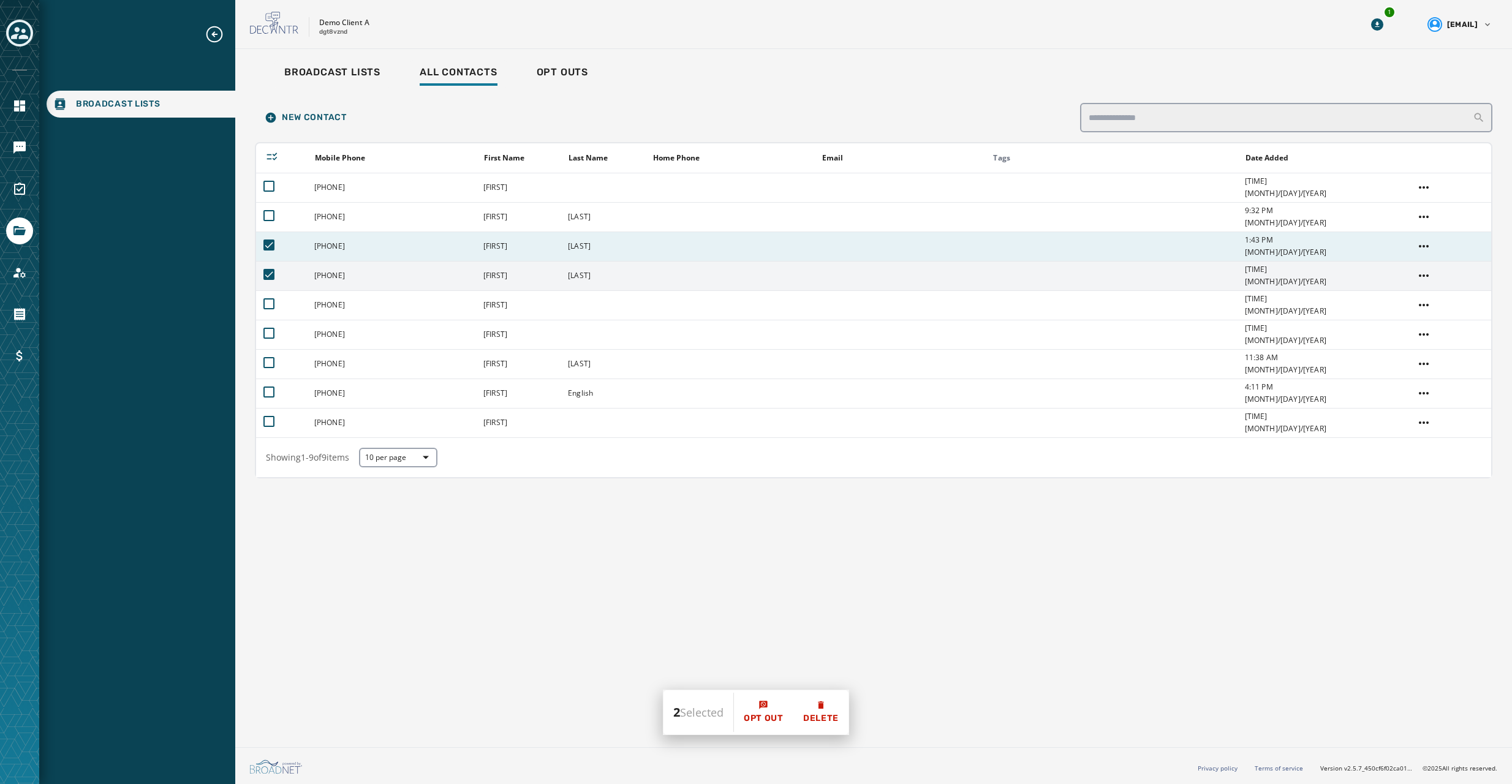 click 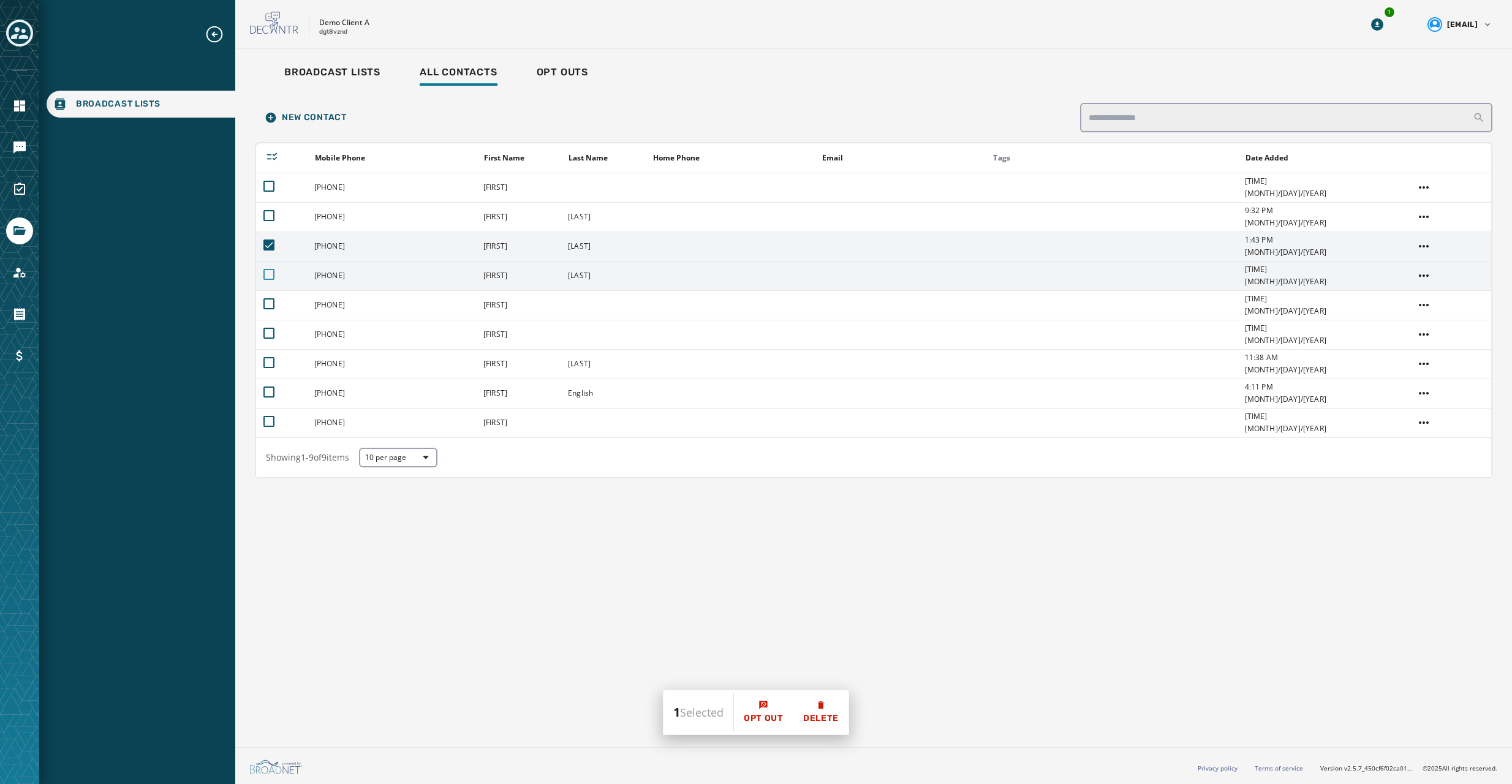 click 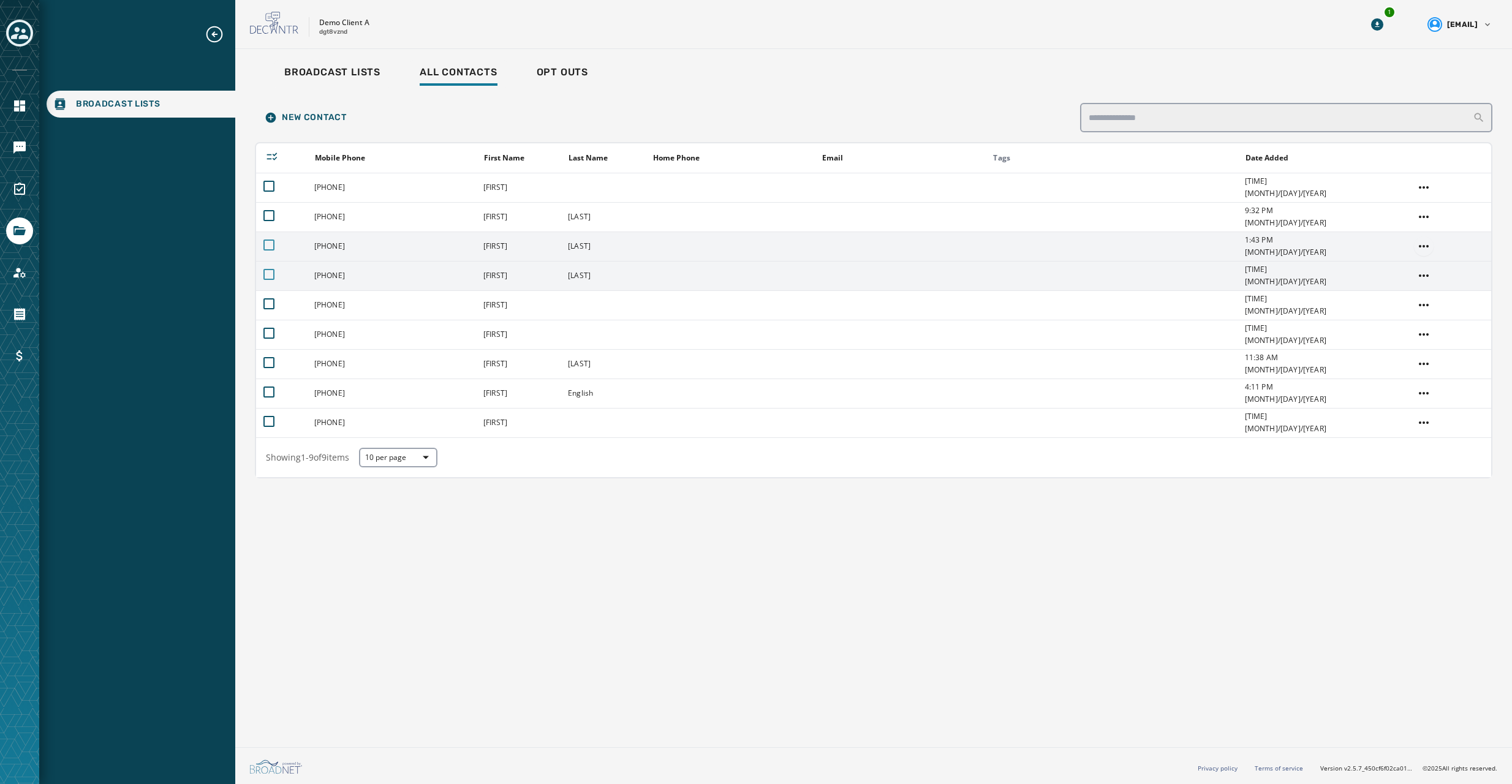 click on "+1 [PHONE] [FIRST]  [TIME] [MONTH]/[DAY]/[YEAR] +1 [PHONE] [FIRST] [LAST] [TIME] [MONTH]/[DAY]/[YEAR] +1 [PHONE] [FIRST] [LAST] [TIME] [MONTH]/[DAY]/[YEAR] +1 [PHONE] [FIRST] [LAST] [TIME] [MONTH]/[DAY]/[YEAR] +1 [PHONE] [FIRST] [TIME] [MONTH]/[DAY]/[YEAR] +1 [PHONE] [FIRST] [TIME] [MONTH]/[DAY]/[YEAR] +1 [PHONE] [FIRST] [LAST] [TIME] [MONTH]/[DAY]/[YEAR] +1 [PHONE] [FIRST] [LAST] [TIME] [MONTH]/[DAY]/[YEAR] +1 [PHONE] [FIRST] [TIME] [MONTH]/[DAY]/[YEAR] Showing  1 - 9  of  9  items 10 per page Privacy policy Terms of service Version   v2.5.7_450cf6f02ca01d91e0dd0016ee612a244a52abf3 ©  [YEAR]  All rights reserved." at bounding box center (756, 392) 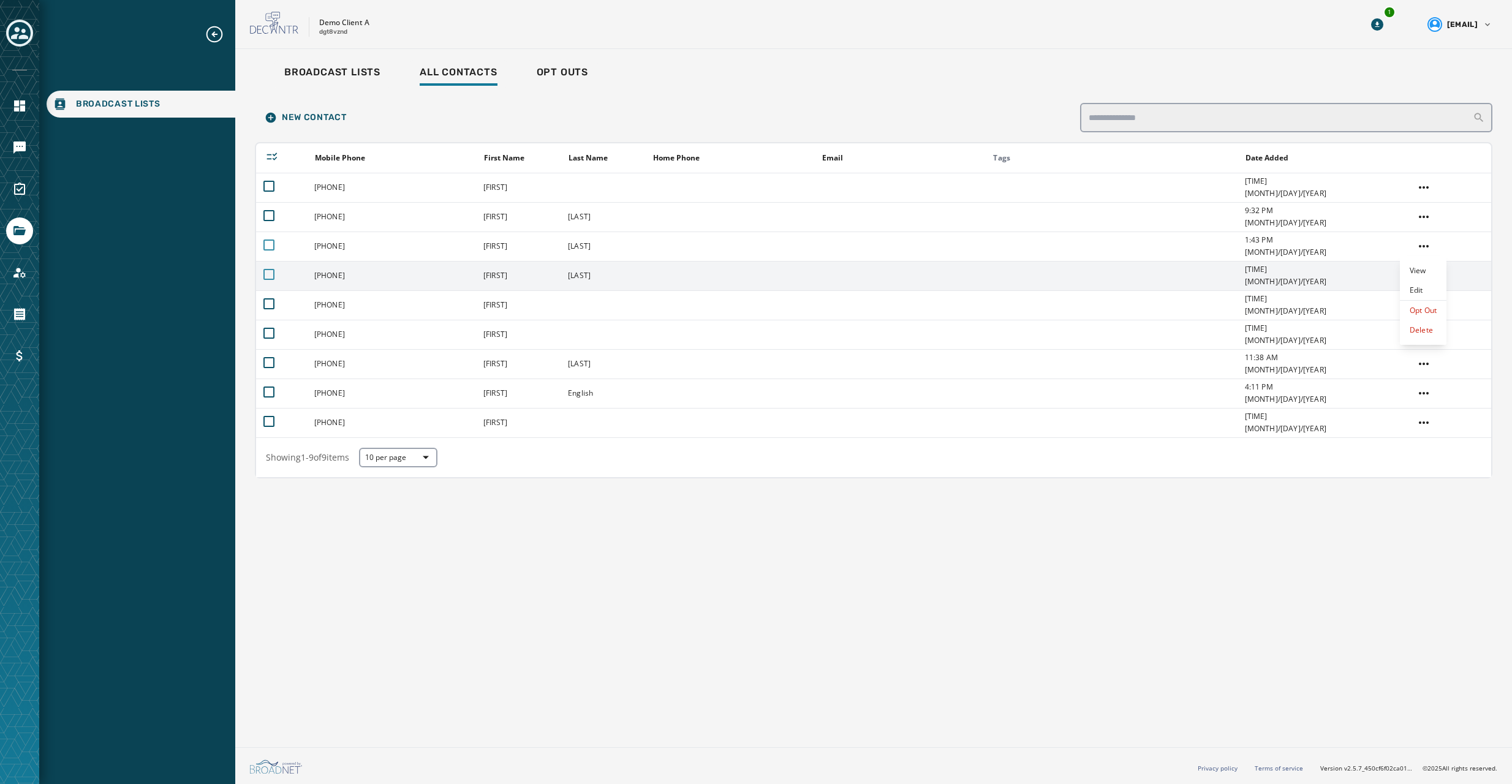 click on "Mobile Phone First Name Last Name Home Phone Email Tags Date Added +1 [PHONE] [FIRST]  [TIME] [MONTH]/[DAY]/[YEAR] +1 [PHONE] [FIRST] [LAST] [TIME] [MONTH]/[DAY]/[YEAR] View Edit Opt Out Delete +1 [PHONE] [FIRST] [LAST] [TIME] [MONTH]/[DAY]/[YEAR] +1 [PHONE] [FIRST] [LAST] [TIME] [MONTH]/[DAY]/[YEAR] +1 [PHONE] [FIRST] [TIME] [MONTH]/[DAY]/[YEAR] +1 [PHONE] [FIRST] [TIME] [MONTH]/[DAY]/[YEAR] +1 [PHONE] [FIRST] [LAST] [TIME] [MONTH]/[DAY]/[YEAR] +1 [PHONE] [FIRST] [LAST] [TIME] [MONTH]/[DAY]/[YEAR] +1 [PHONE] [FIRST] [TIME] [MONTH]/[DAY]/[YEAR] Showing  1 - 9  of  9  items 10 per page Privacy policy Terms of service Version   v2.5.7_450cf6f02ca01d91e0dd0016ee612a244a52abf3 ©  [YEAR]  All rights reserved." at bounding box center (756, 392) 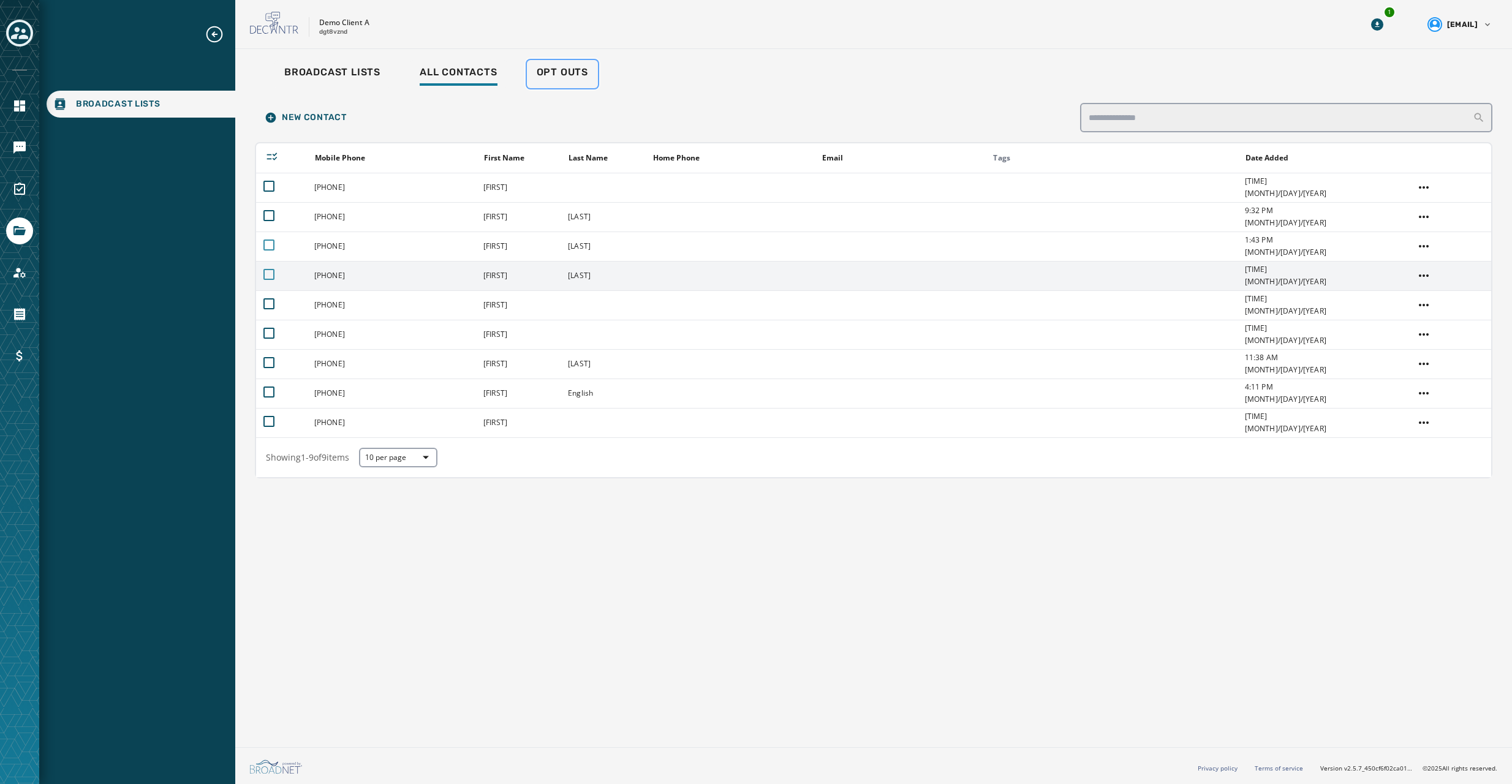 click on "Opt Outs" at bounding box center (562, 72) 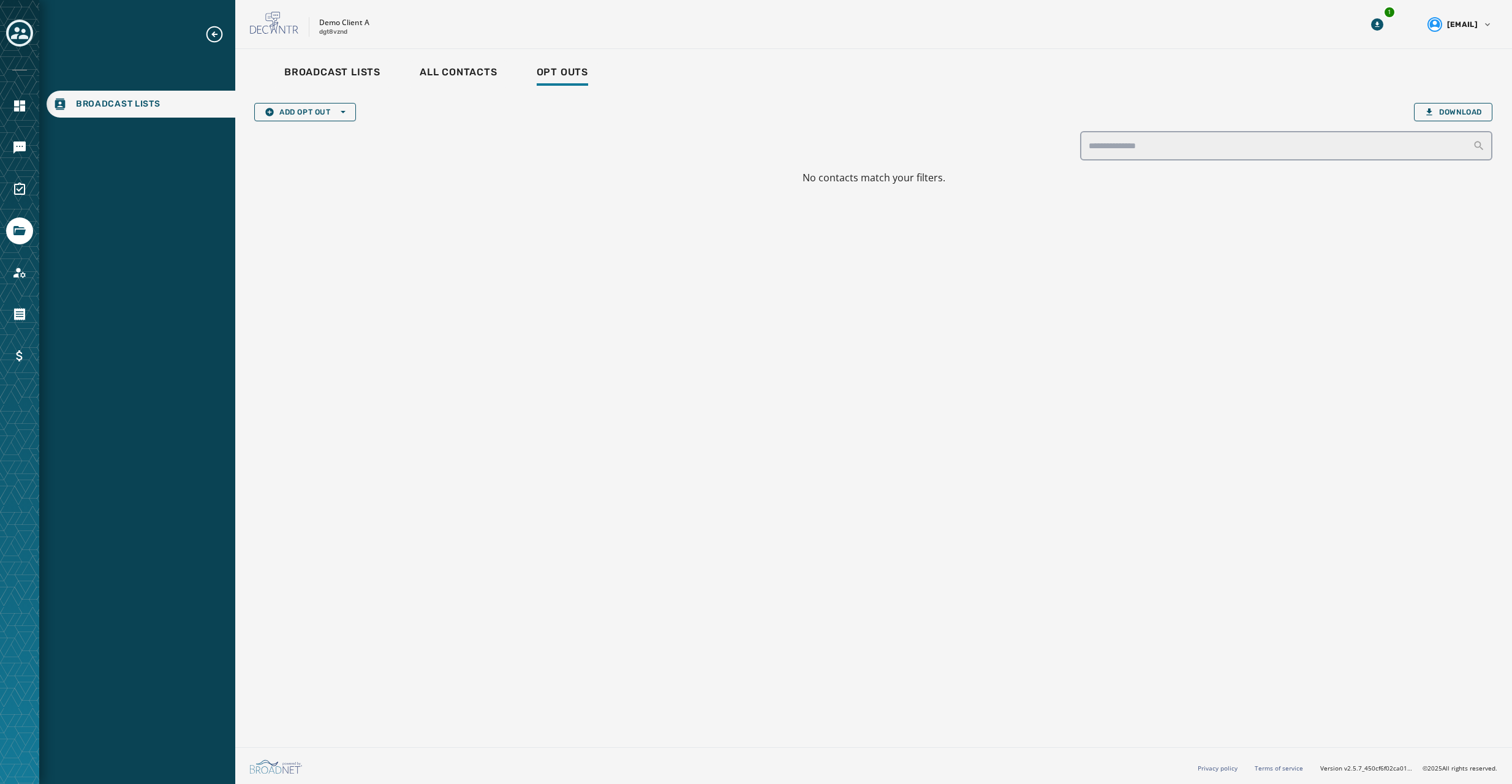 click 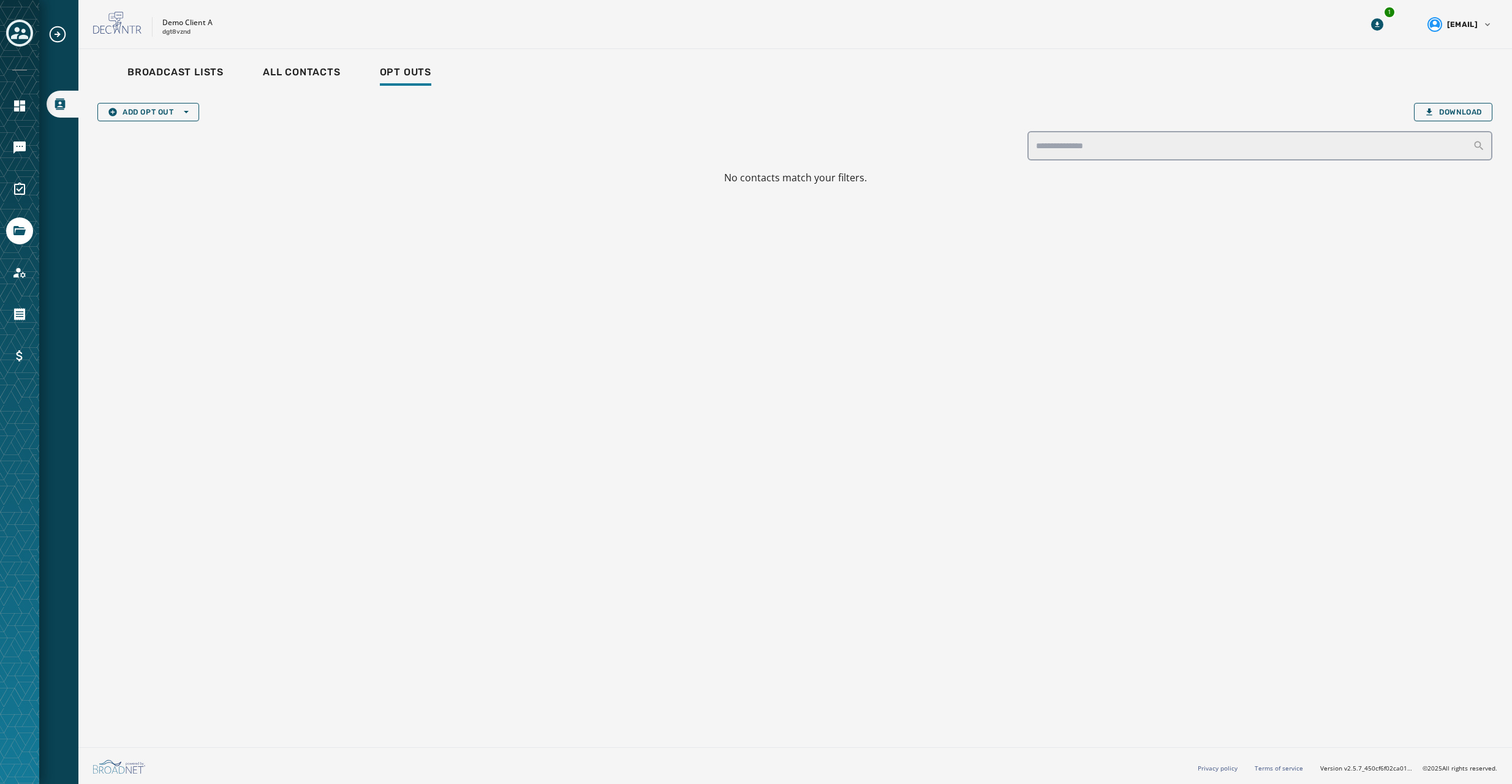 drag, startPoint x: 57, startPoint y: 35, endPoint x: 34, endPoint y: 78, distance: 48.76474 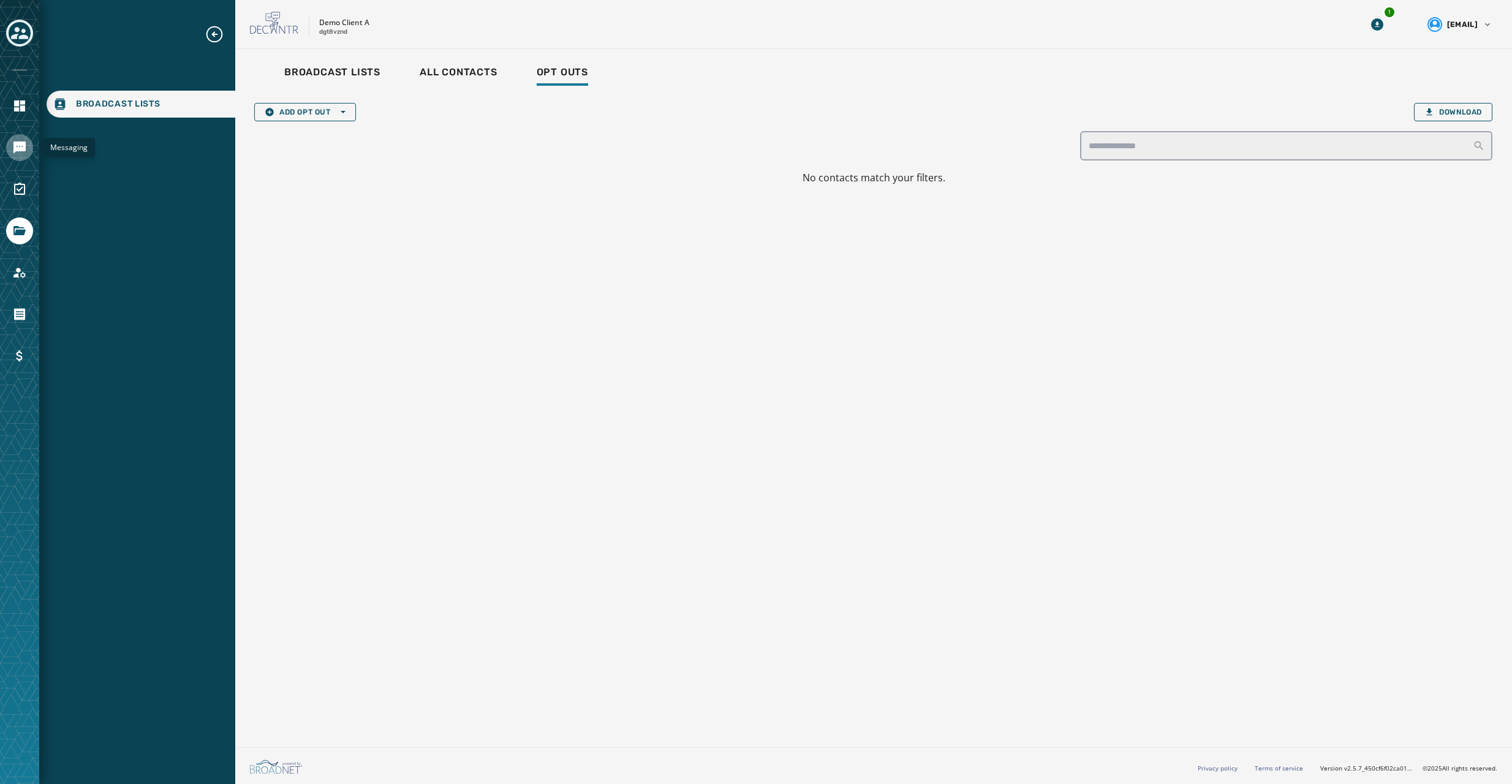 click 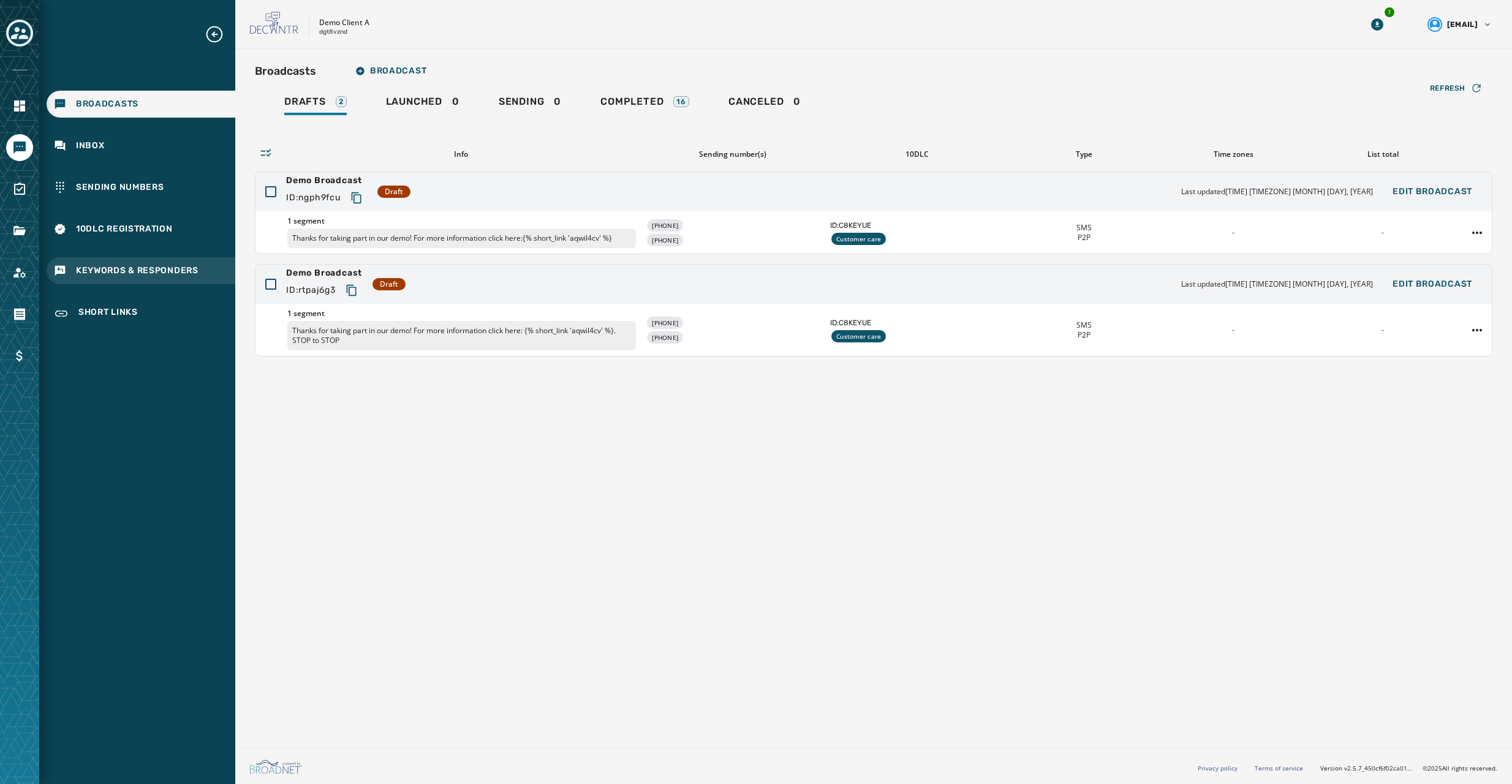 click on "Keywords & Responders" at bounding box center [137, 271] 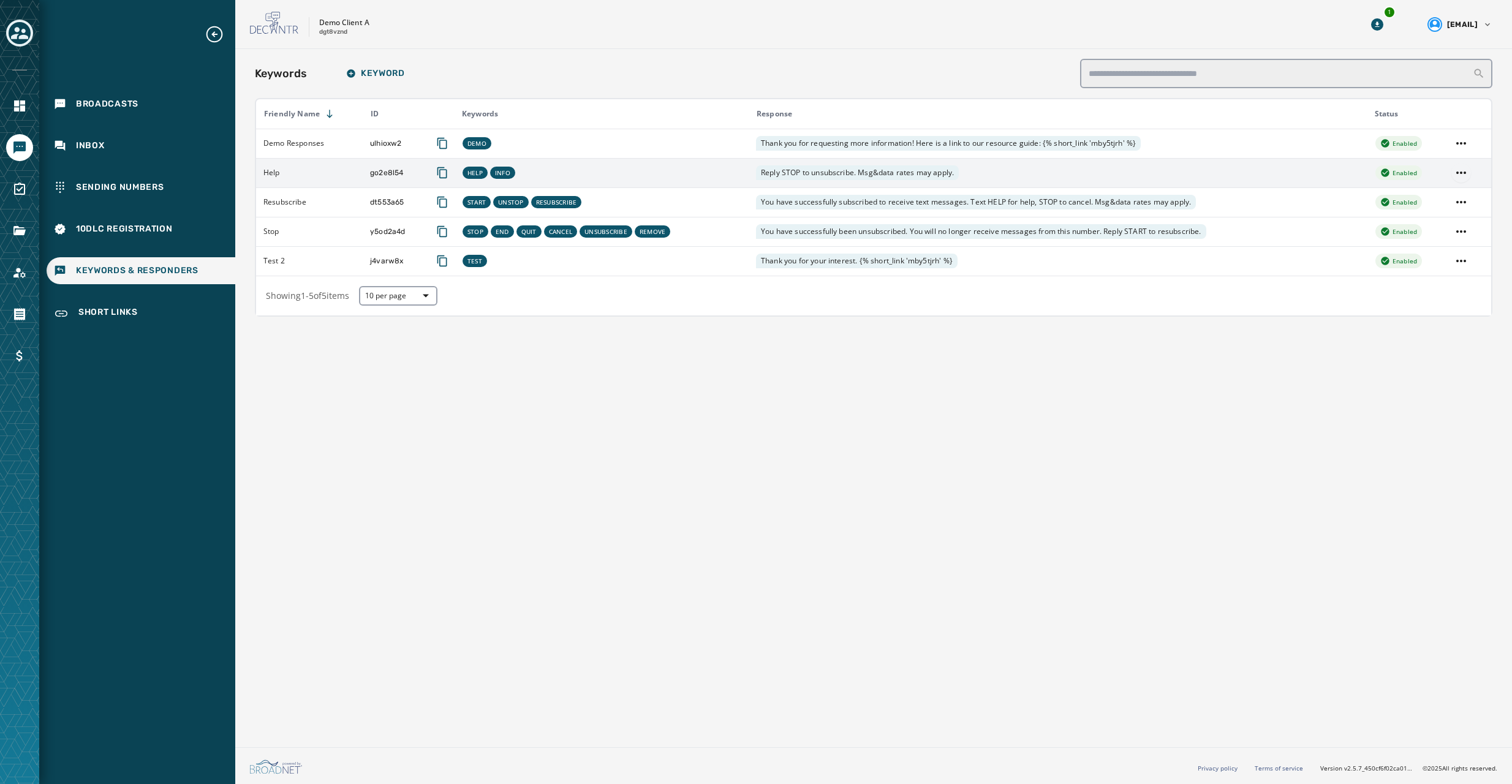 click on "Keywords  Keyword Friendly Name ID Keywords Response Status Demo Responses ulhioxw2 DEMO Thank you for requesting more information! Here is a link to our resource guide: {% short_link 'mby5tjrh' %} Enabled Help go2e8l54 HELP INFO Reply STOP to unsubscribe. Msg&data rates may apply. Enabled Resubscribe dt553a65 START UNSTOP RESUBSCRIBE You have successfully subscribed to receive text messages.  Text HELP for help, STOP to cancel. Msg&data rates may apply. Enabled Stop y5od2a4d STOP END QUIT CANCEL UNSUBSCRIBE REMOVE You have successfully been unsubscribed.  You will no longer receive messages from this number.  Reply START to resubscribe. Enabled Test 2 j4varw8x TEST Thank you for your interest. {% short_link 'mby5tjrh' %} Enabled Showing  1 - 5  of  5  items 10 per page Privacy policy Terms of service" at bounding box center [756, 392] 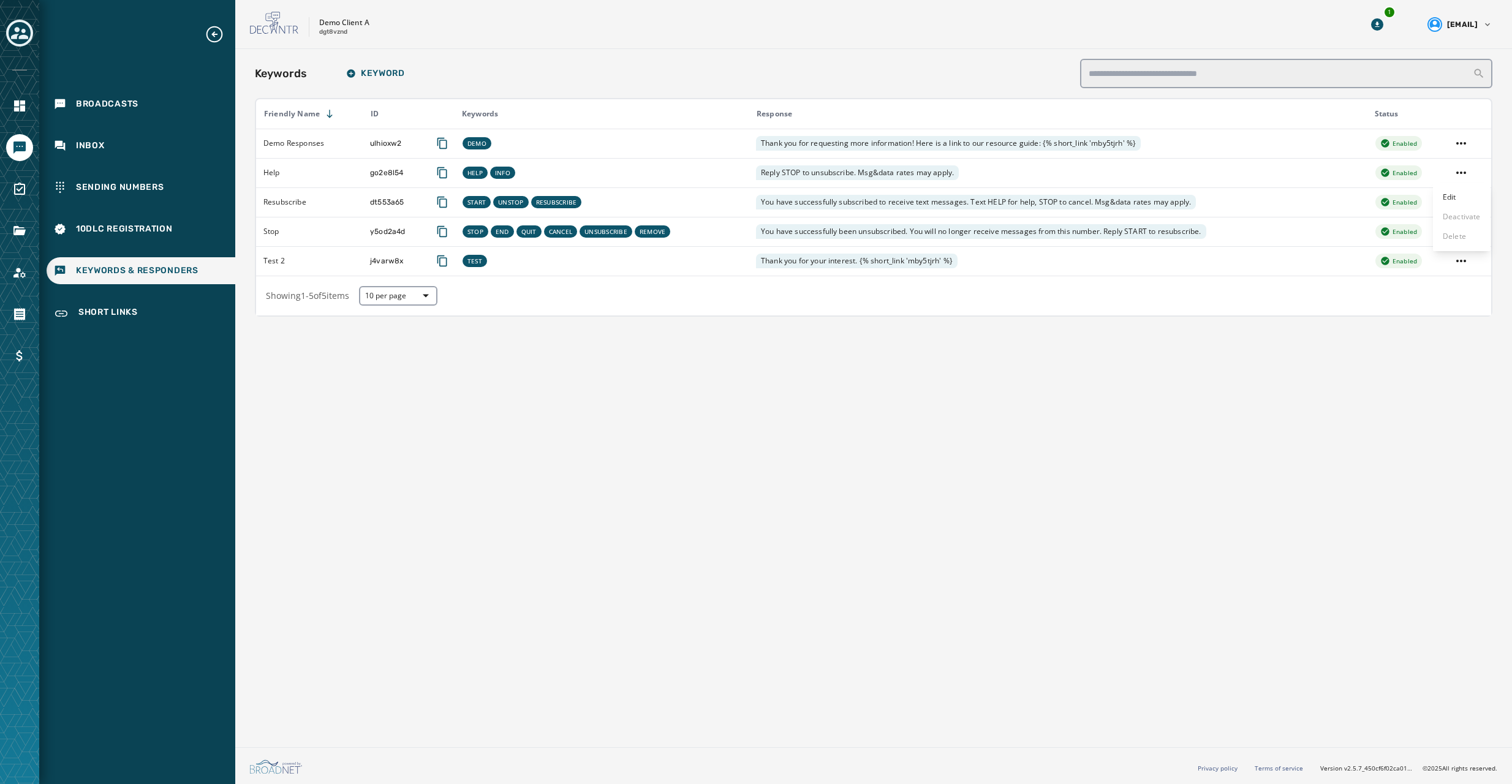 click on "Keywords  Keyword Friendly Name ID Keywords Response Status Demo Responses ulhioxw2 DEMO Thank you for requesting more information! Here is a link to our resource guide: {% short_link 'mby5tjrh' %} Enabled Help go2e8l54 HELP INFO Reply STOP to unsubscribe. Msg&data rates may apply. Enabled Edit Deactivate Delete Resubscribe dt553a65 START UNSTOP RESUBSCRIBE You have successfully subscribed to receive text messages.  Text HELP for help, STOP to cancel. Msg&data rates may apply. Enabled Stop y5od2a4d STOP END QUIT CANCEL UNSUBSCRIBE REMOVE You have successfully been unsubscribed.  You will no longer receive messages from this number.  Reply START to resubscribe. Enabled Test 2 j4varw8x TEST Thank you for your interest. {% short_link 'mby5tjrh' %} Enabled Showing  1 - 5  of  5  items 10 per page Version" at bounding box center (756, 392) 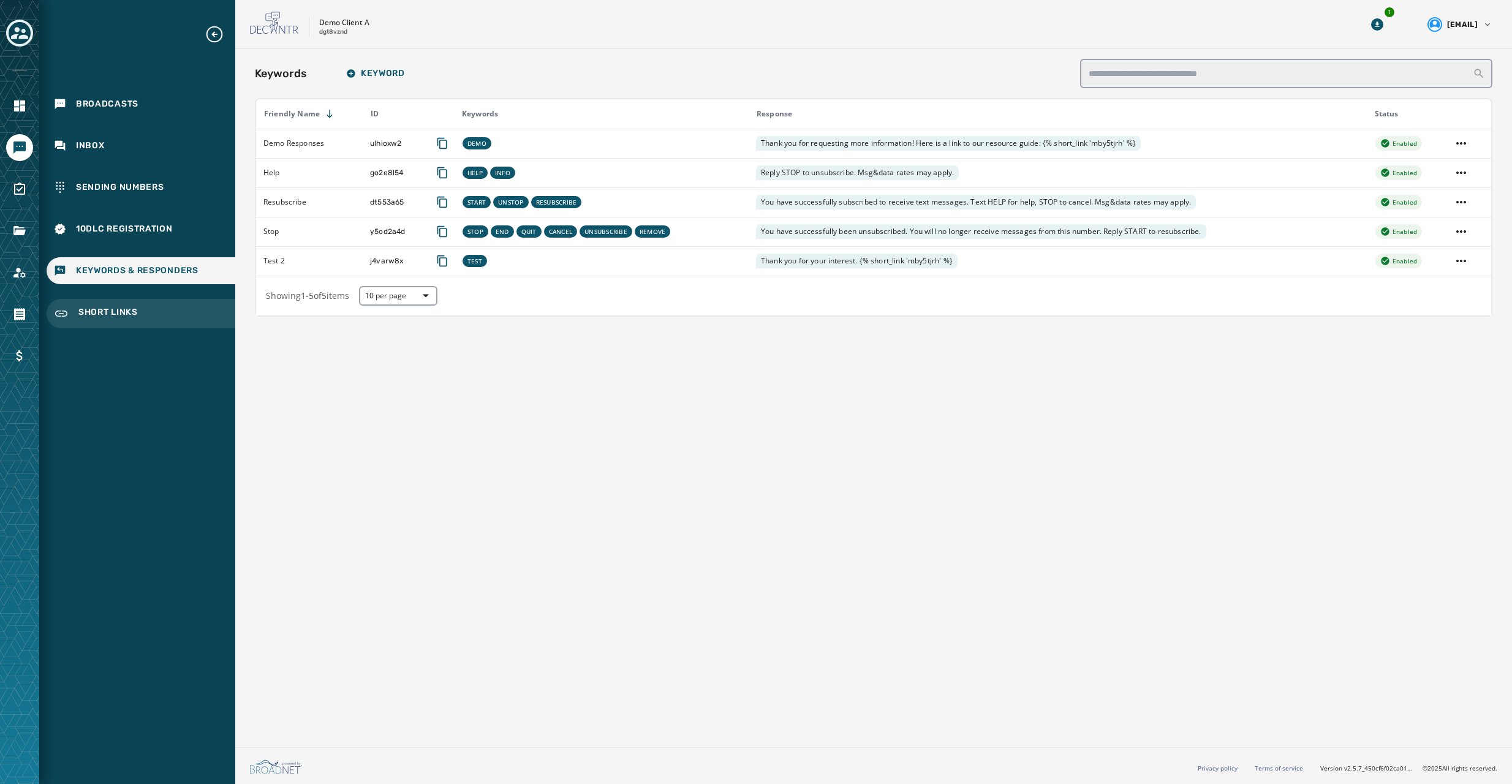 click on "Short Links" at bounding box center (108, 314) 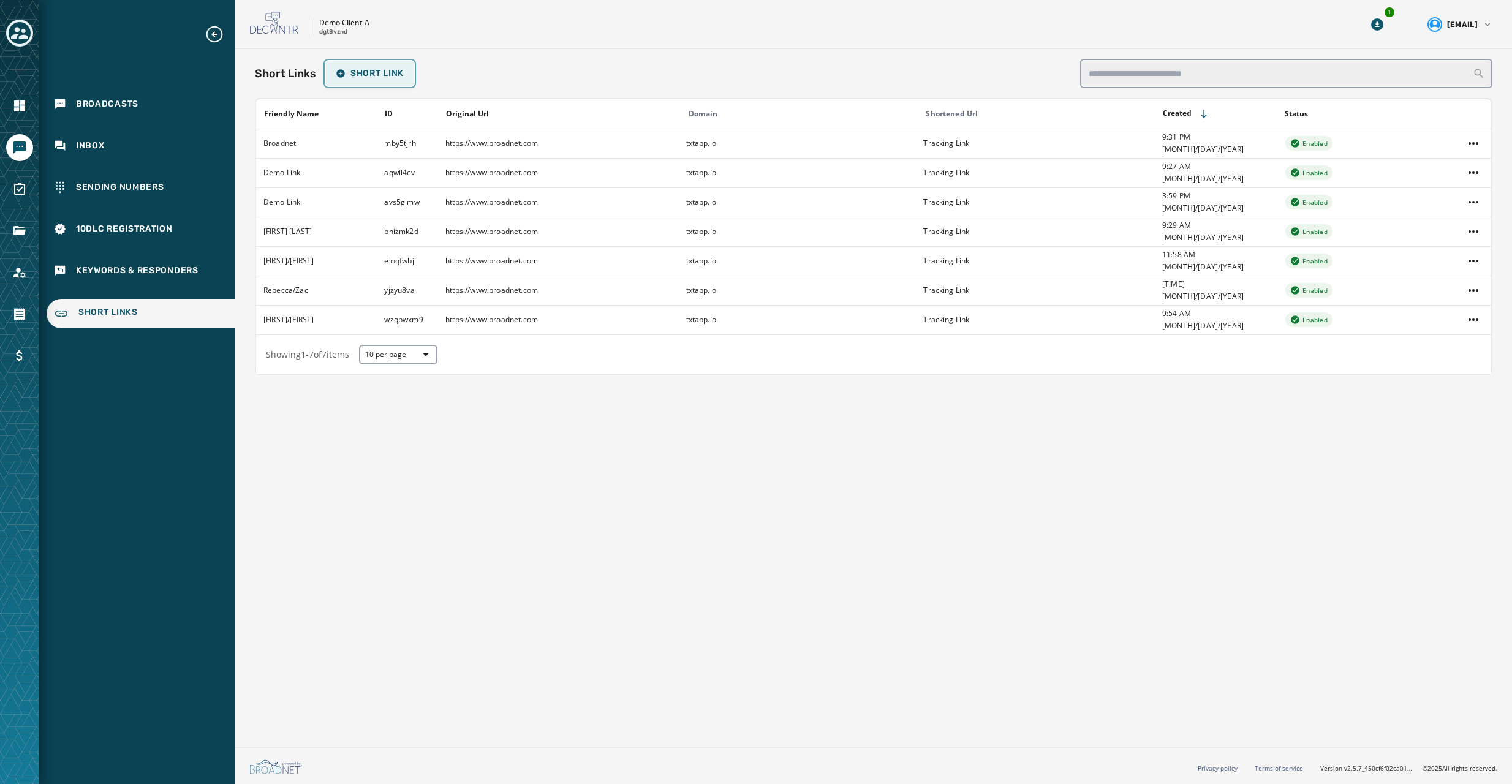 click on "Short Link" at bounding box center [369, 74] 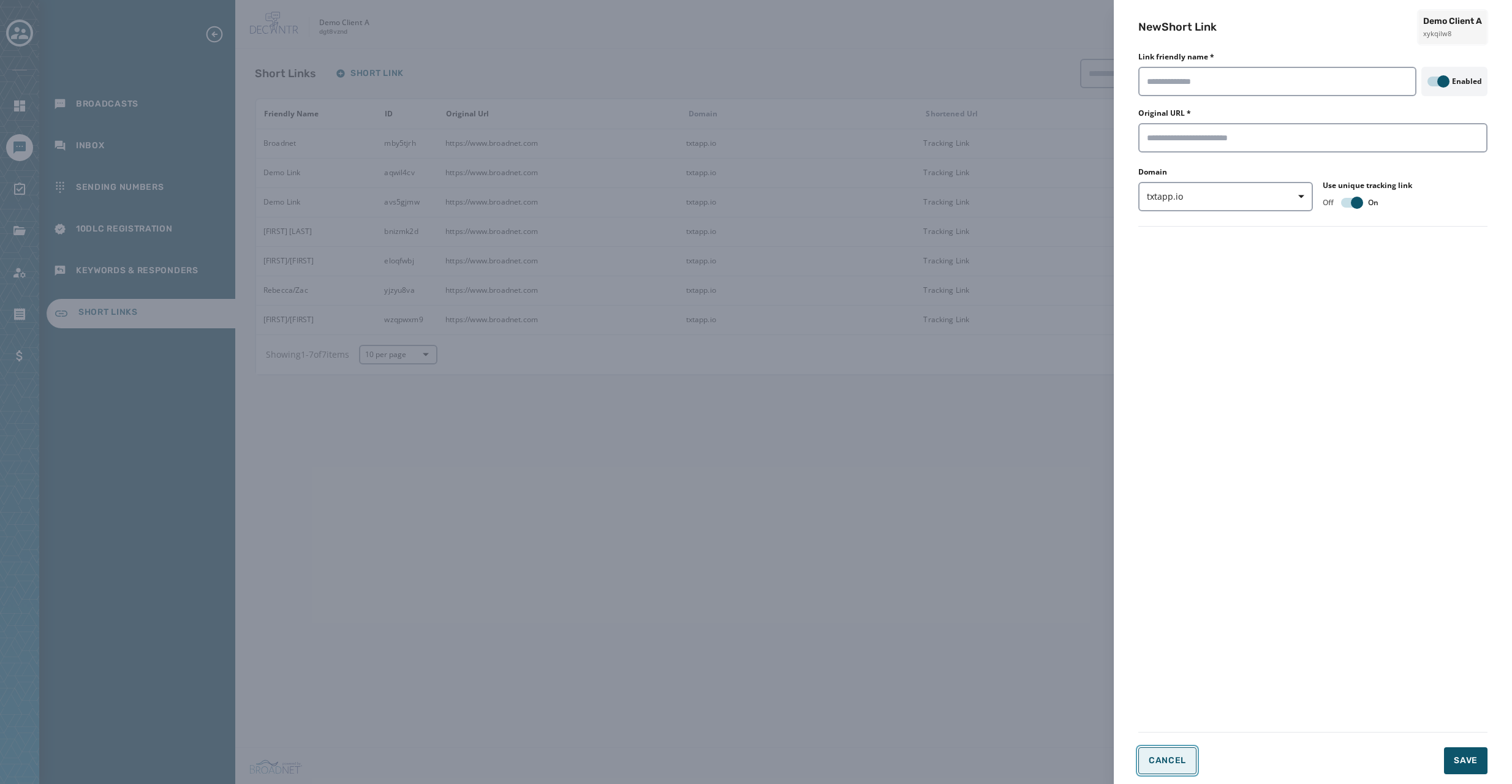 click on "Cancel" at bounding box center [1167, 761] 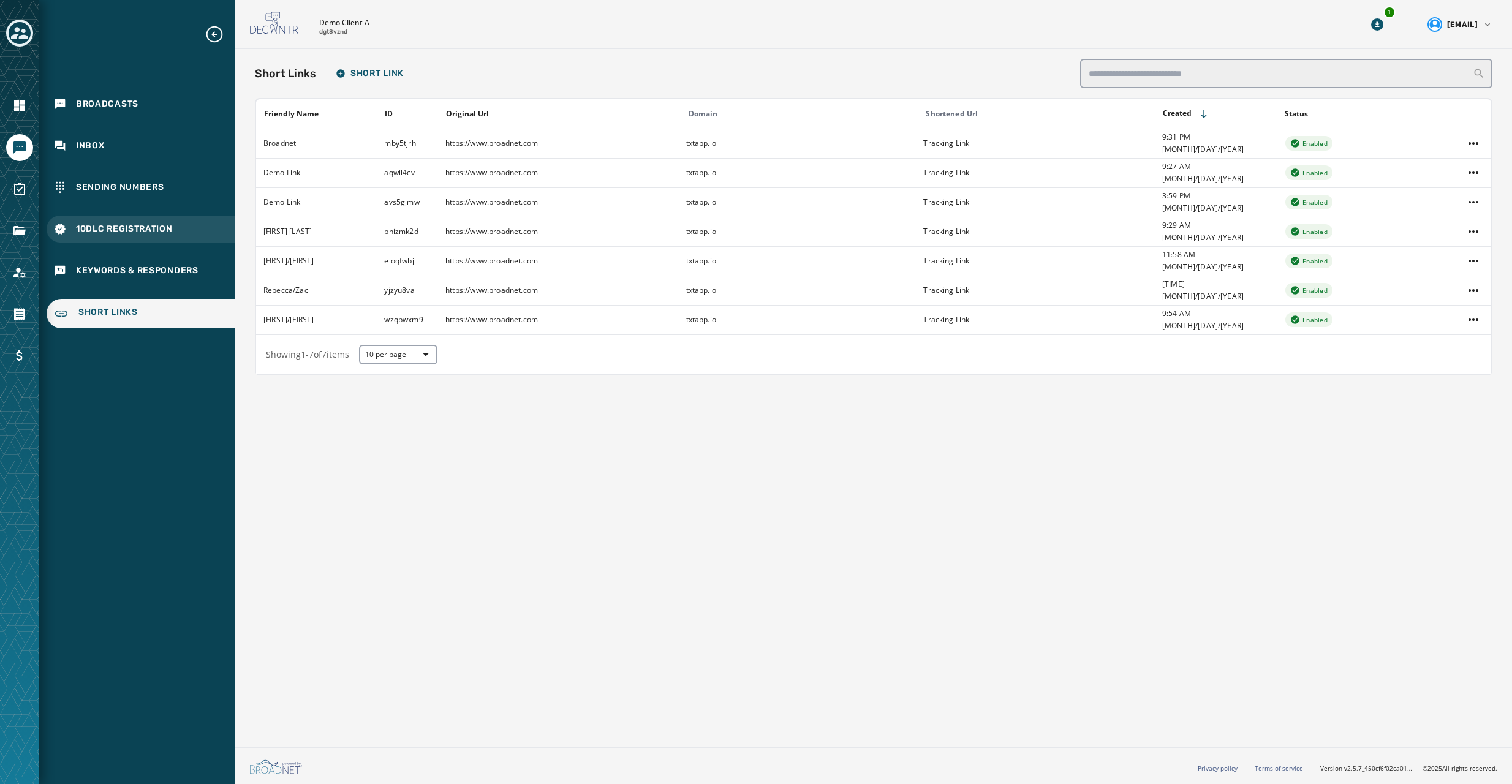click on "10DLC Registration" at bounding box center (124, 229) 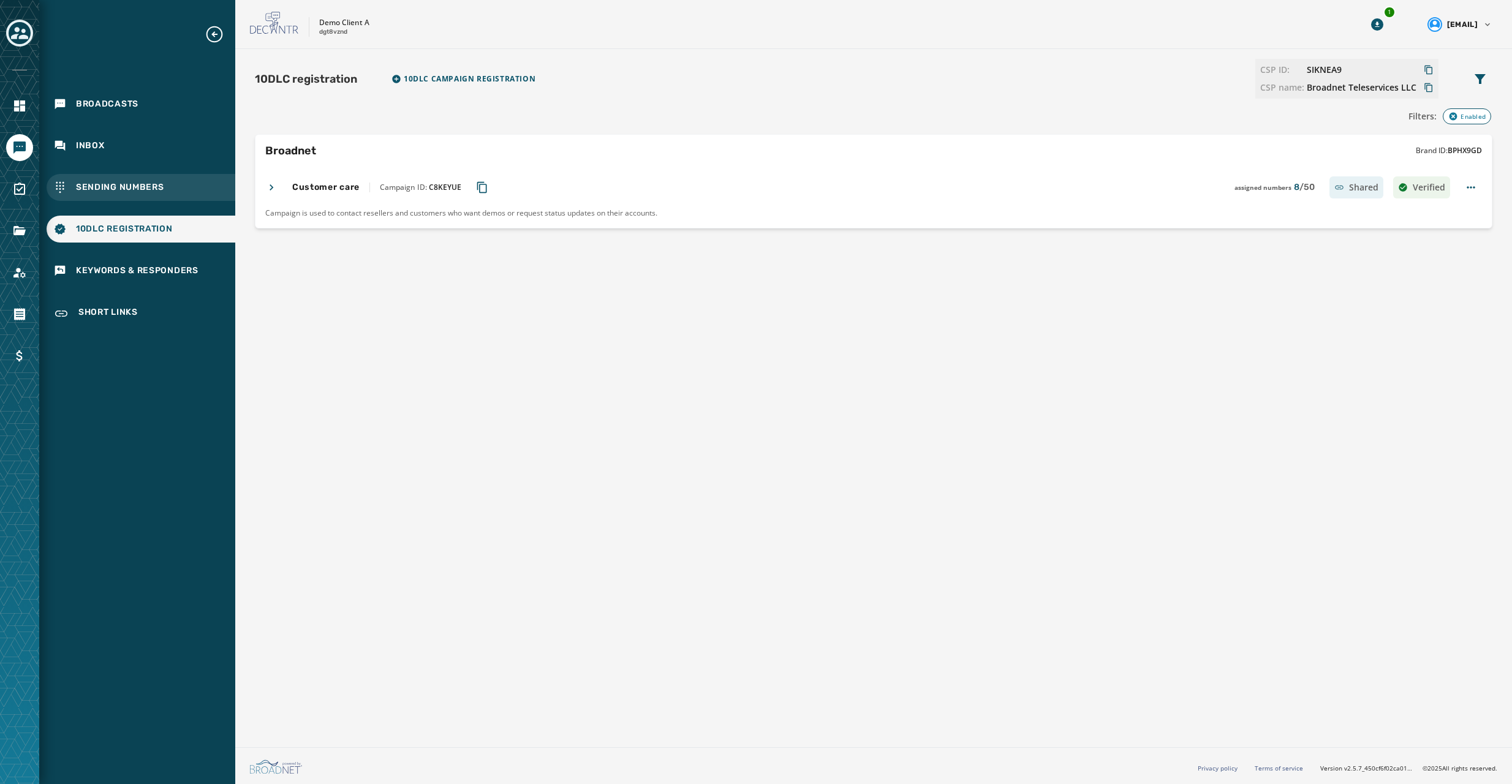 click on "Sending Numbers" at bounding box center [120, 187] 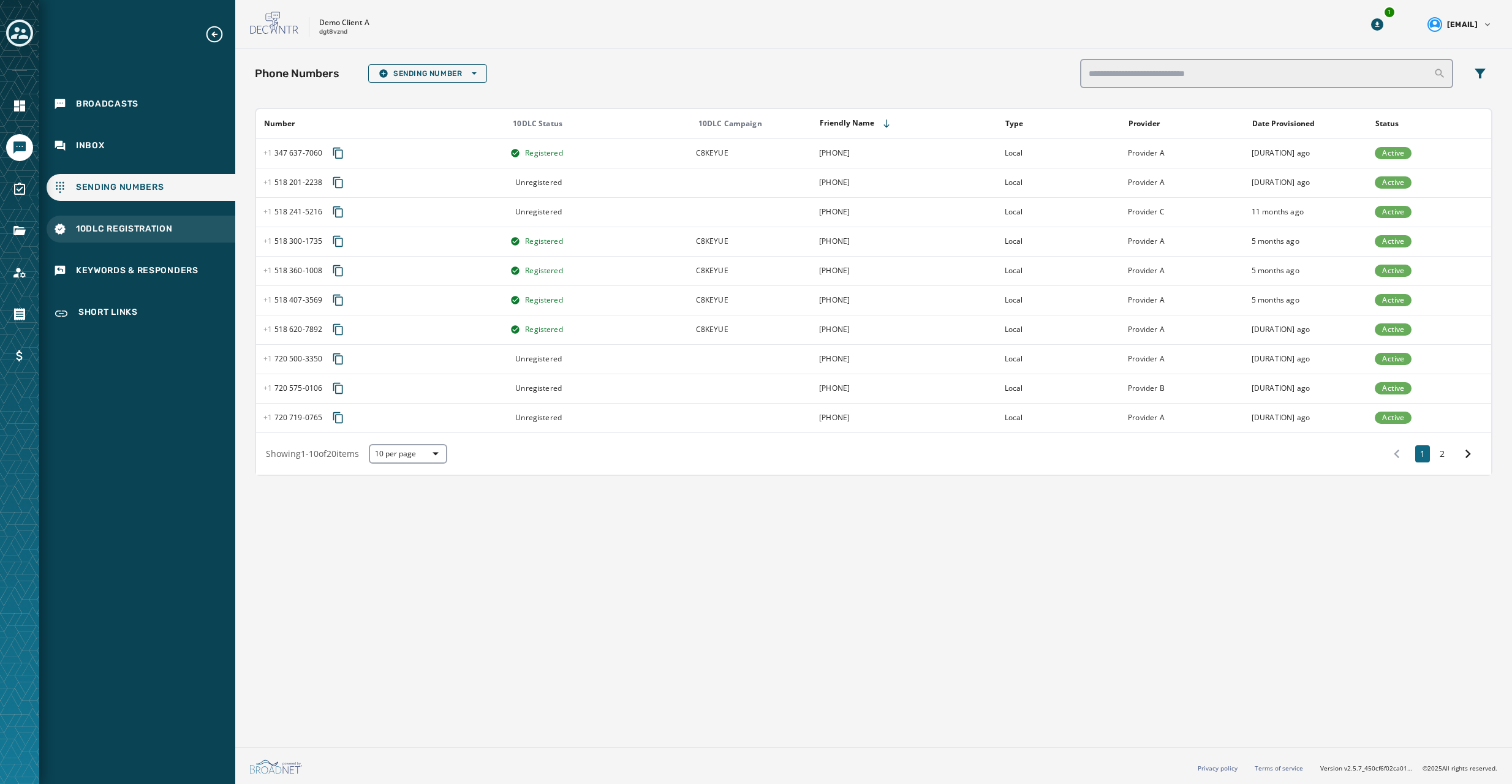 click on "10DLC Registration" at bounding box center [124, 229] 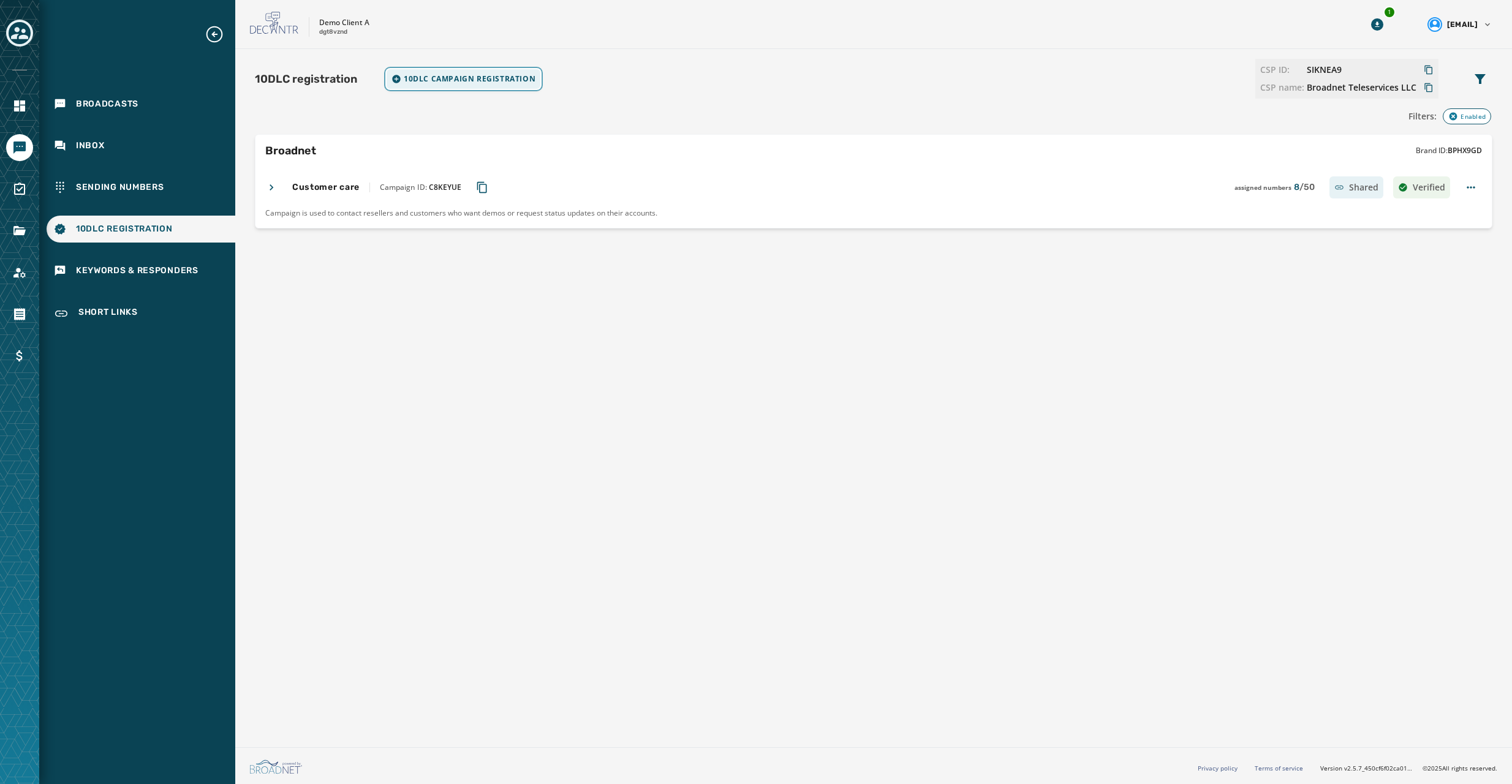 click on "10DLC Campaign registration" at bounding box center (469, 79) 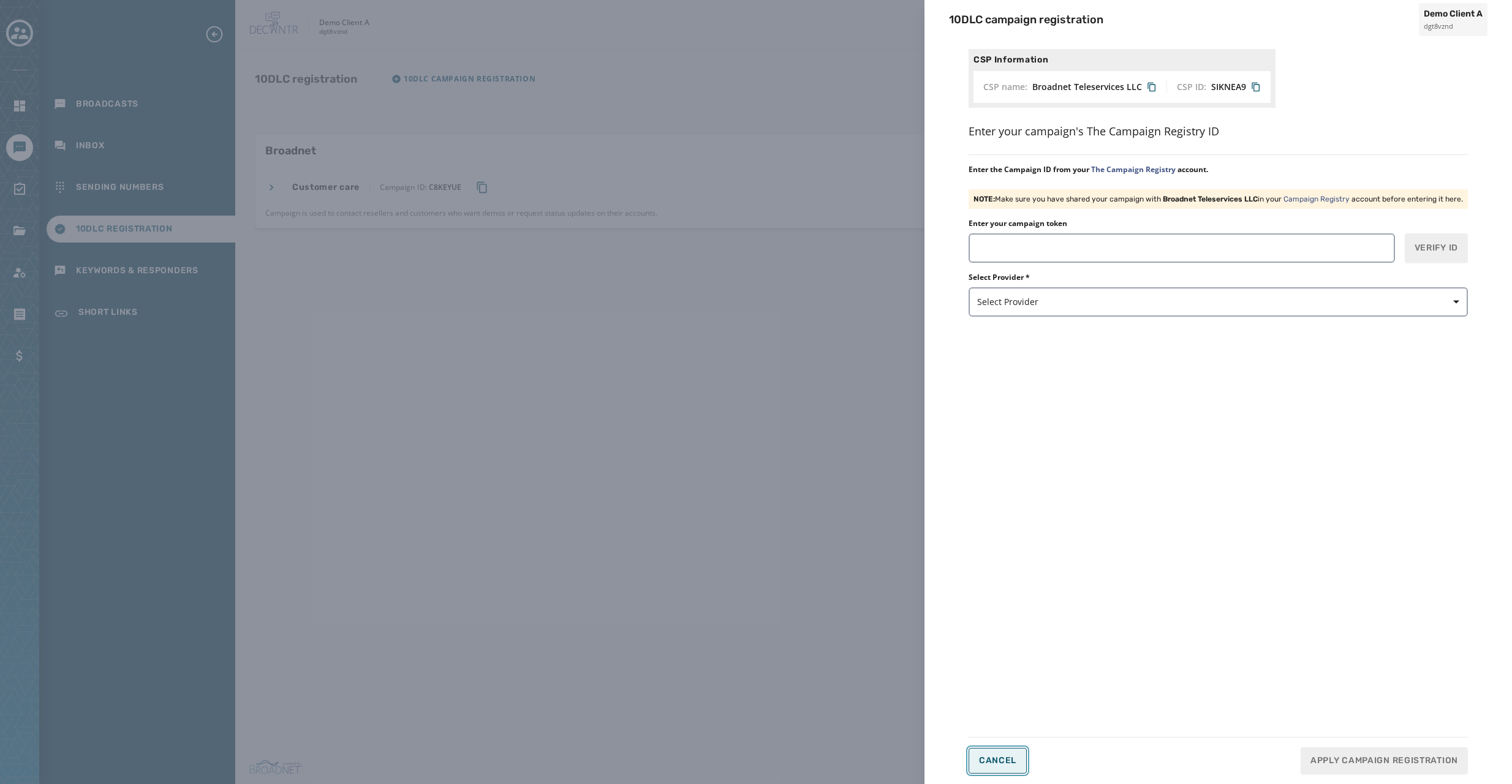 click on "Cancel" at bounding box center (997, 761) 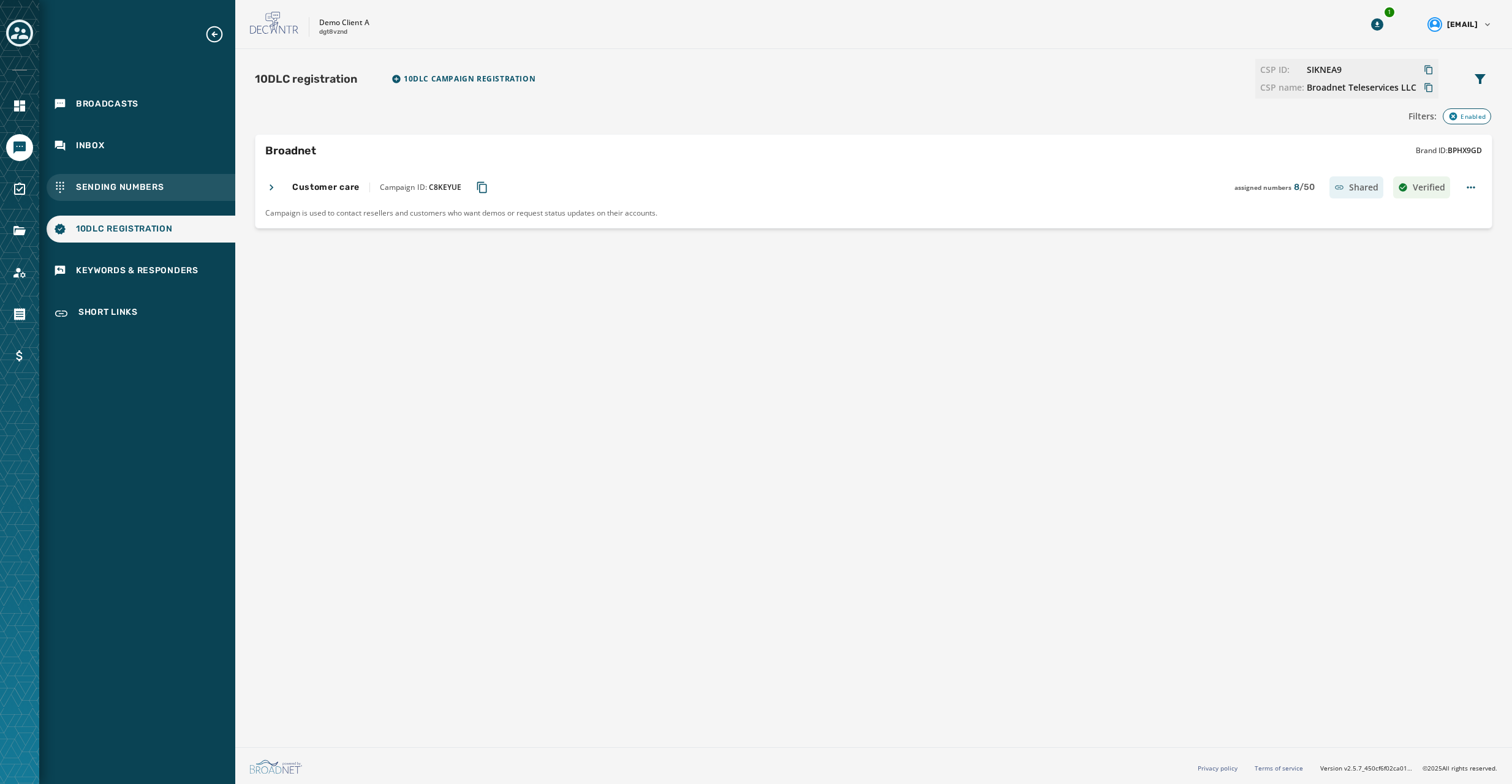 click on "Sending Numbers" at bounding box center [120, 187] 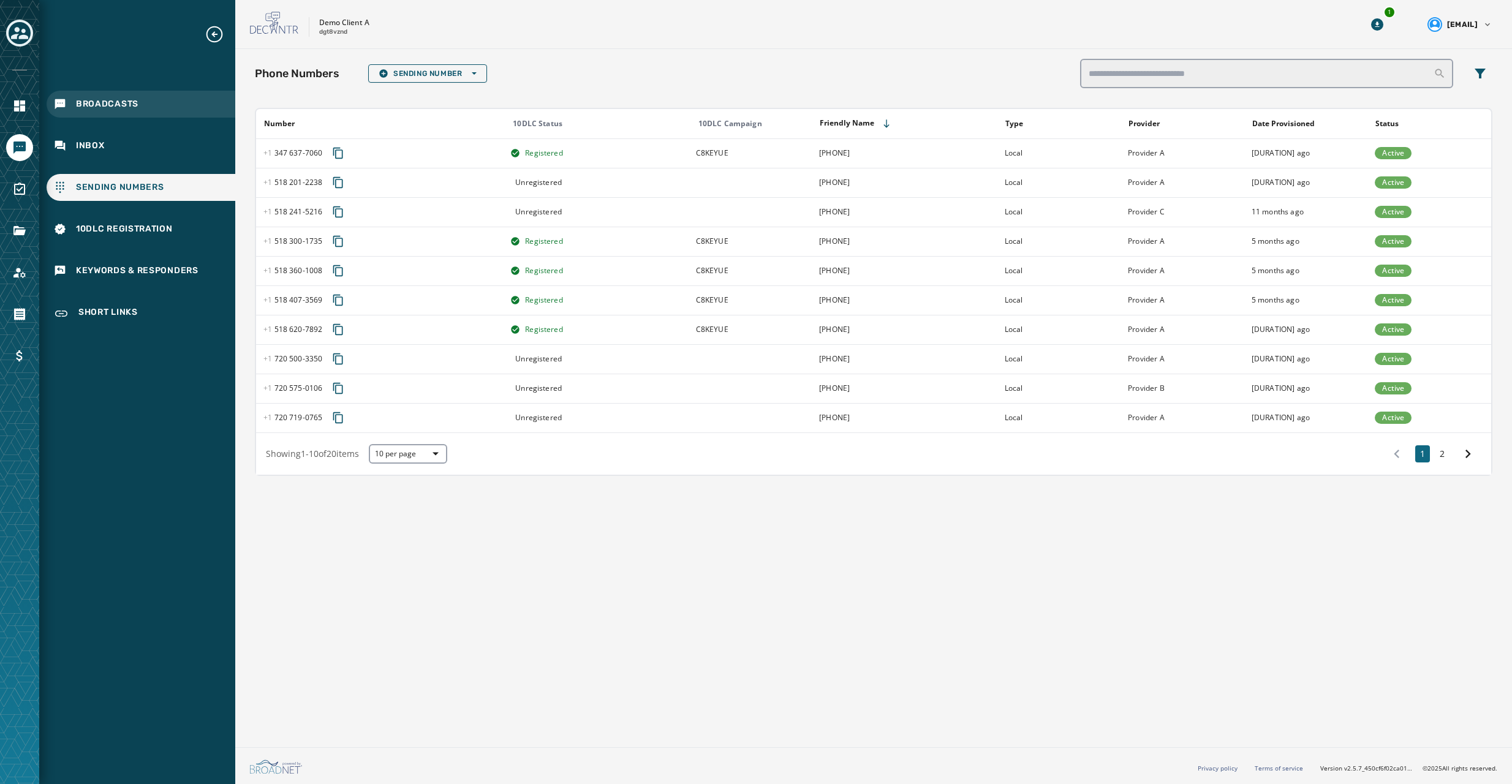 click on "Broadcasts" at bounding box center [141, 104] 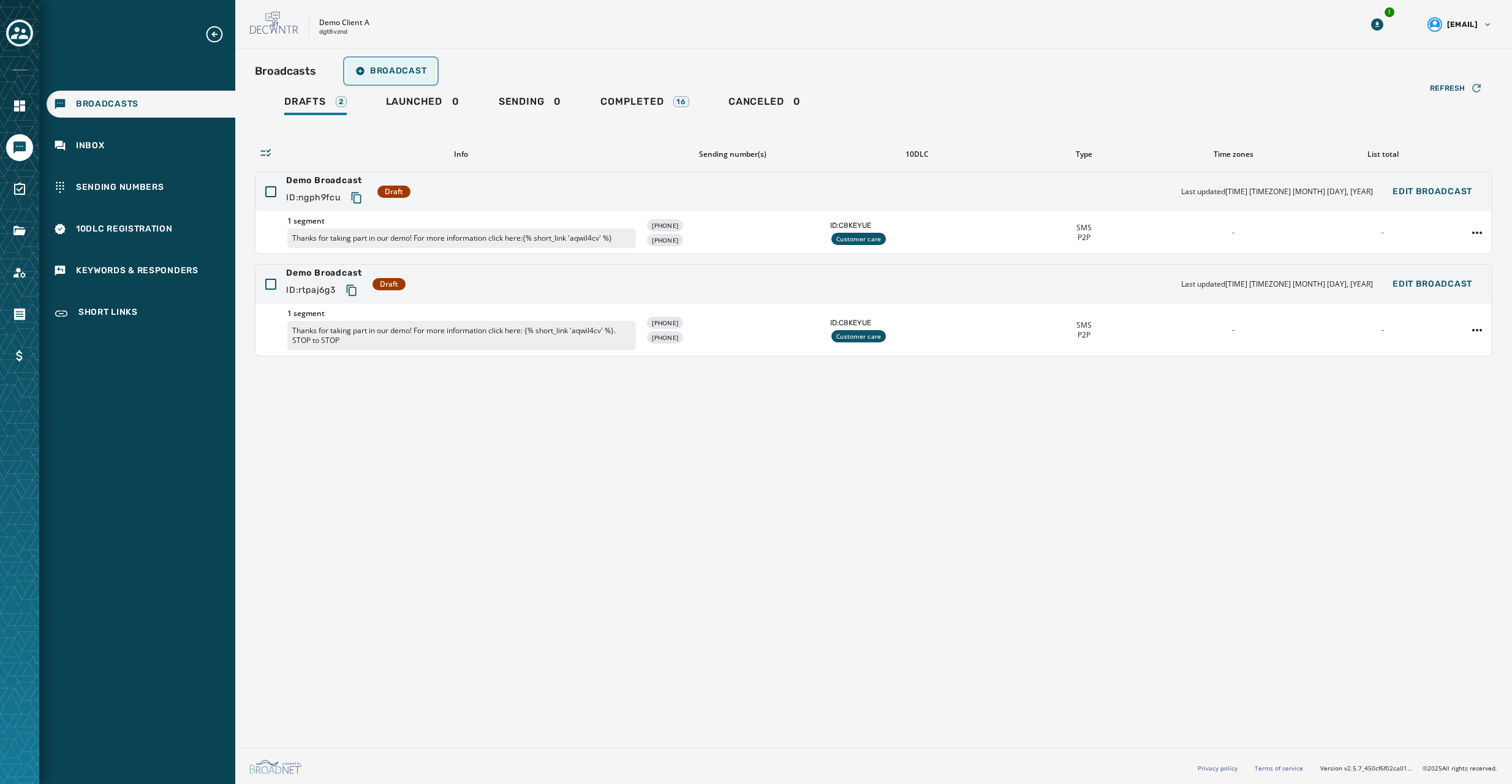 click on "Broadcast" at bounding box center [391, 71] 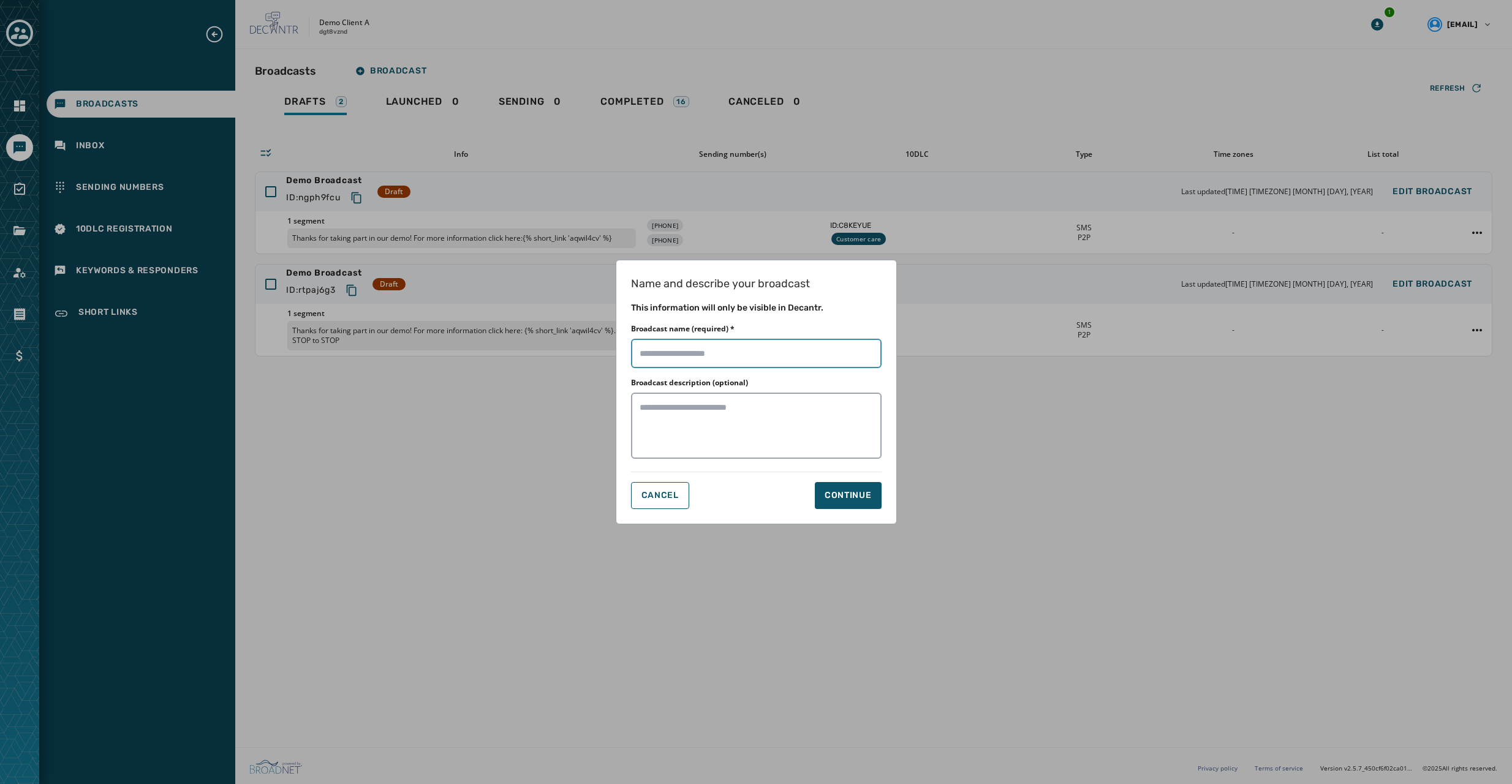 click on "Broadcast name (required) *" at bounding box center (756, 353) 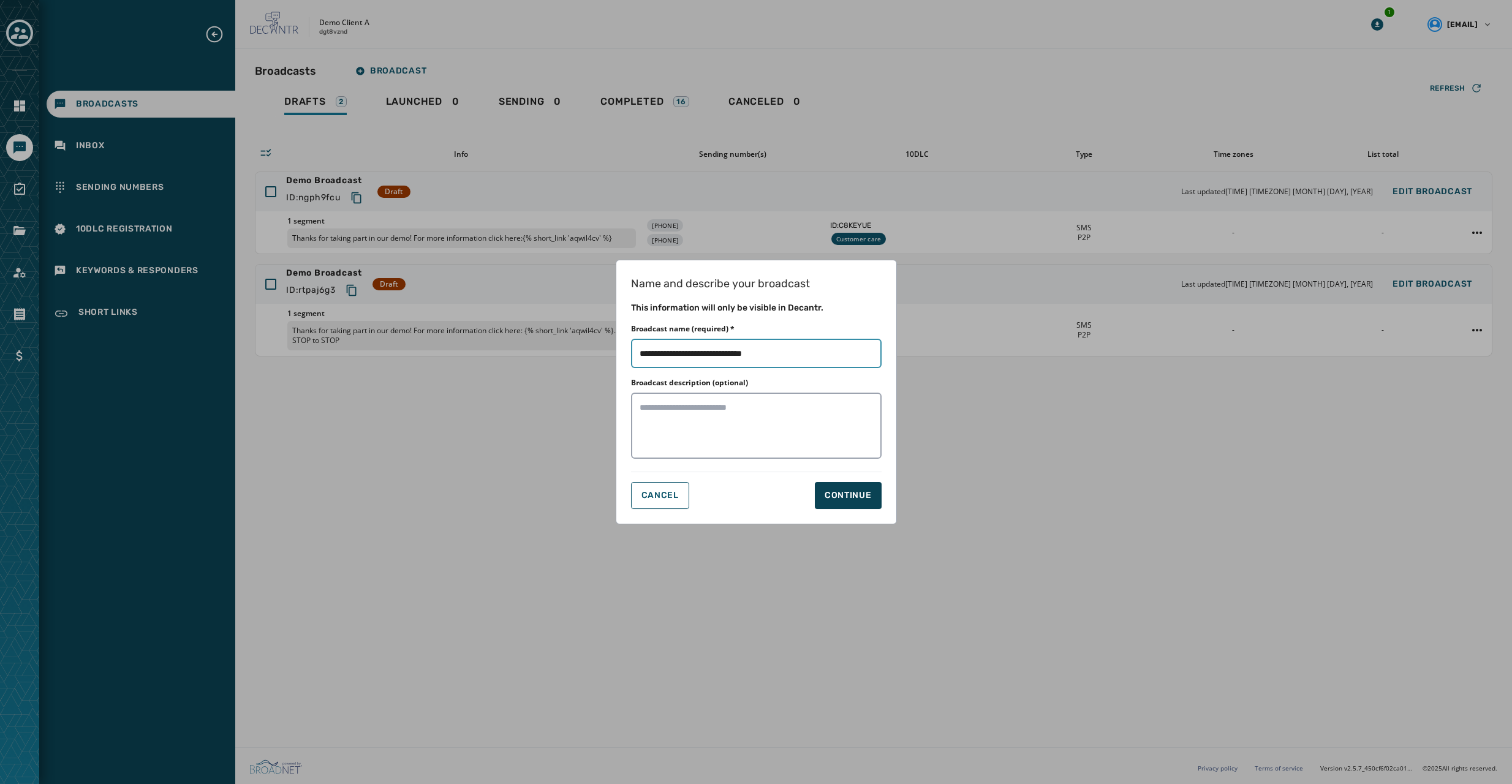 type on "**********" 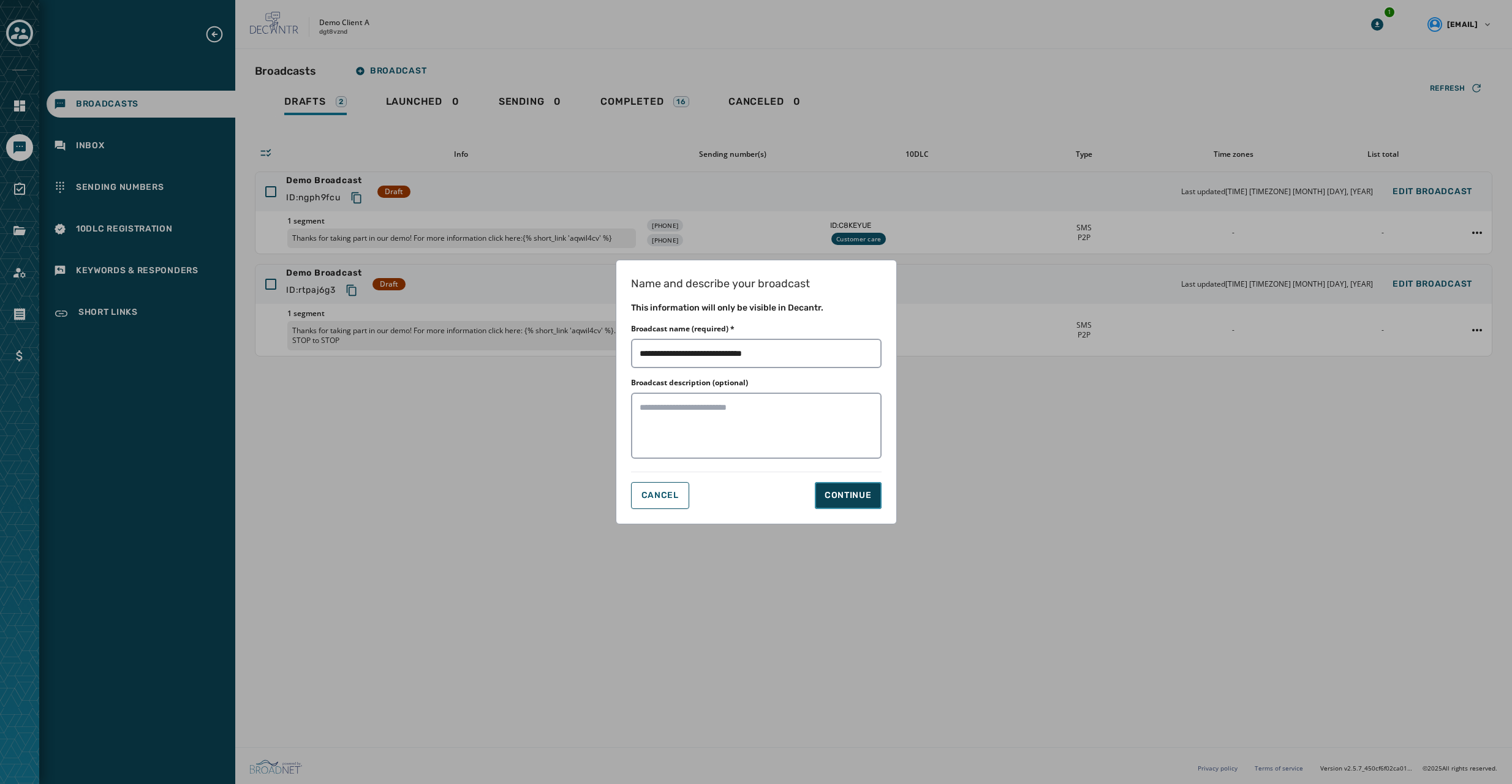 click on "Continue" at bounding box center (848, 496) 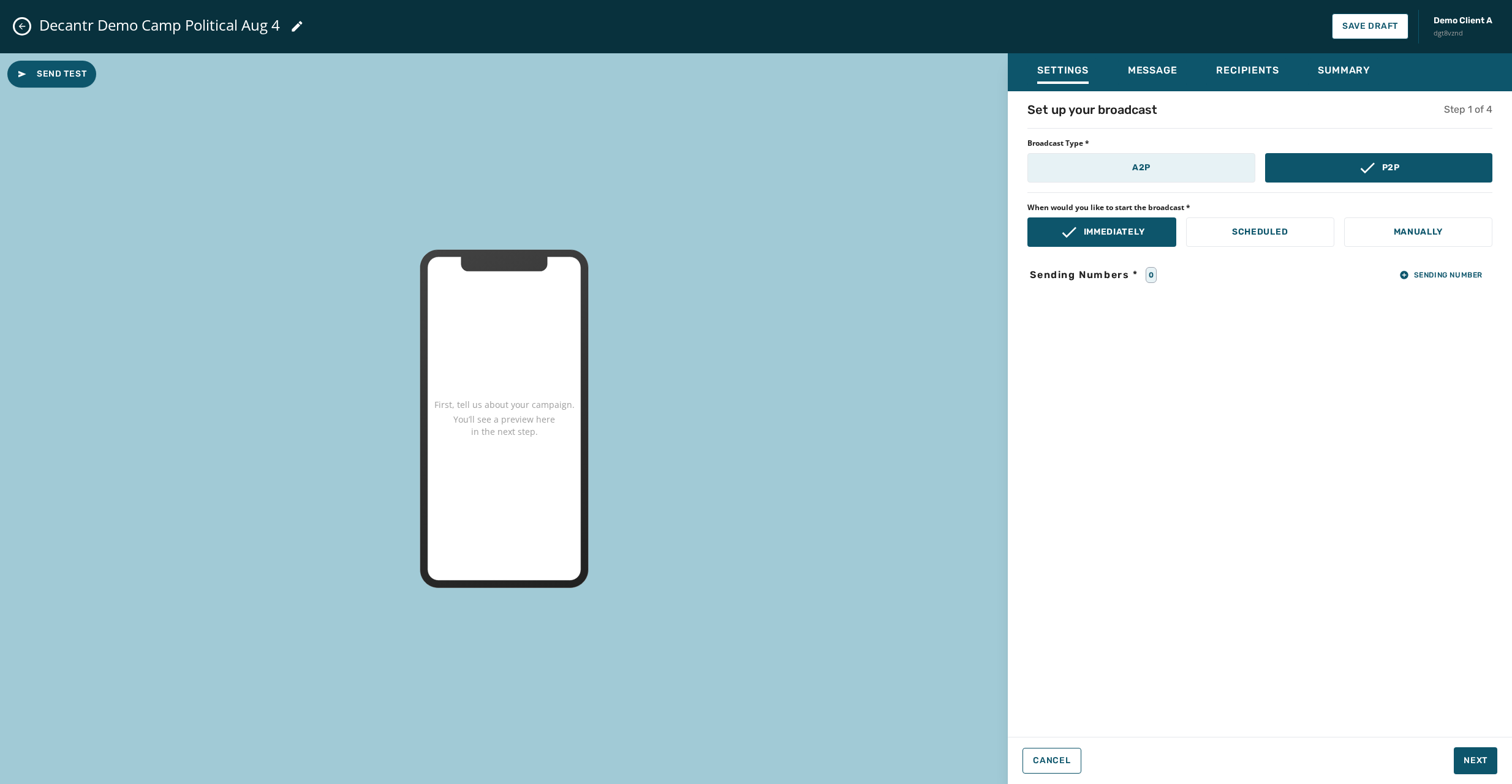 click on "A2P" at bounding box center [1141, 168] 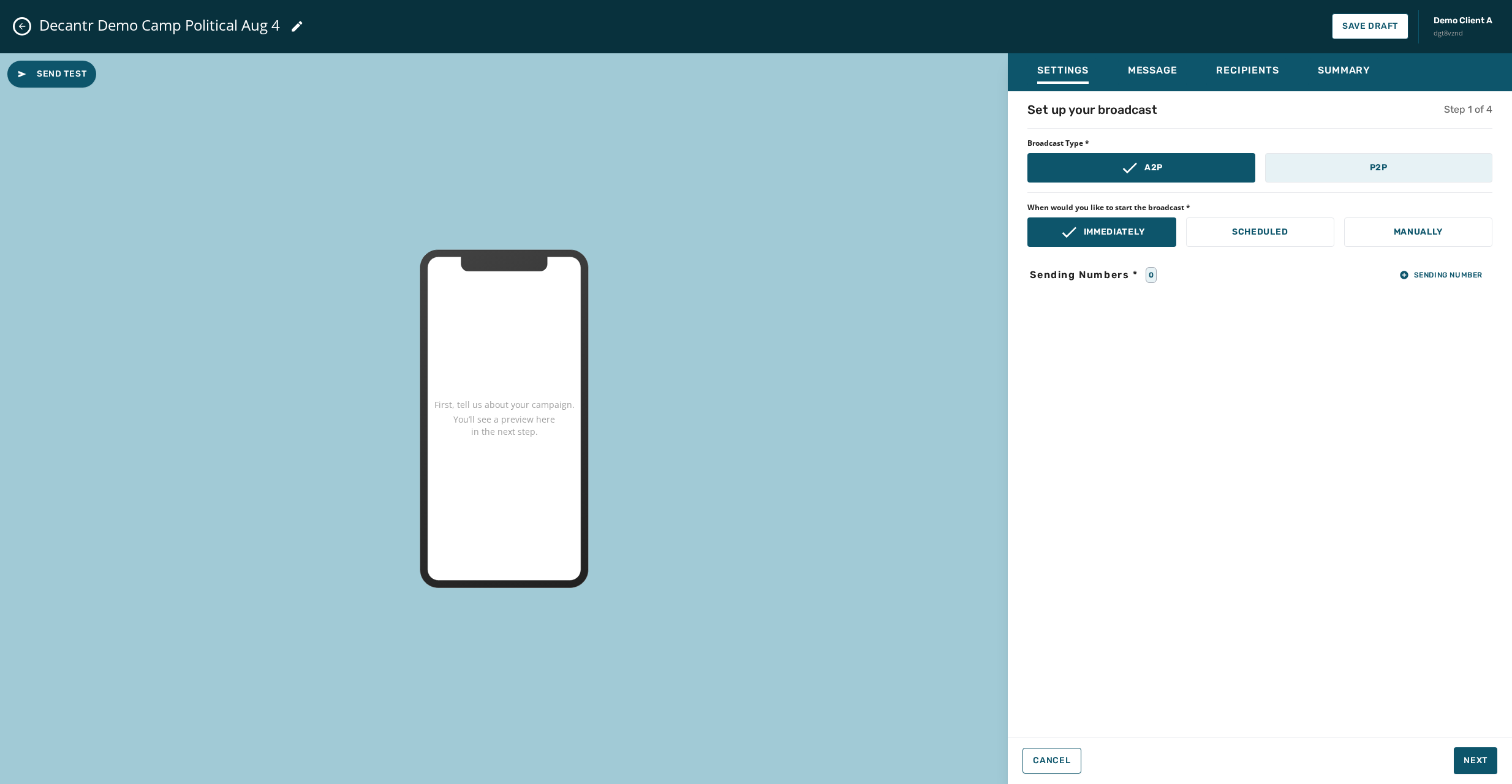 click on "P2P" at bounding box center (1378, 168) 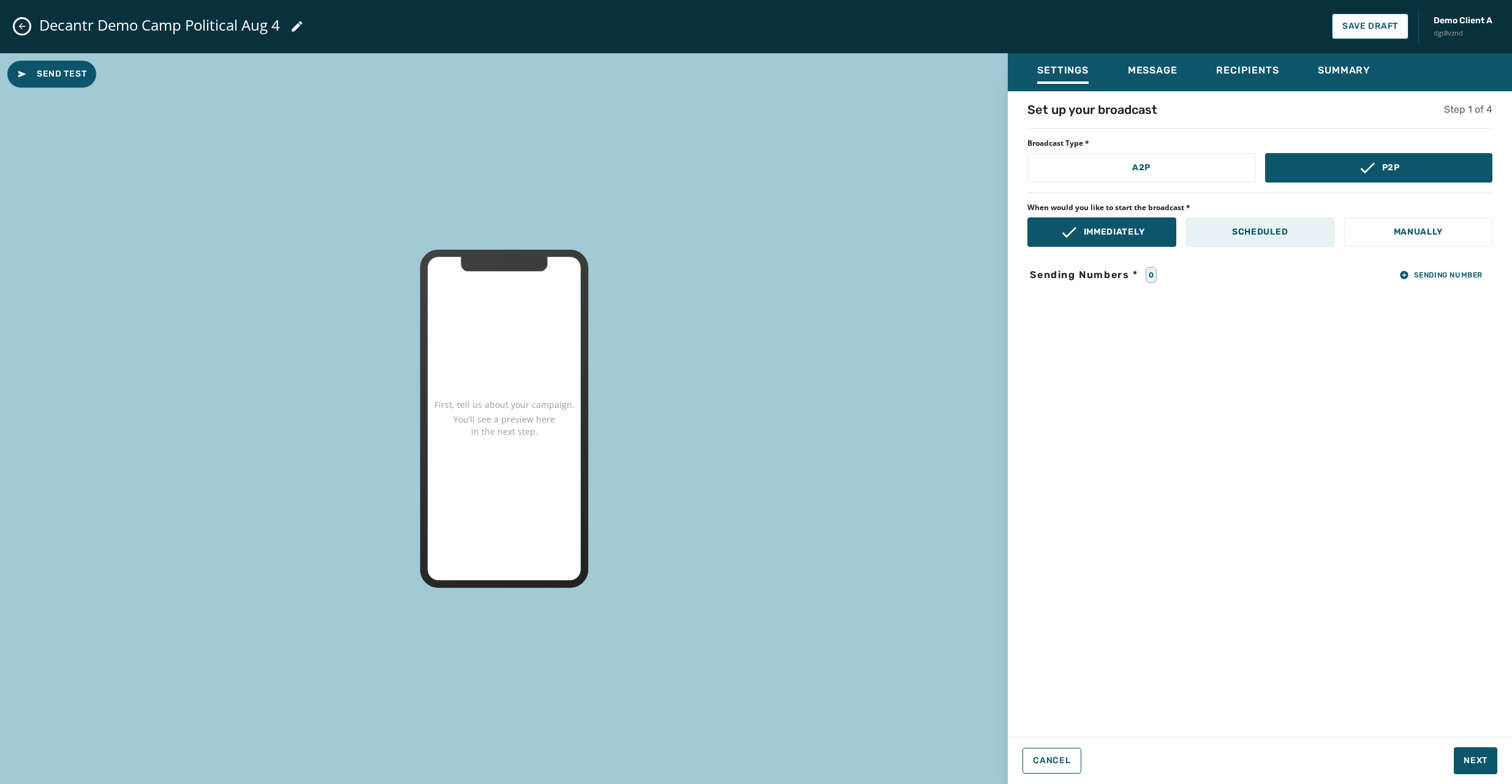 click on "Scheduled" at bounding box center (1260, 232) 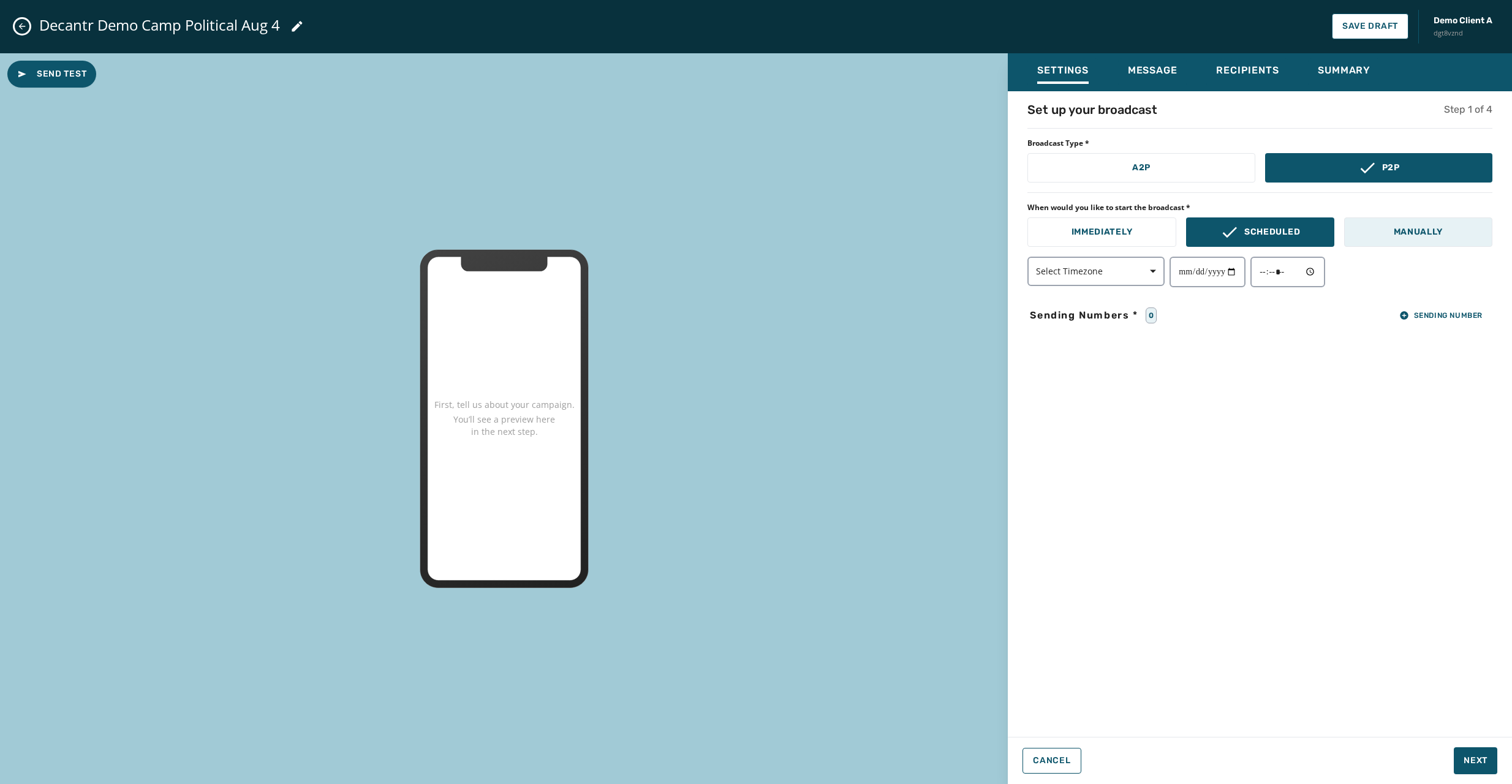 click on "Manually" at bounding box center [1418, 232] 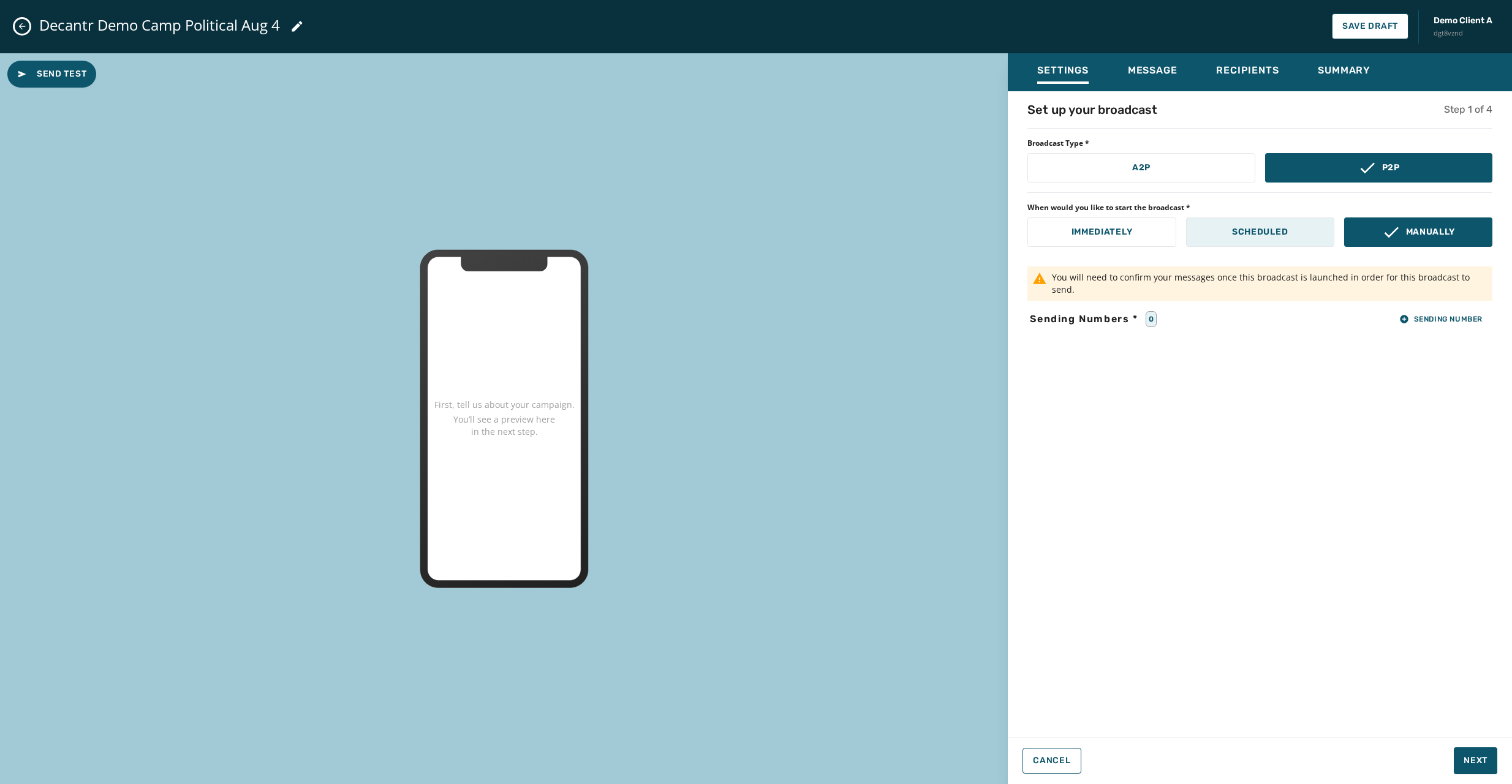 click on "Scheduled" at bounding box center [1260, 232] 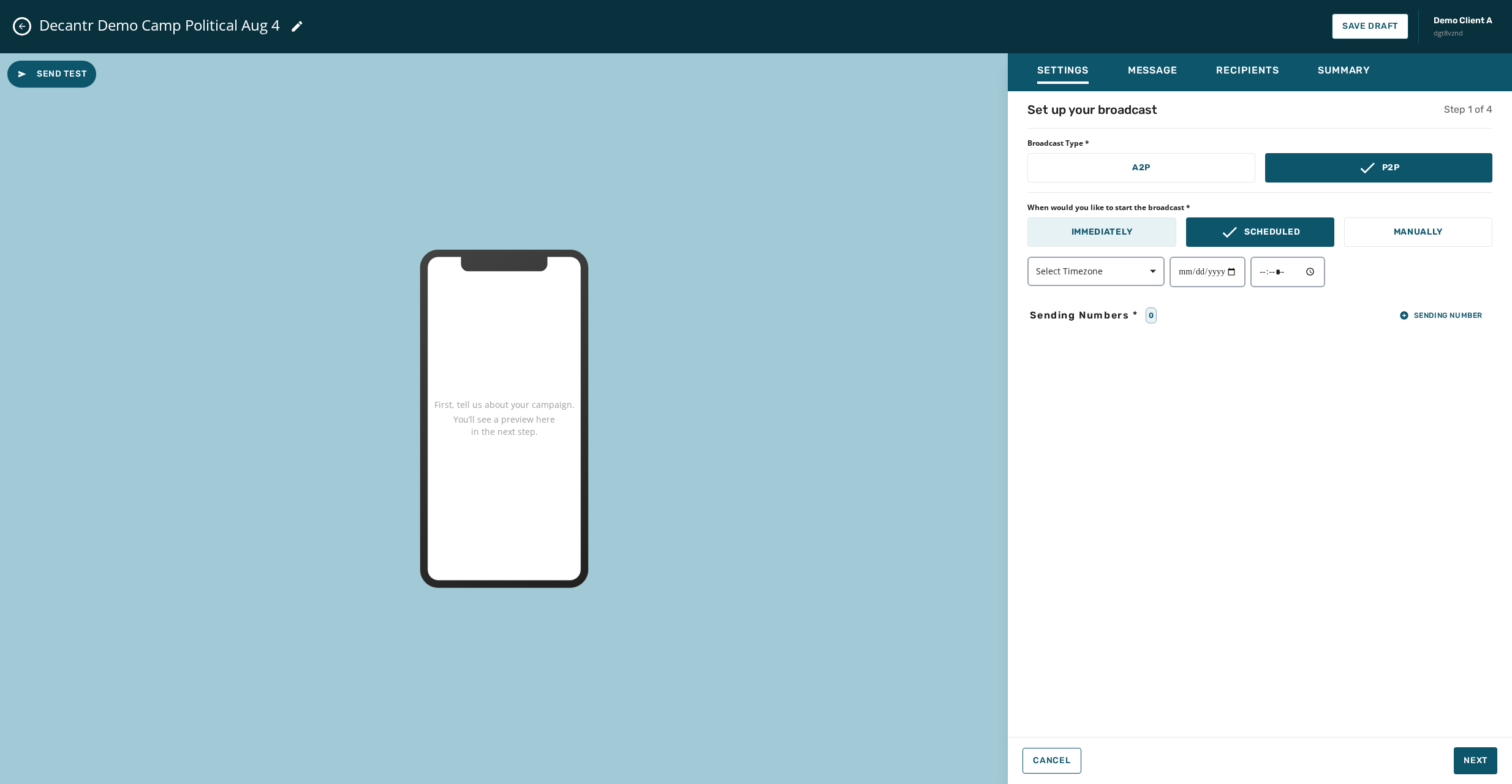 click on "Immediately" at bounding box center (1102, 232) 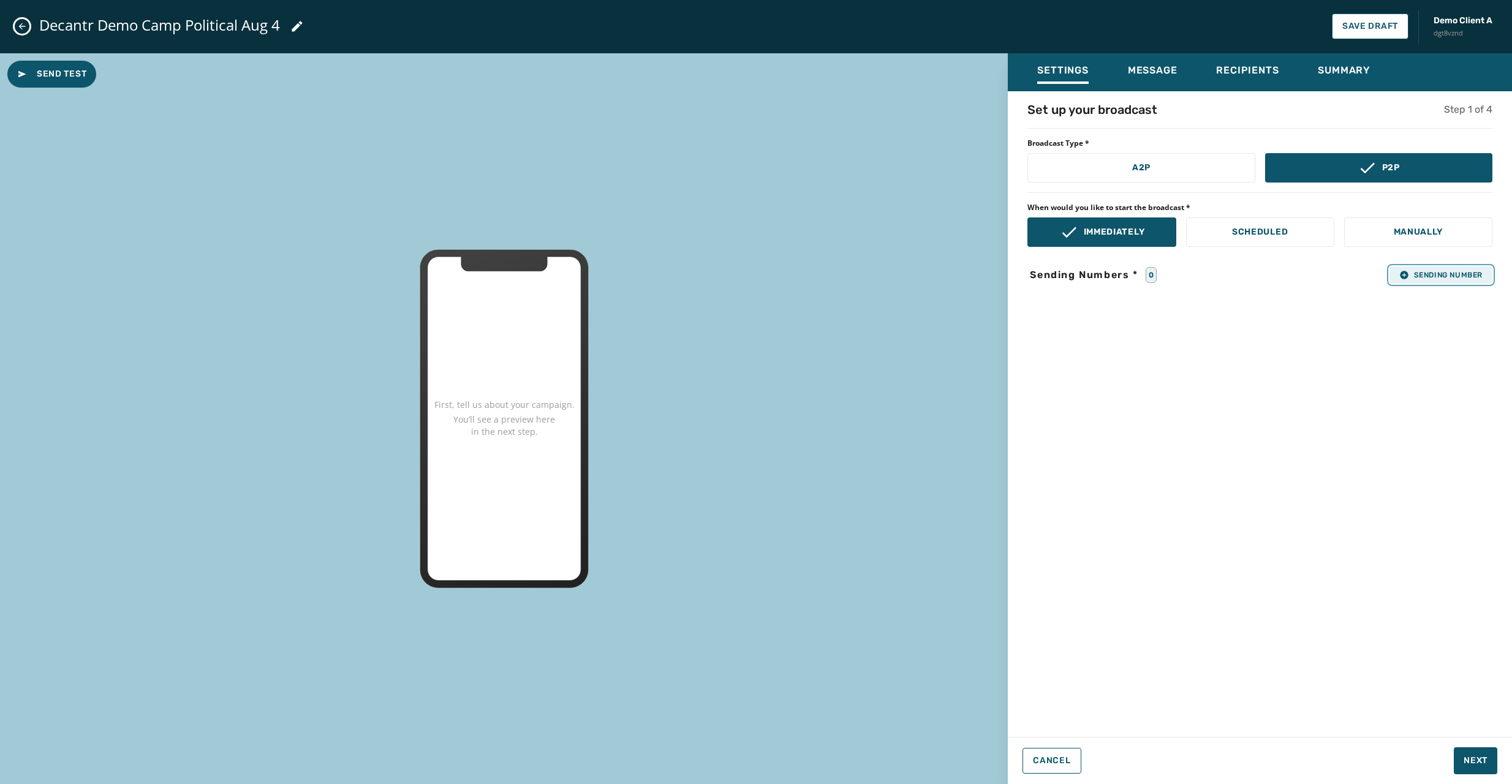 click on "Sending Number" at bounding box center (1441, 275) 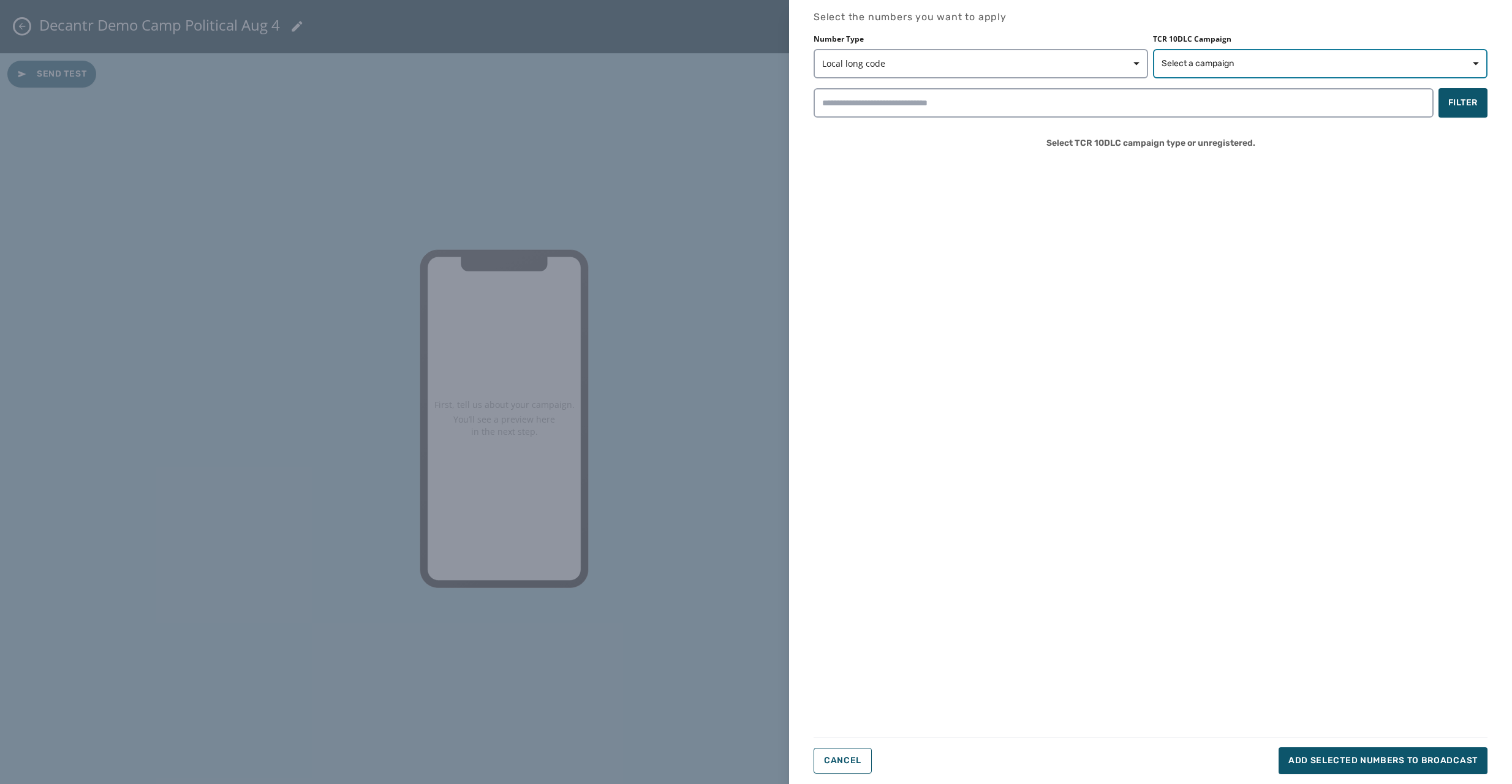 click 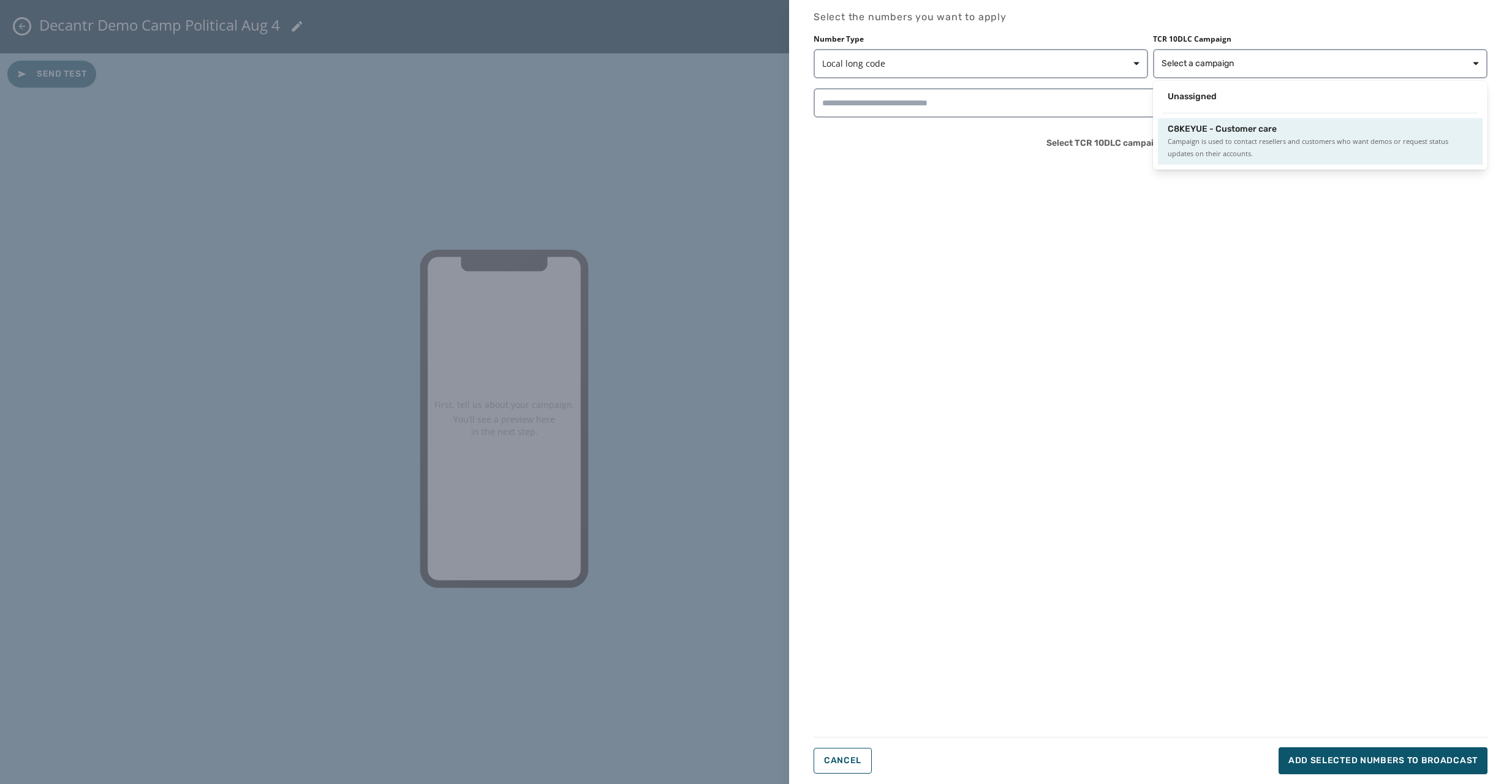 click on "C8KEYUE - Customer care" at bounding box center [1222, 129] 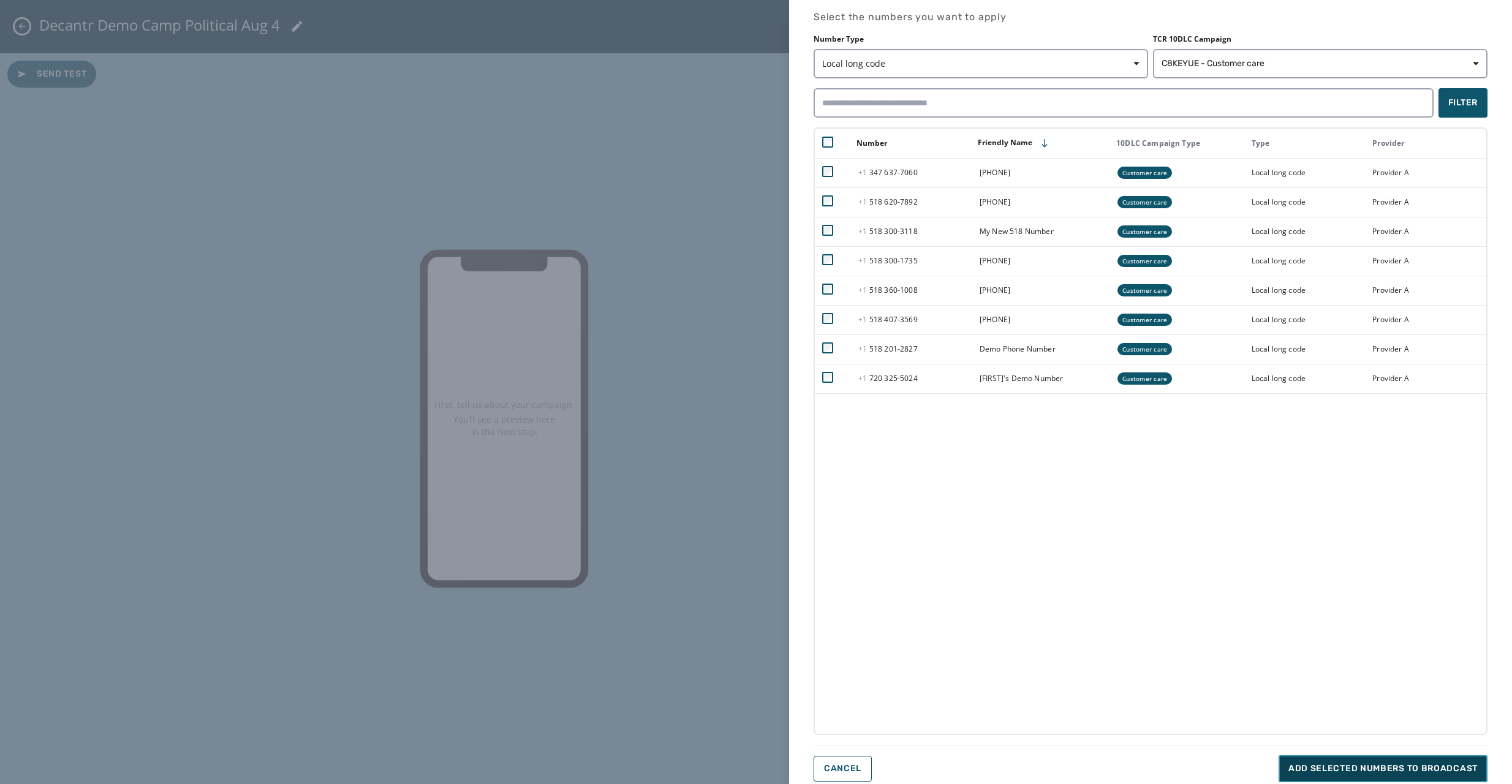click on "Add selected numbers to broadcast" at bounding box center [1383, 769] 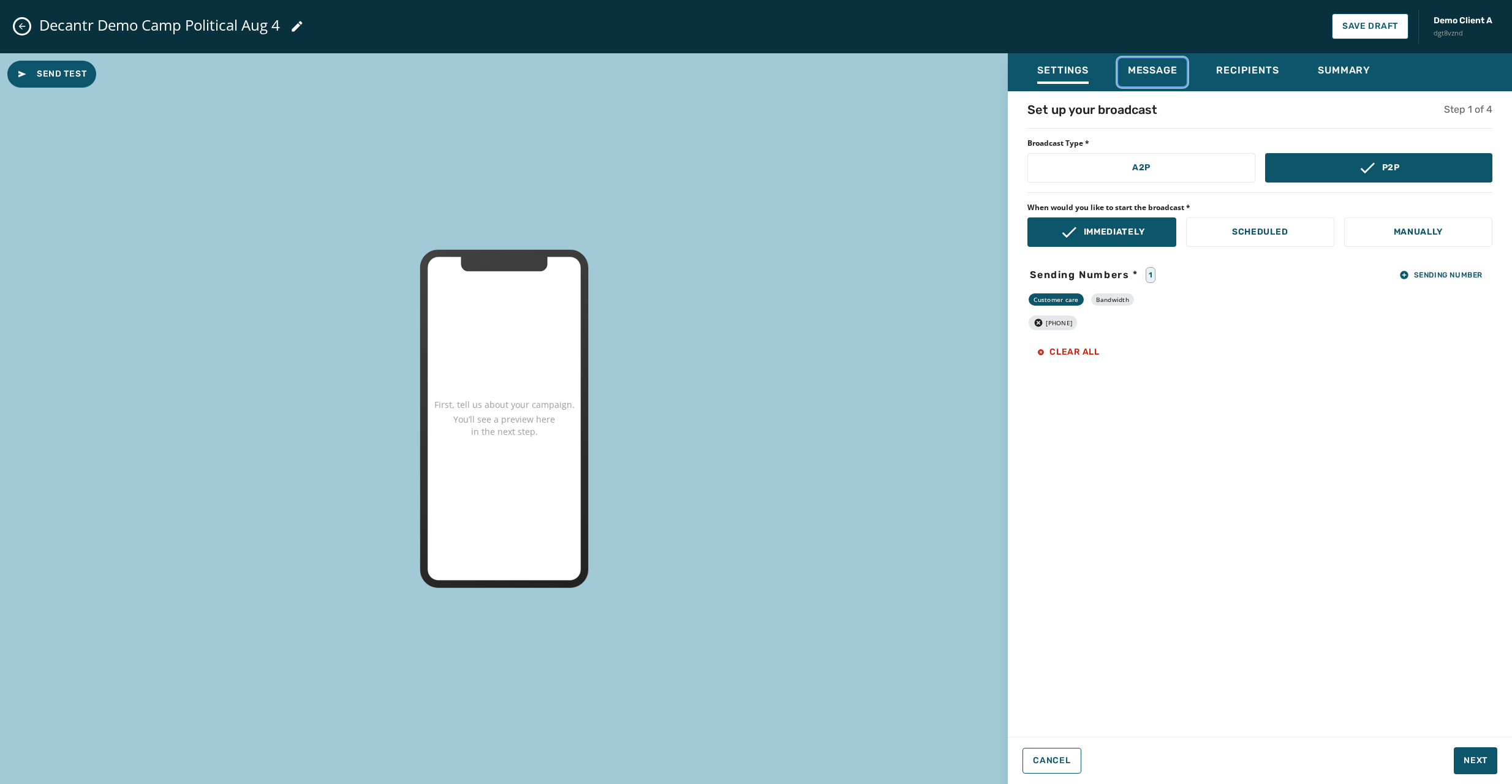 click on "Message" at bounding box center (1152, 70) 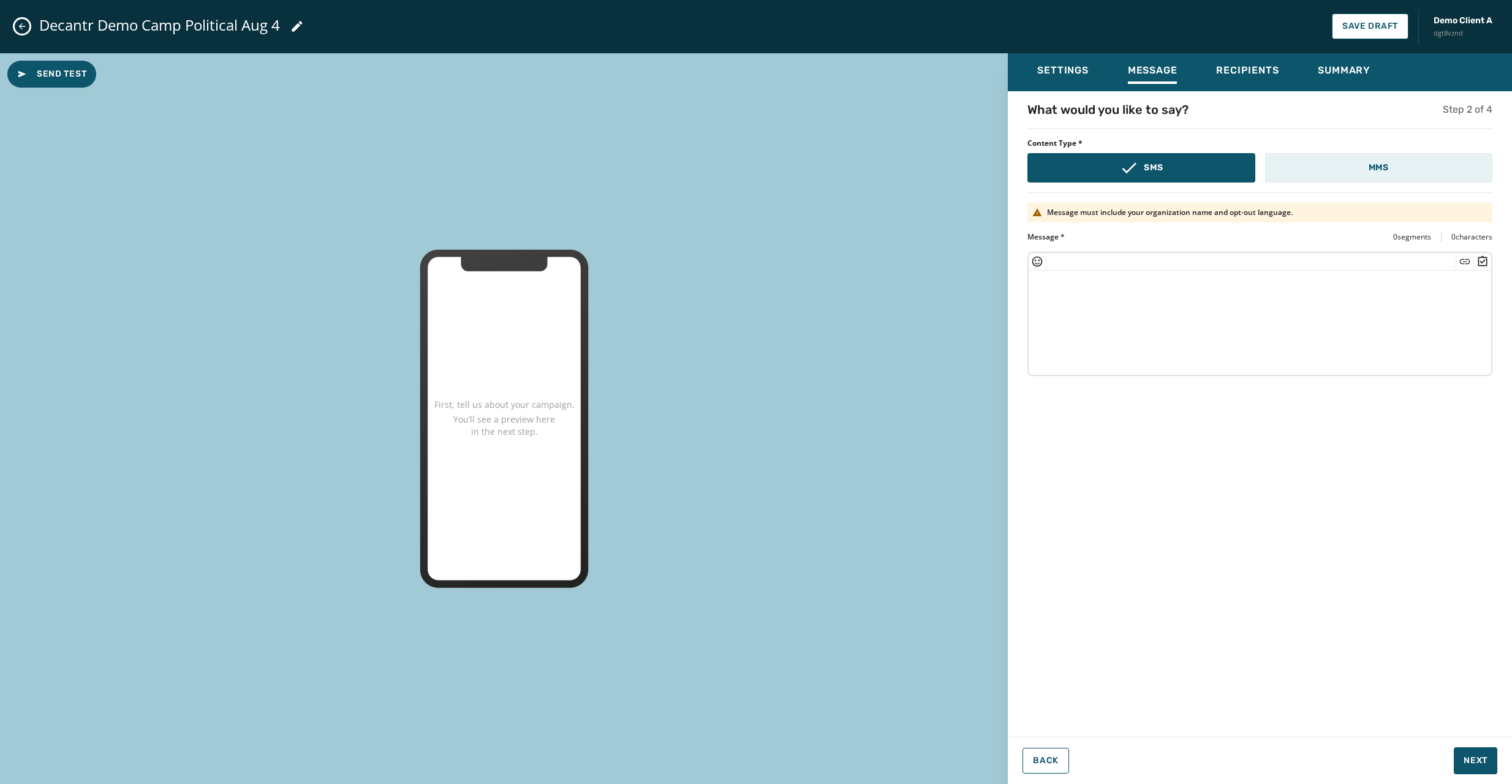 click on "MMS" at bounding box center [1378, 168] 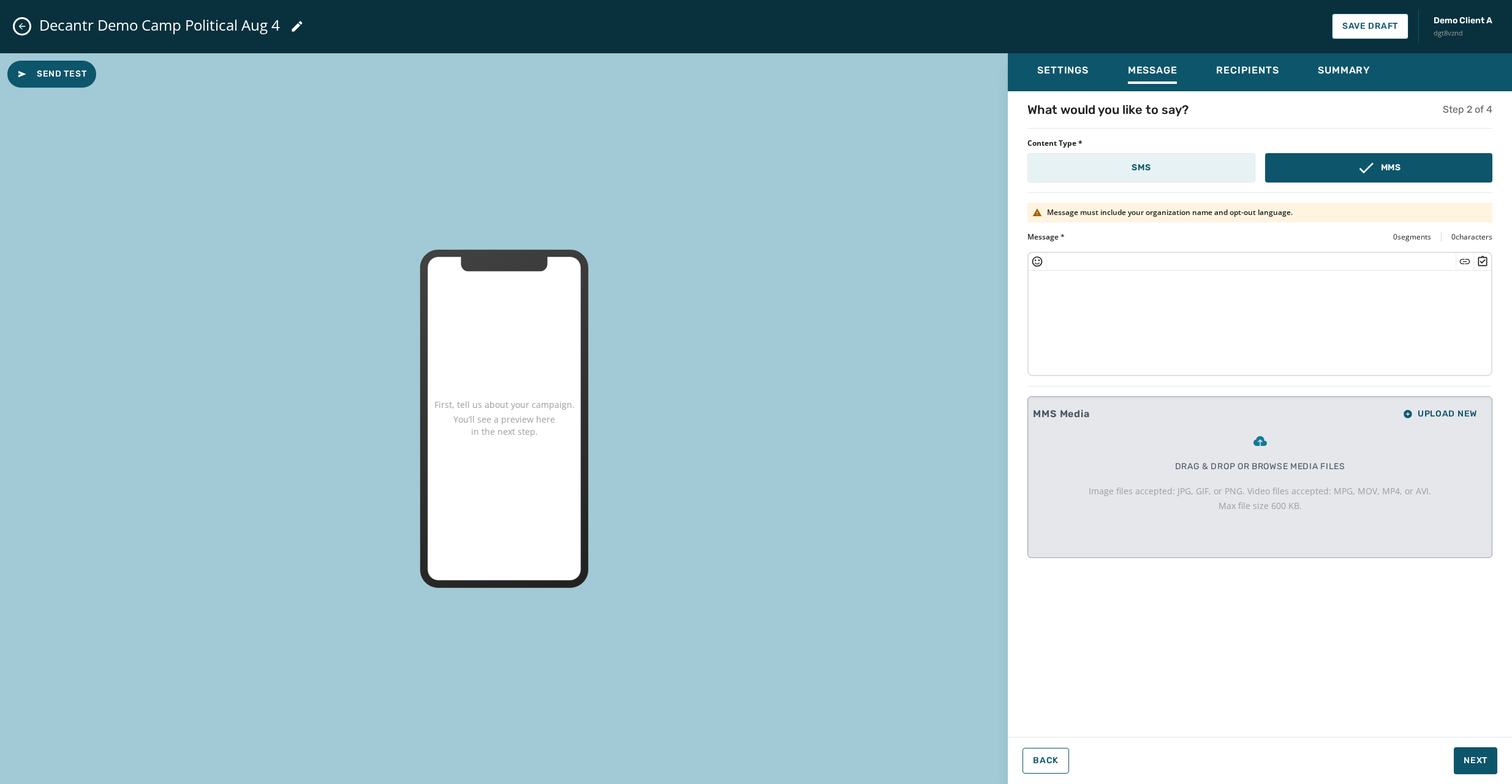 click on "SMS" at bounding box center [1141, 168] 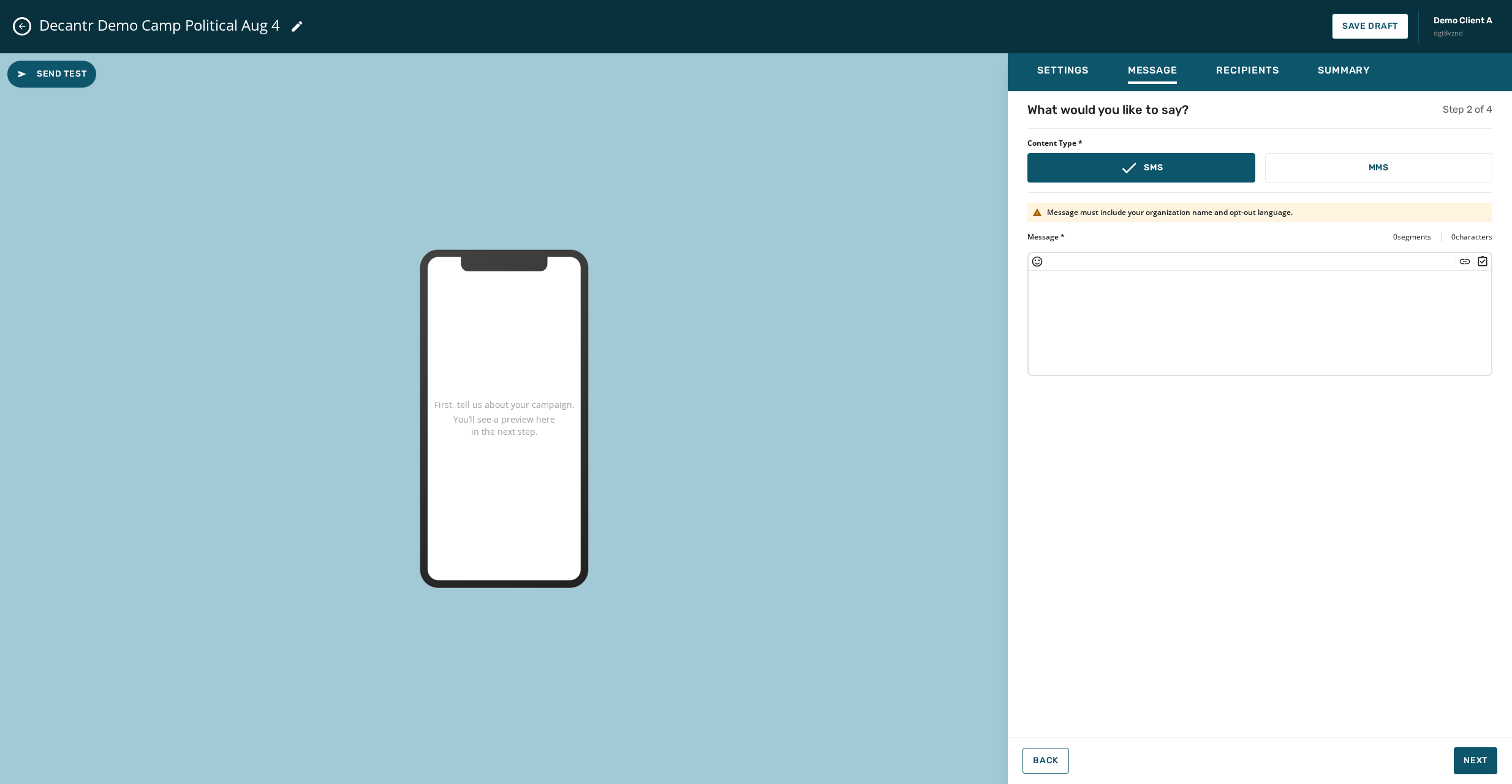 click at bounding box center [1260, 321] 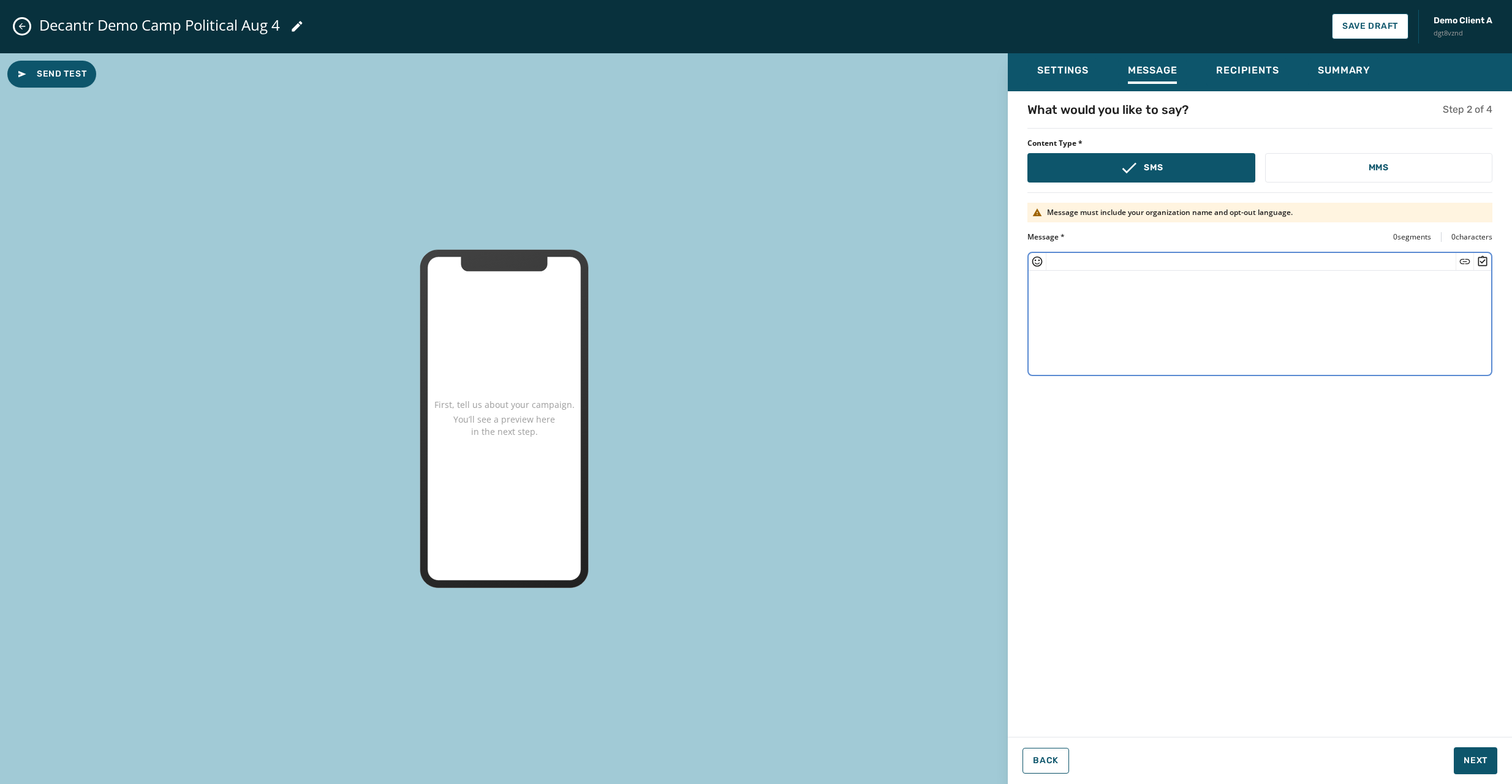 click at bounding box center (1260, 321) 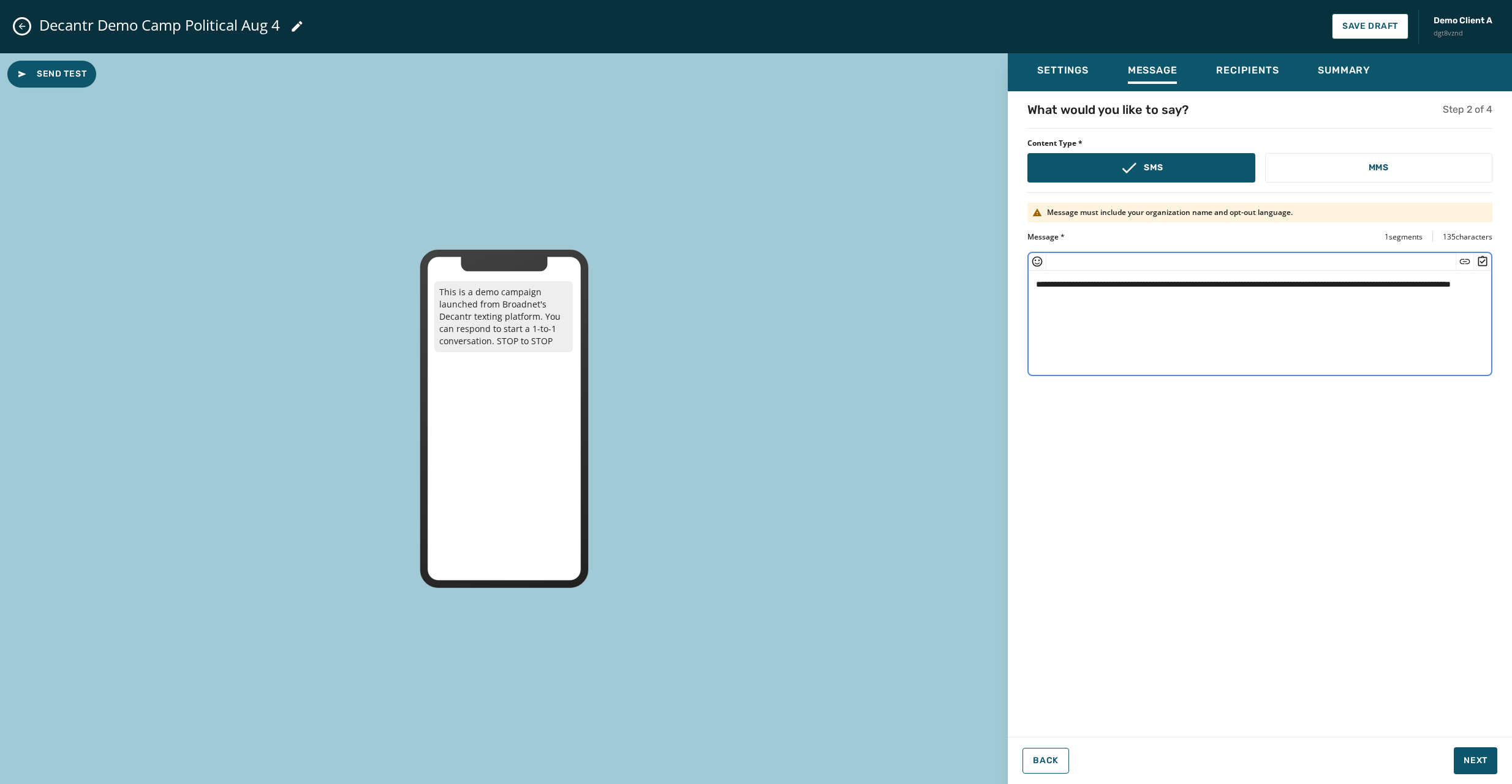 click on "**********" at bounding box center (1260, 321) 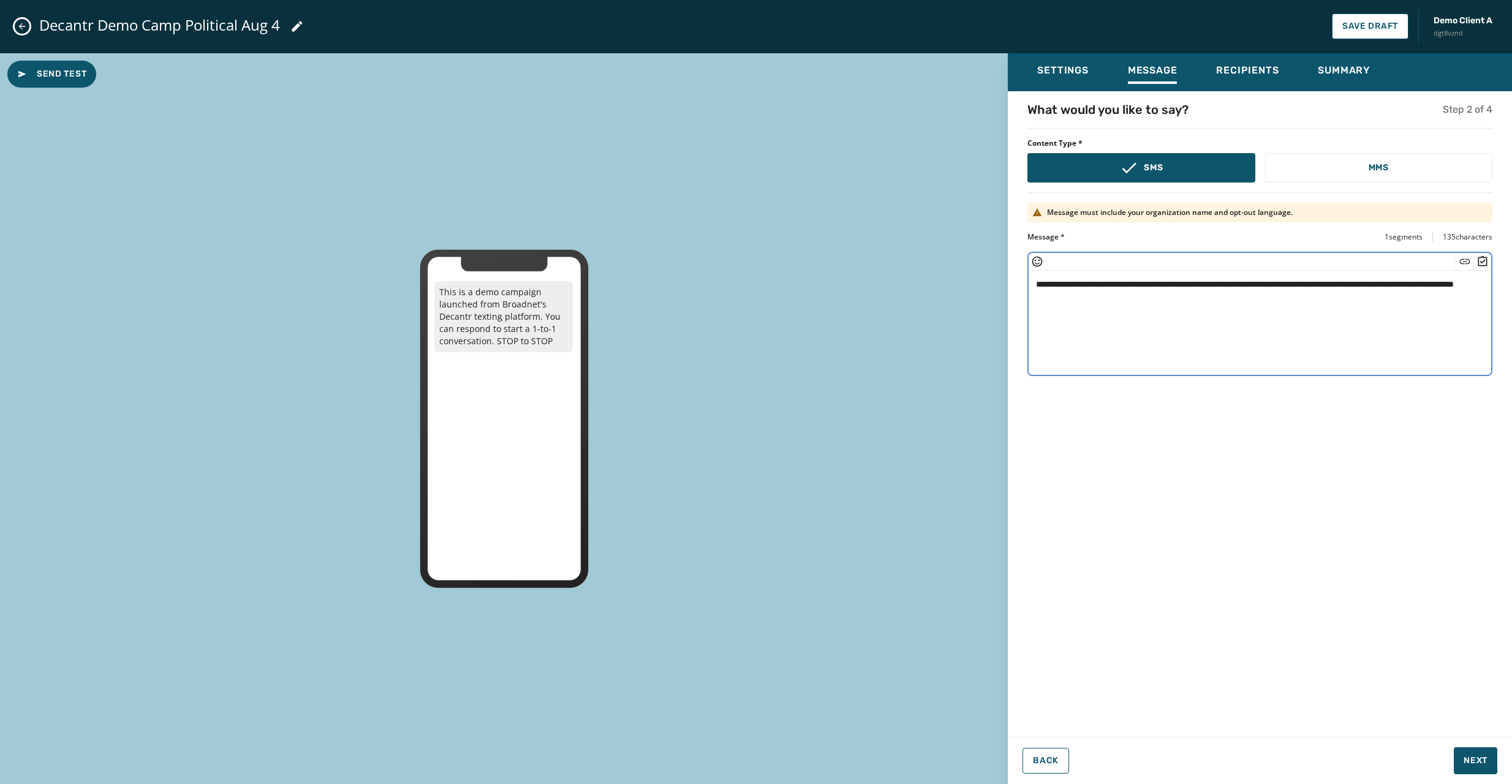 click 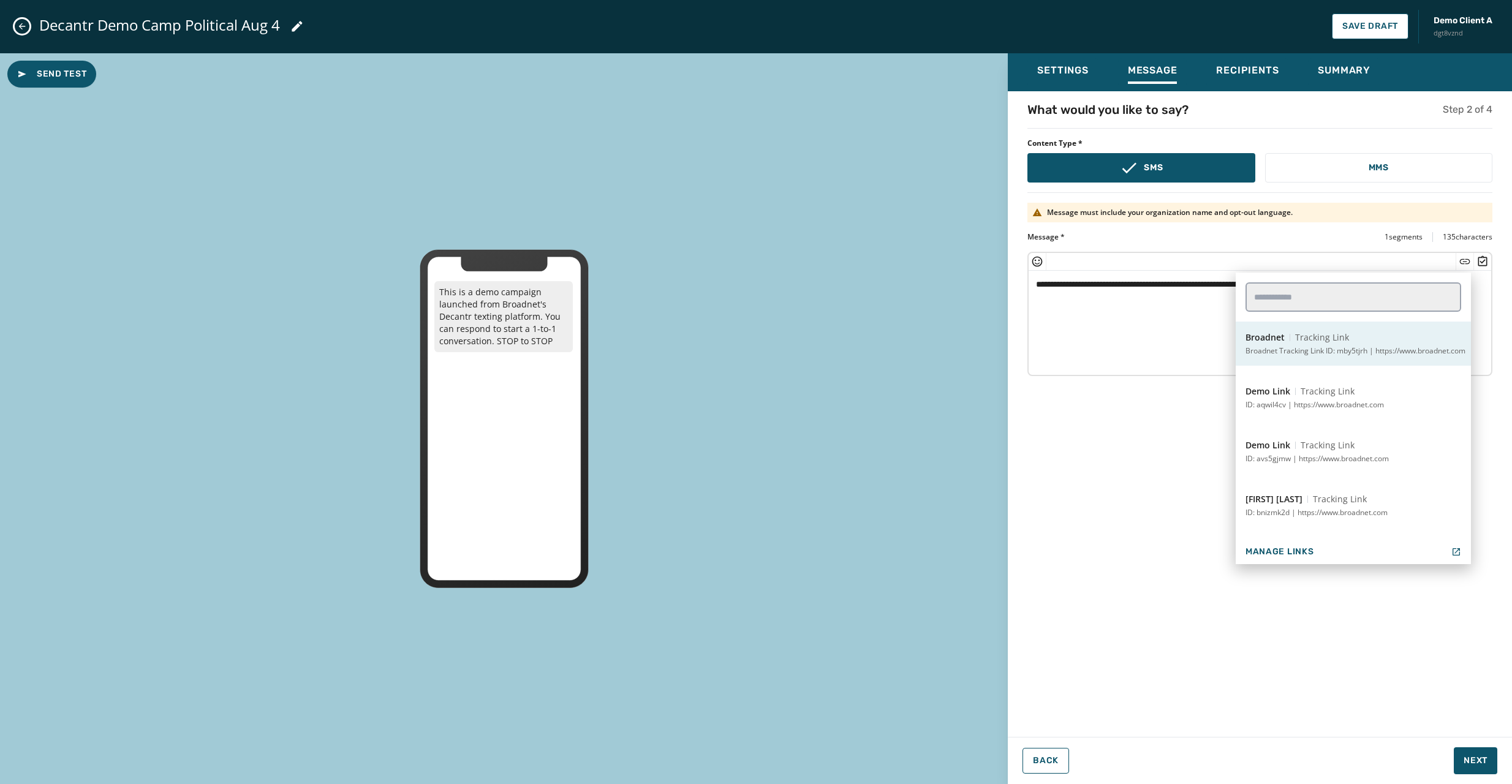 click on "Broadnet Tracking Link ID: mby5tjrh | https://www.broadnet.com" at bounding box center (1355, 351) 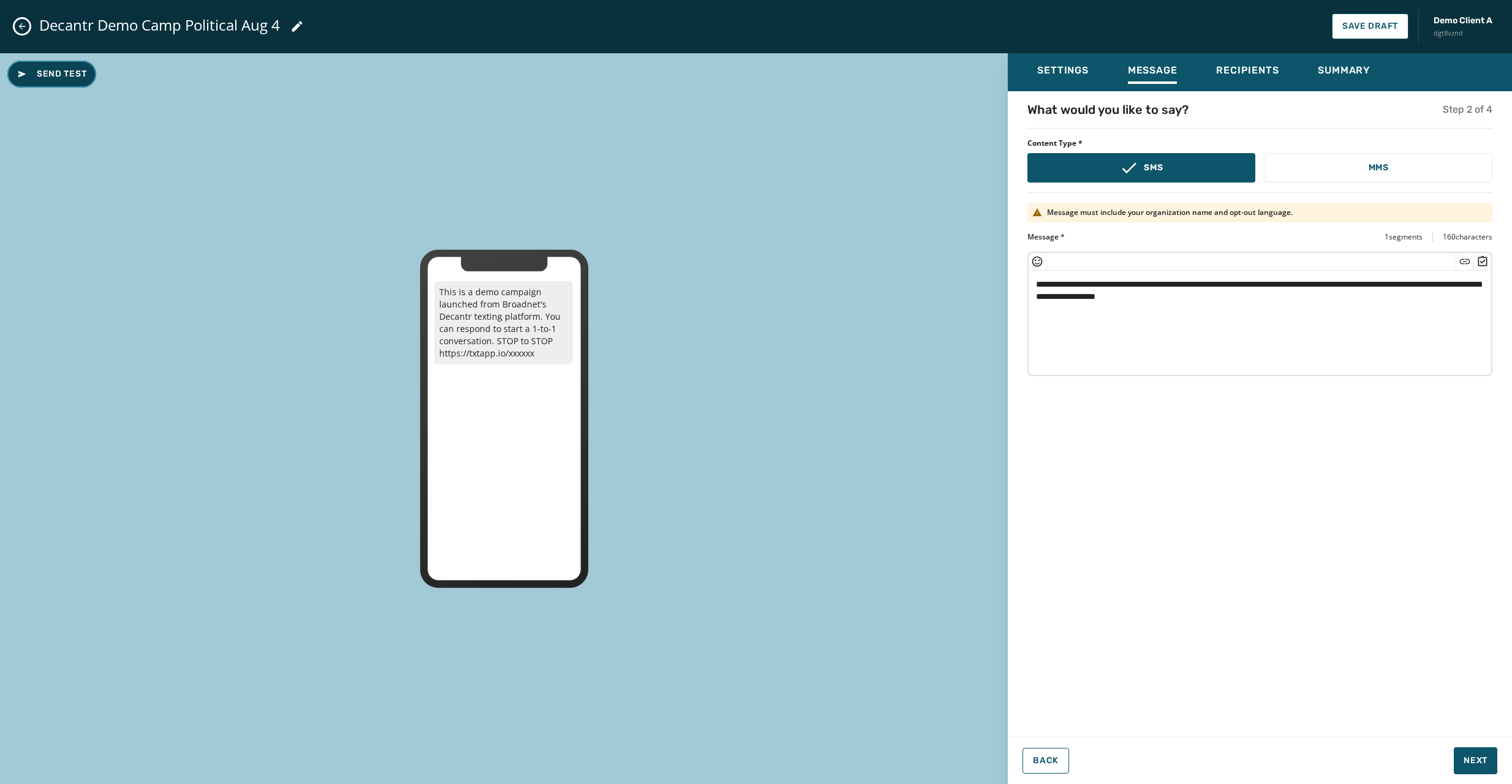 click on "Send Test" at bounding box center (51, 74) 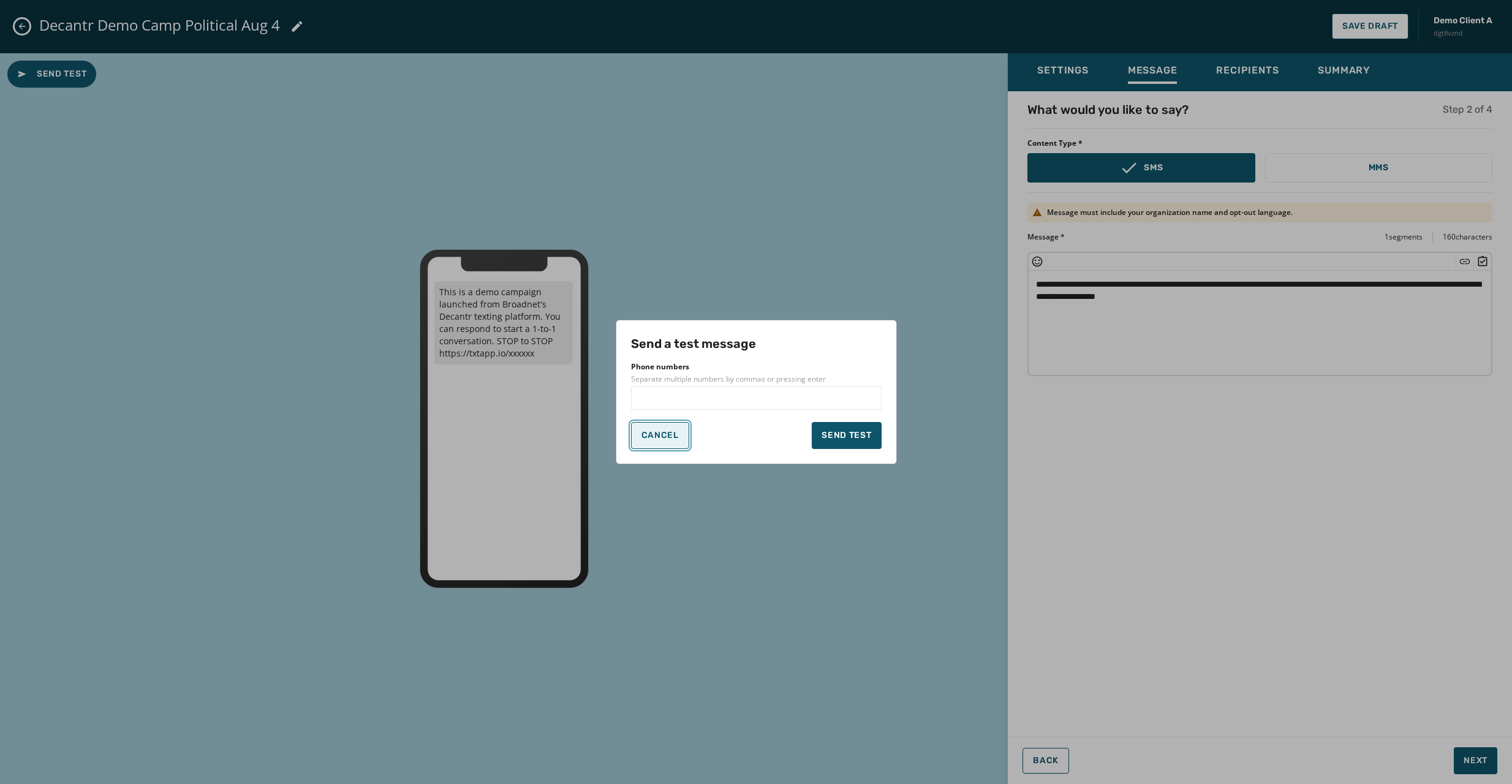 click on "Cancel" at bounding box center [660, 435] 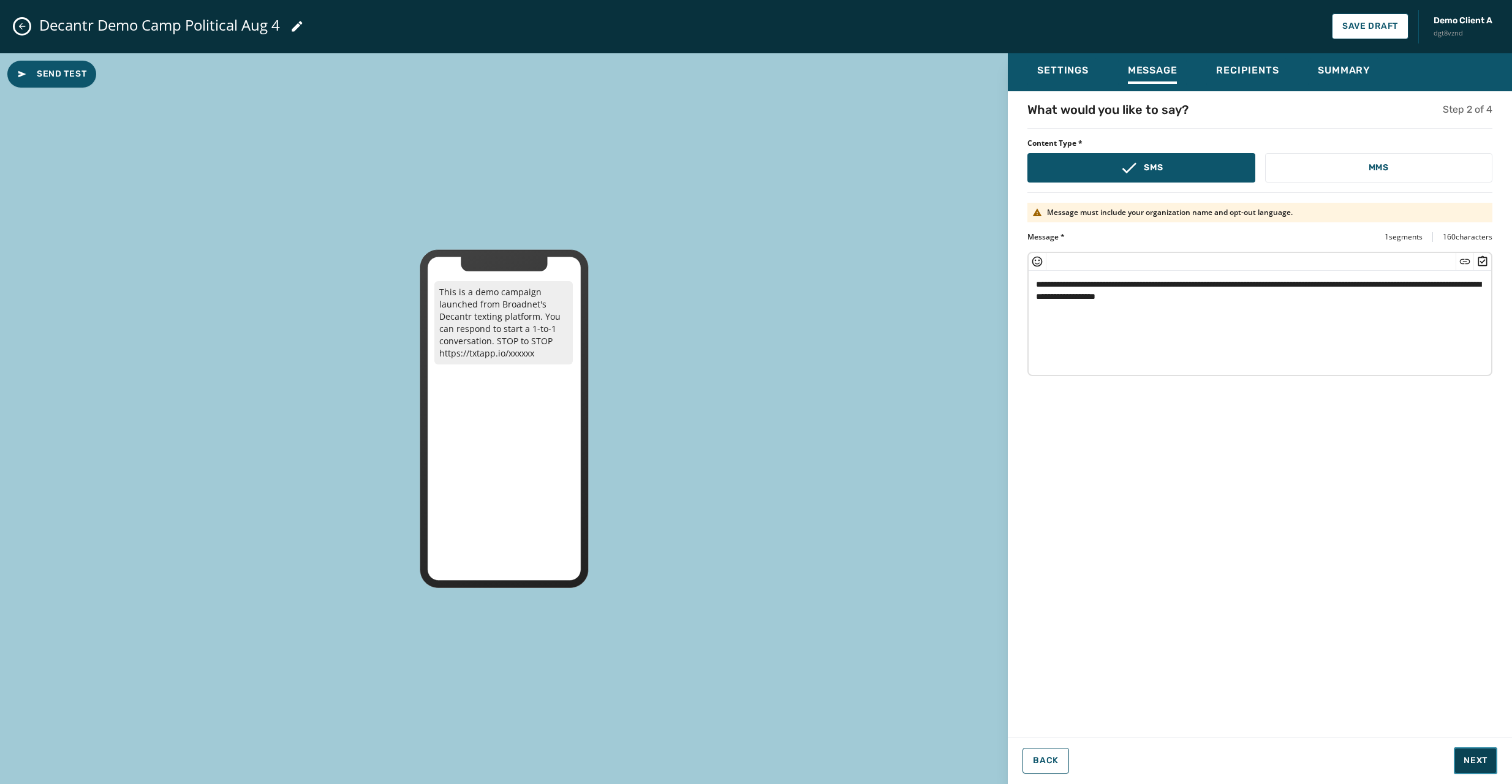 click on "Next" at bounding box center [1475, 761] 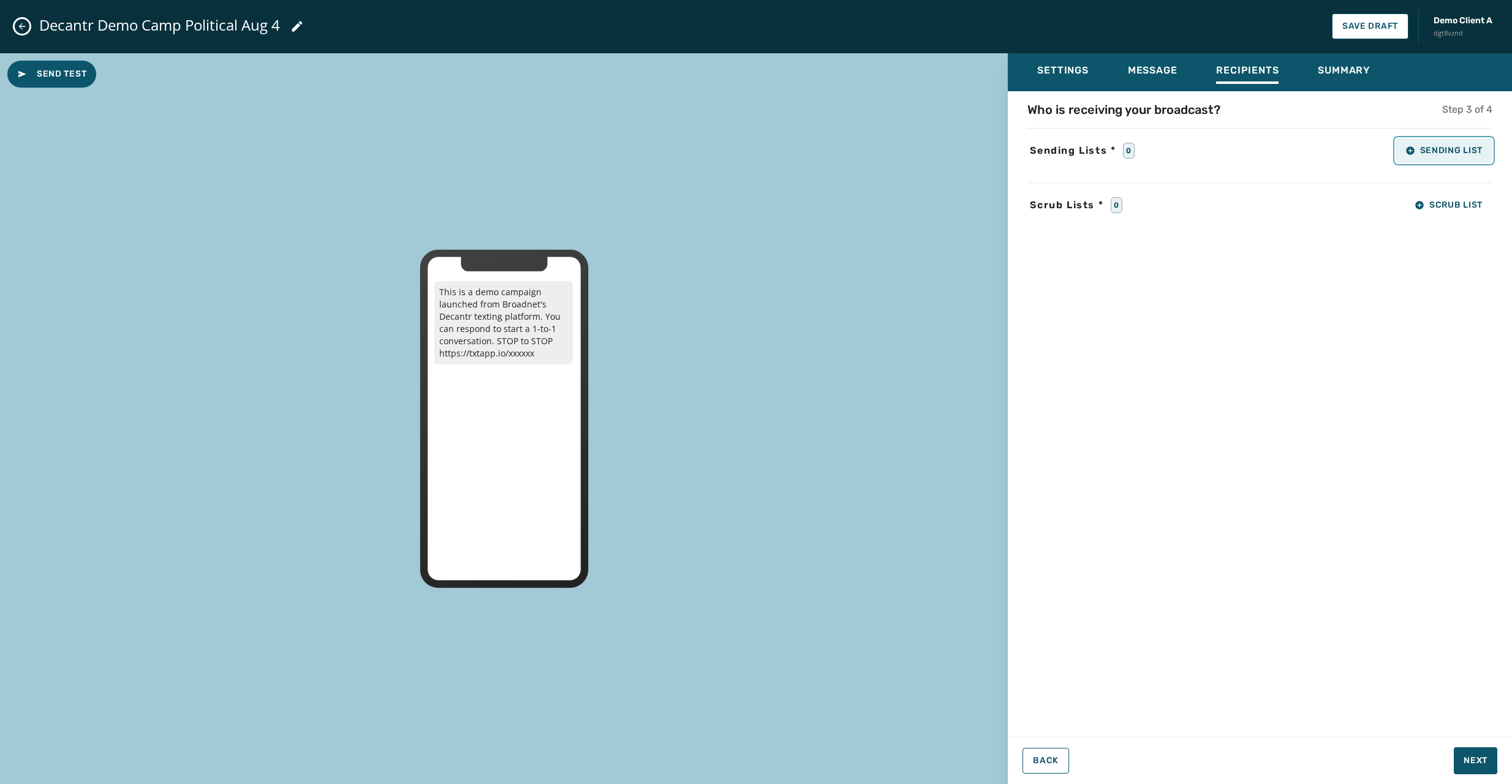click on "Sending List" at bounding box center (1444, 151) 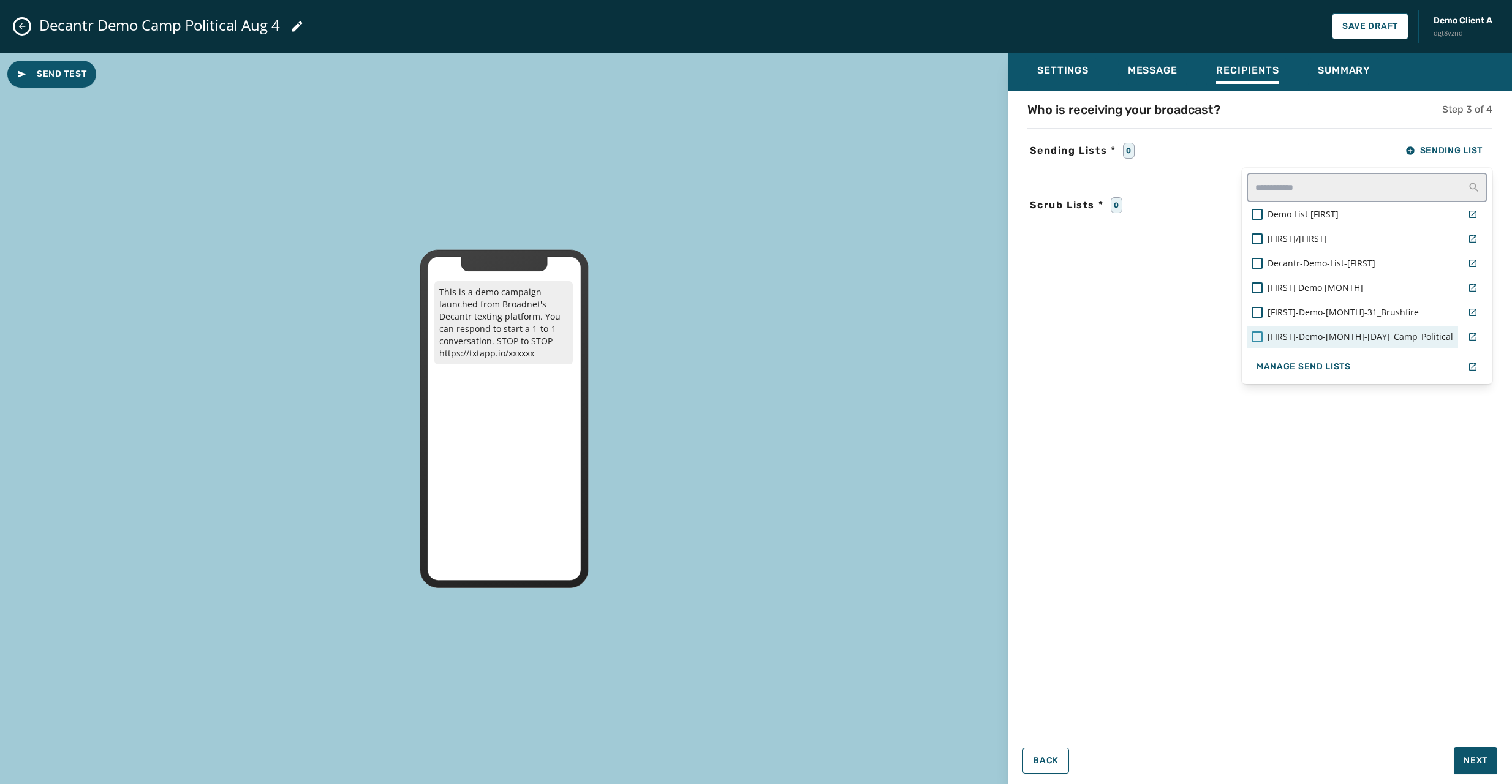 click at bounding box center (1257, 337) 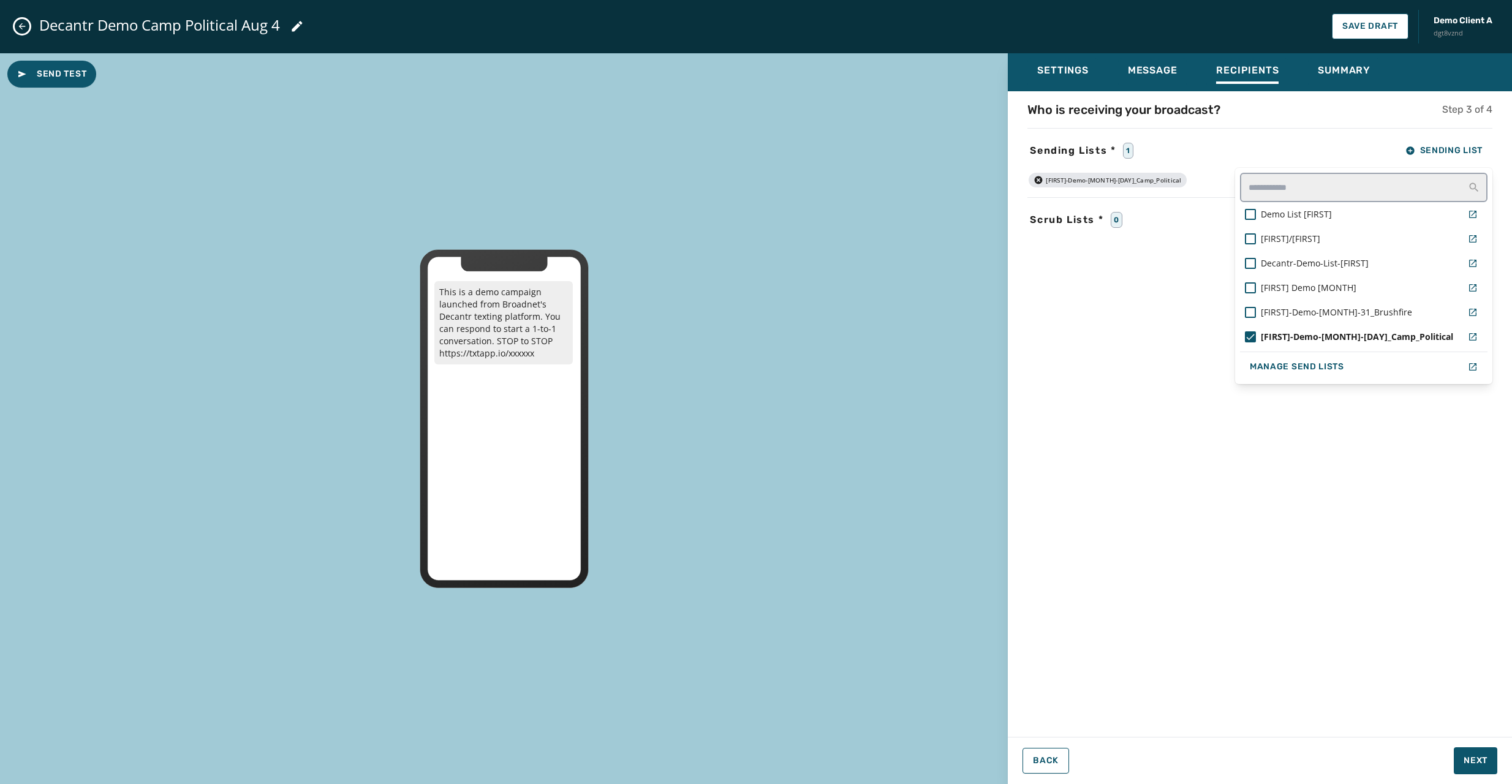click on "Sending Lists * 1 Sending List Demo List [FIRST] [FIRST]/[FIRST] Decantr-Demo-List-[FIRST] [FIRST] Demo [MONTH] [FIRST]-Demo-[MONTH]-[DAY]_Brushfire [FIRST]-Demo-[MONTH] [DAY]_Camp_Political Manage Send Lists [FIRST]-Demo-[MONTH]-[DAY]_Brushfire Scrub Lists * 0 Scrub List" at bounding box center [1260, 410] 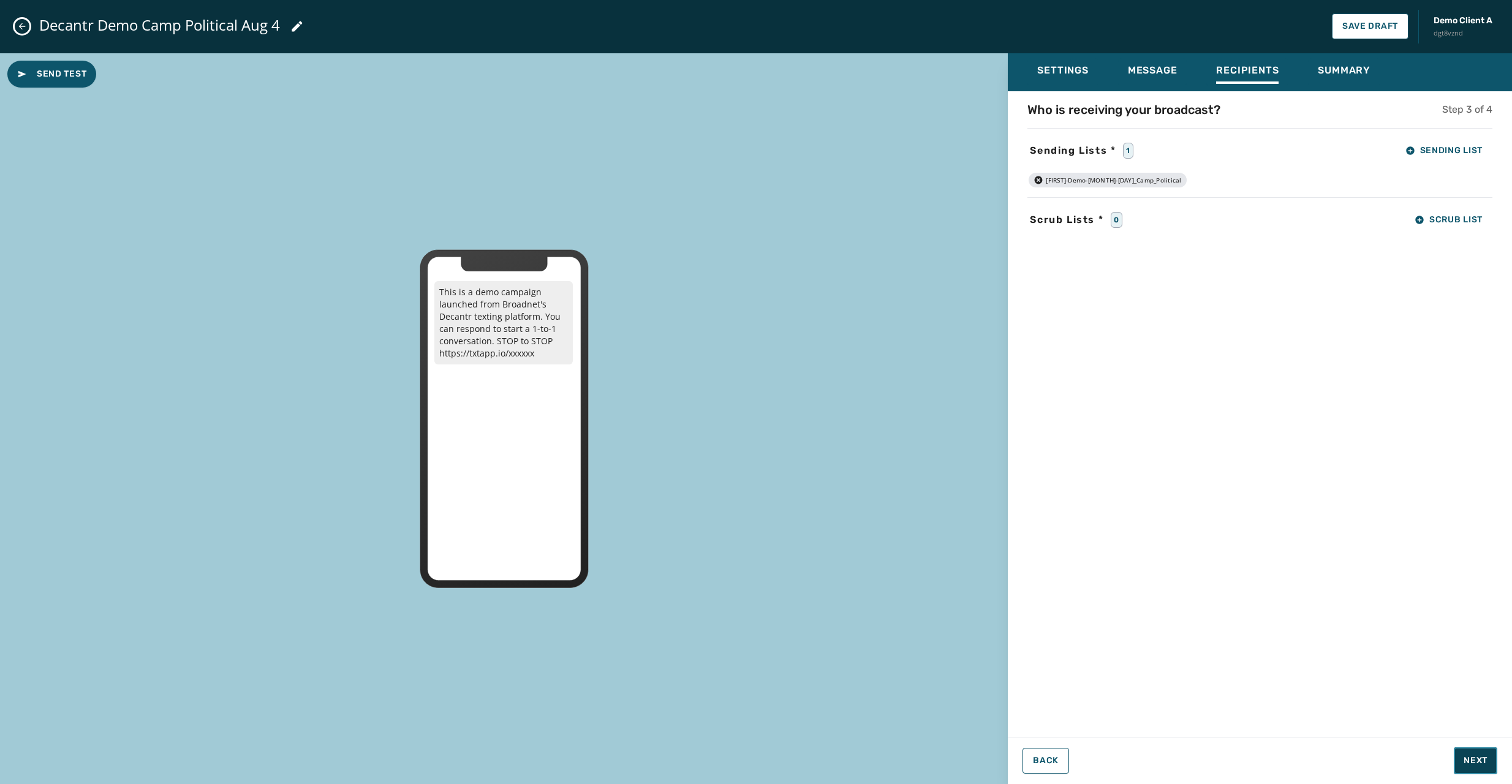 click on "Next" at bounding box center (1475, 761) 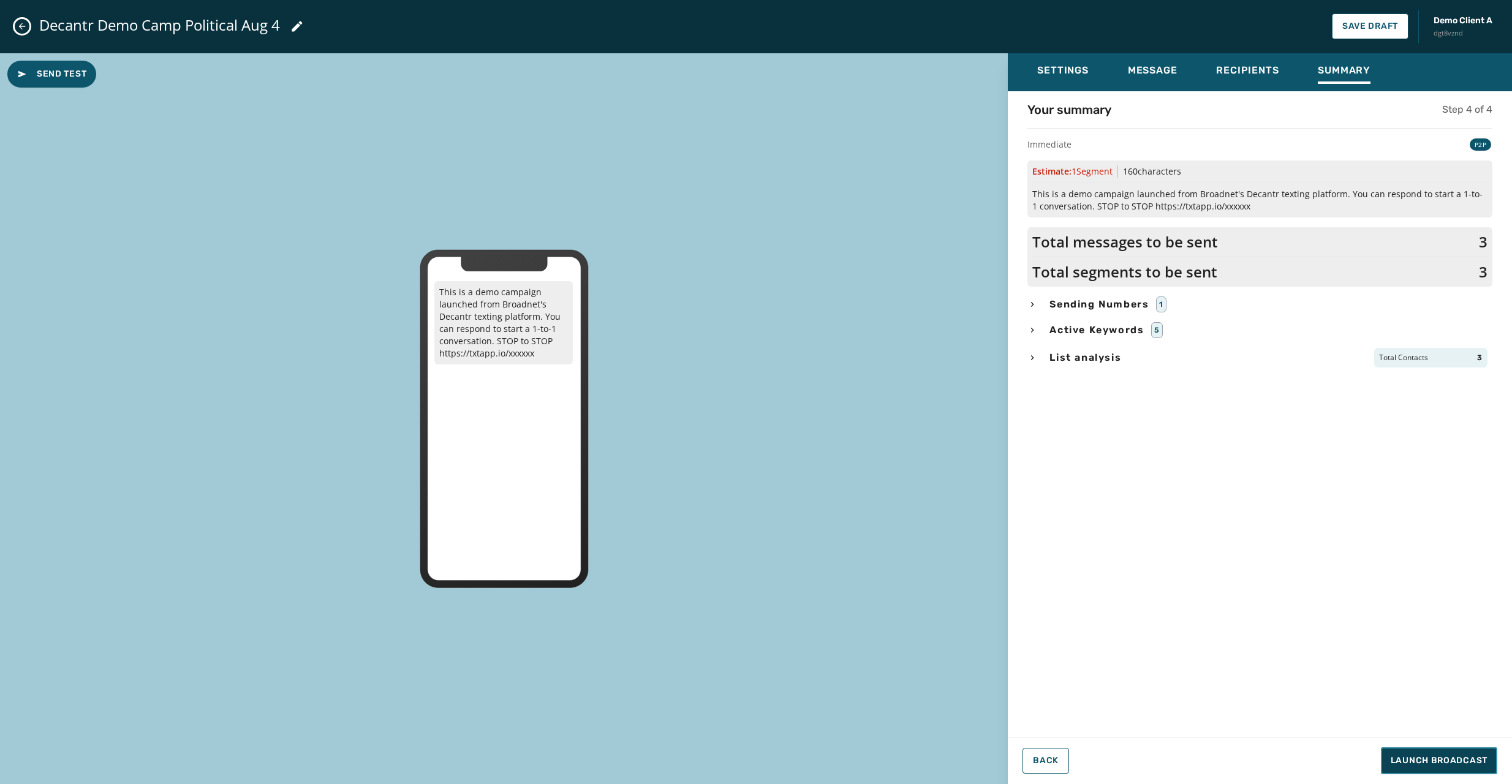 click on "Launch Broadcast" at bounding box center (1439, 761) 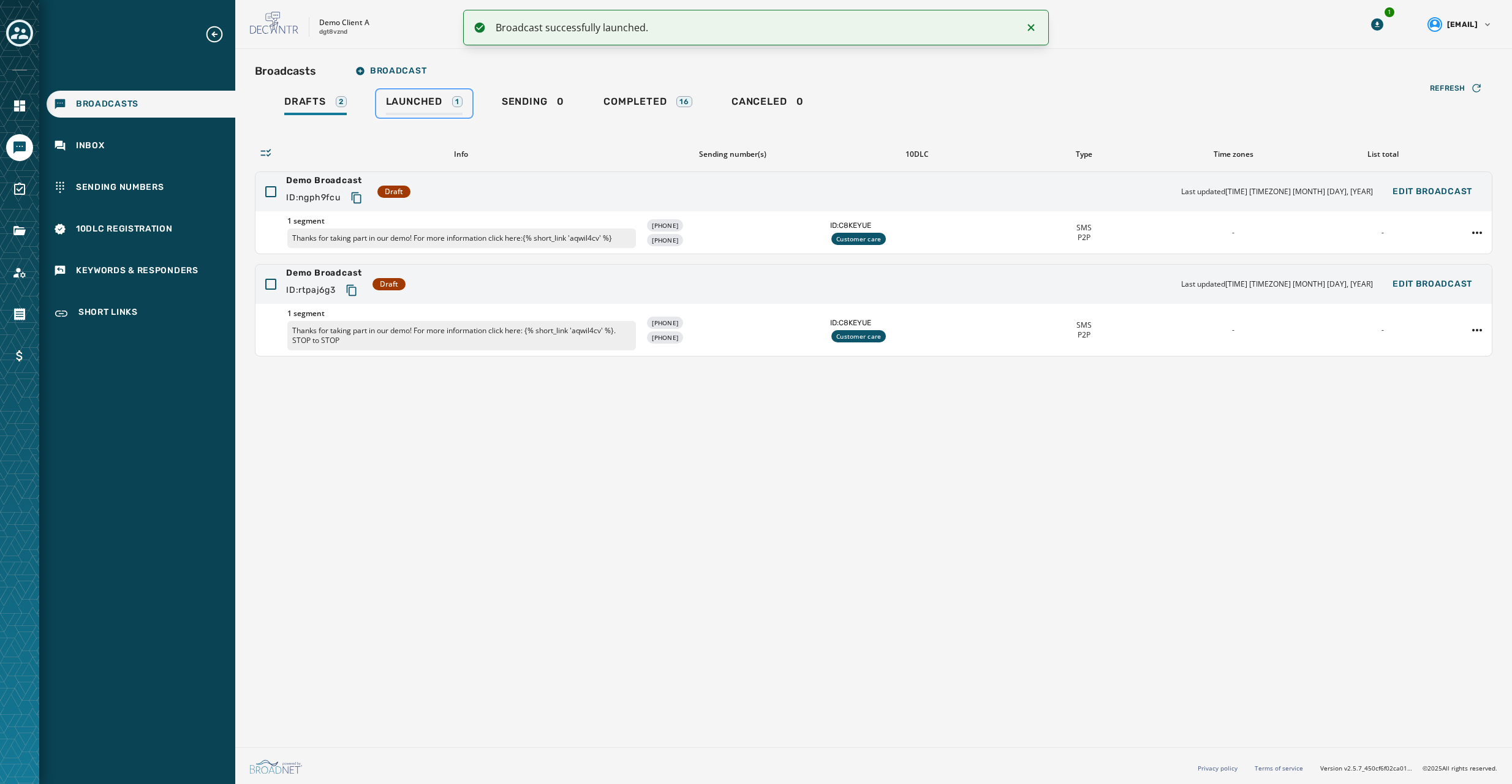 click on "Launched" at bounding box center (414, 102) 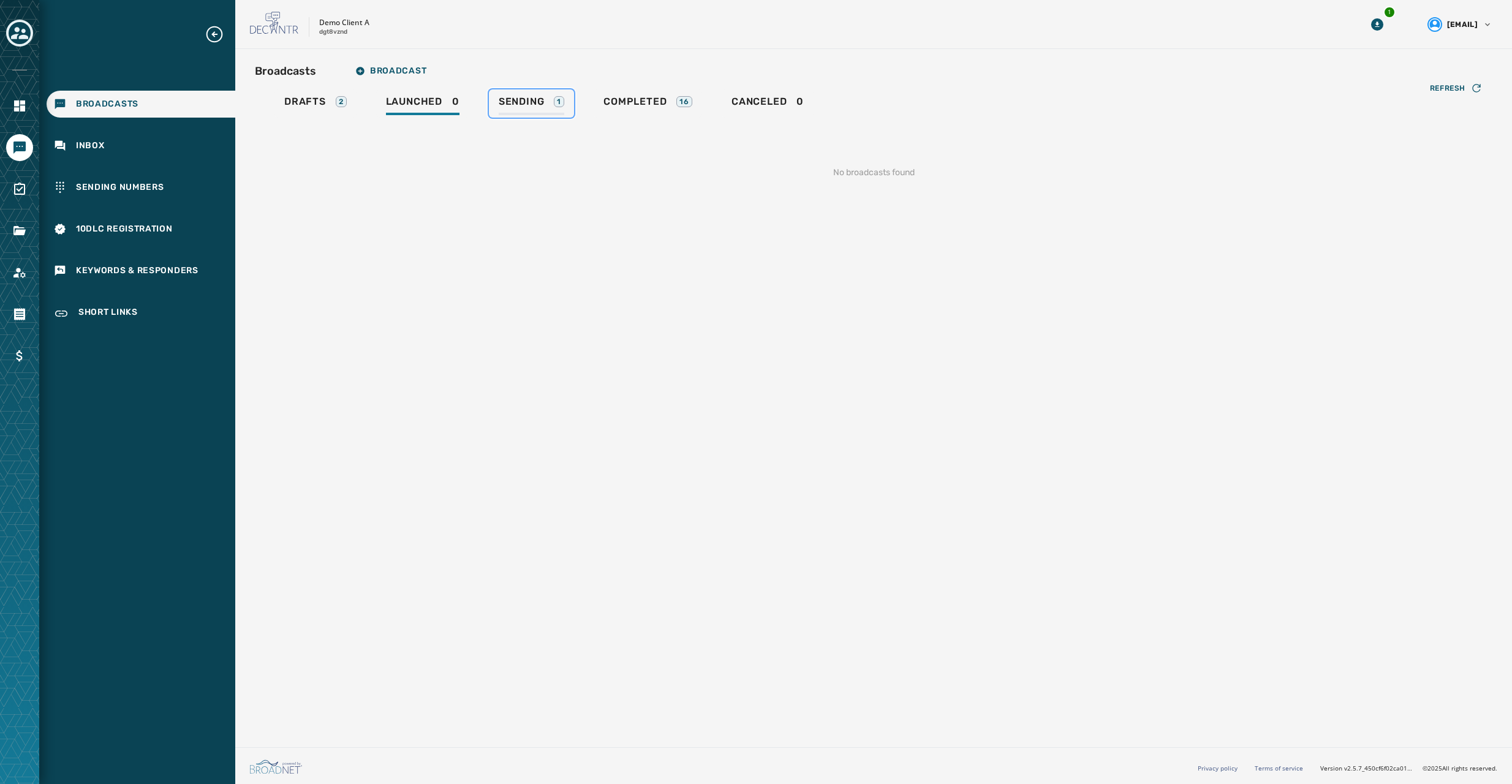 click on "Sending" at bounding box center (521, 102) 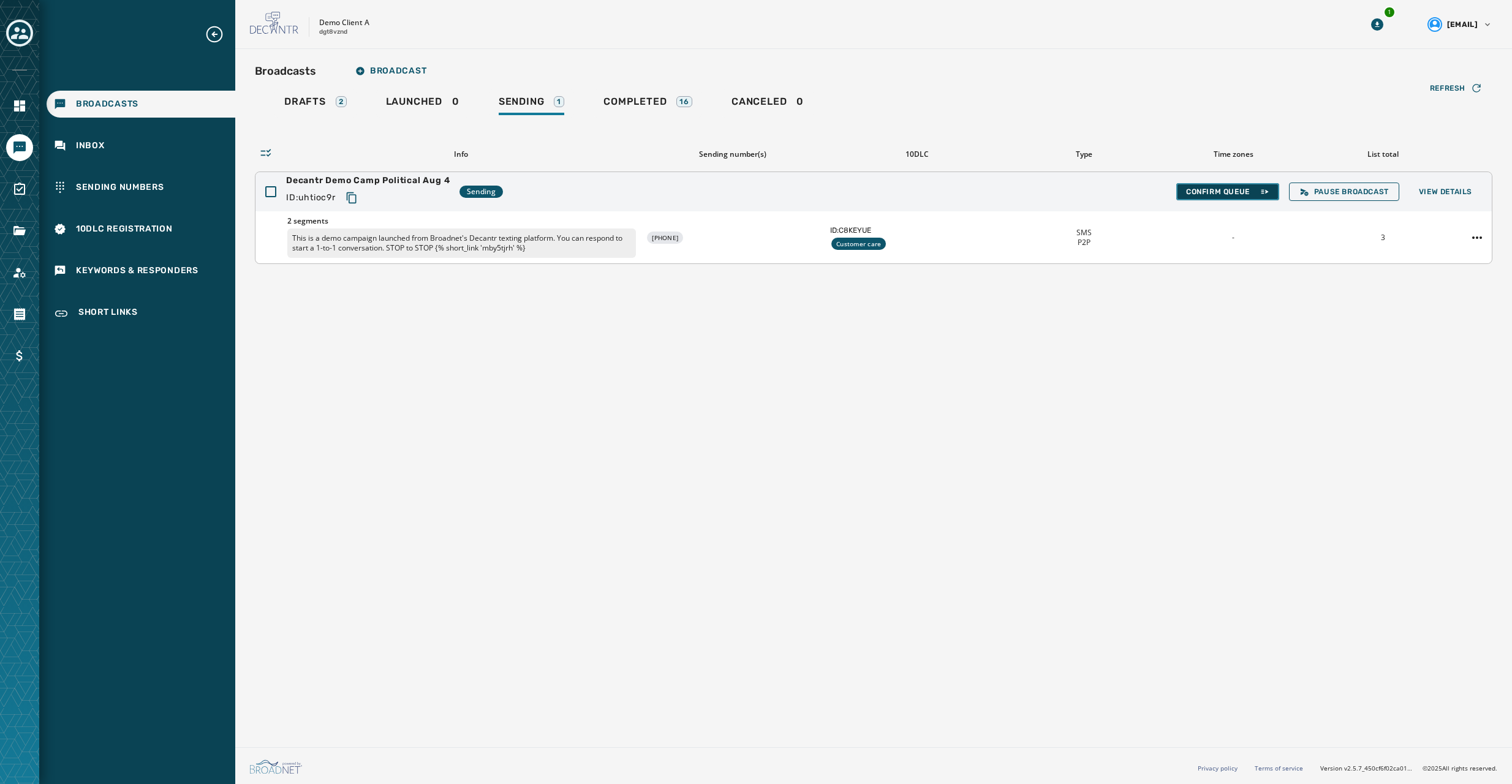 click on "Confirm Queue" at bounding box center [1228, 192] 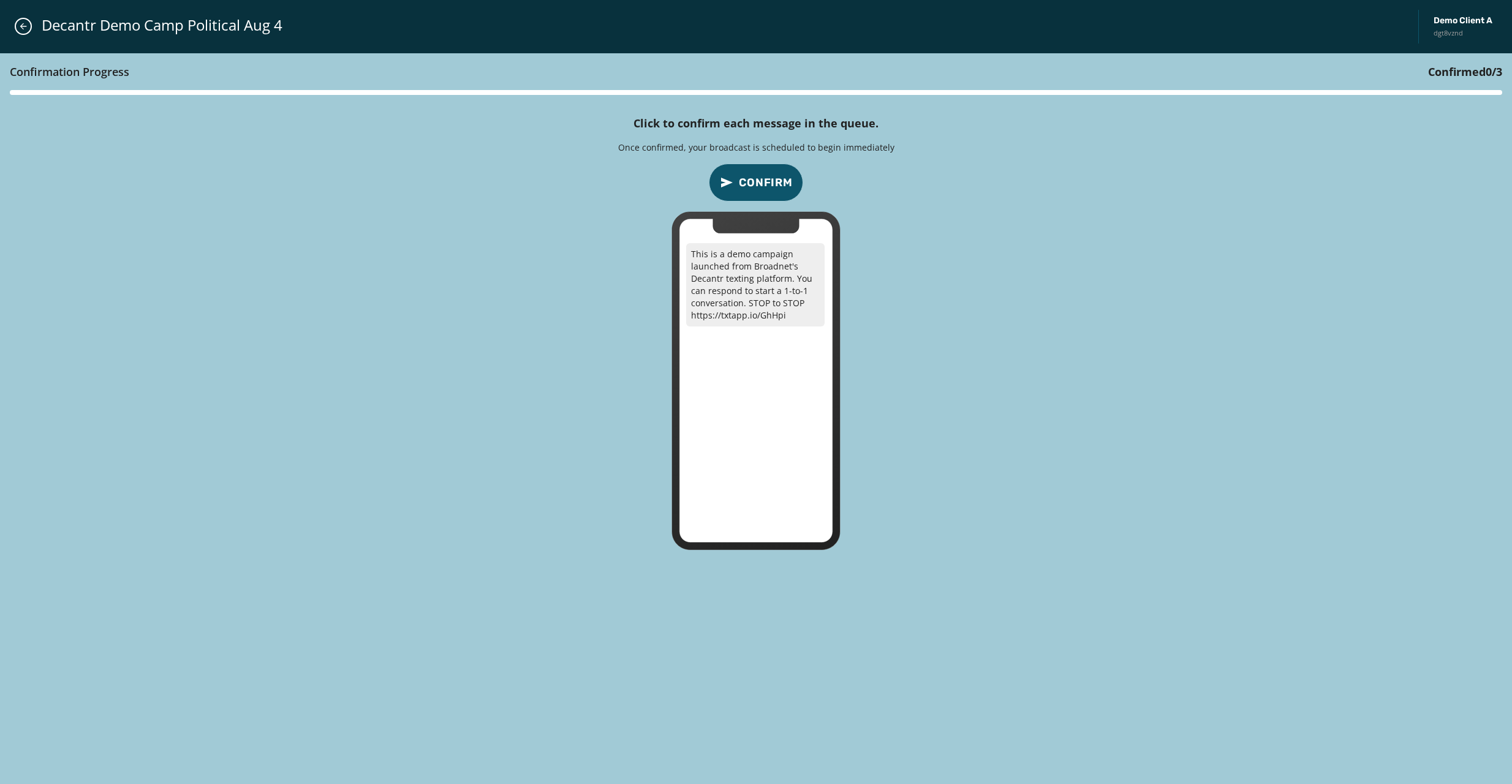 click on "Confirm" at bounding box center [766, 183] 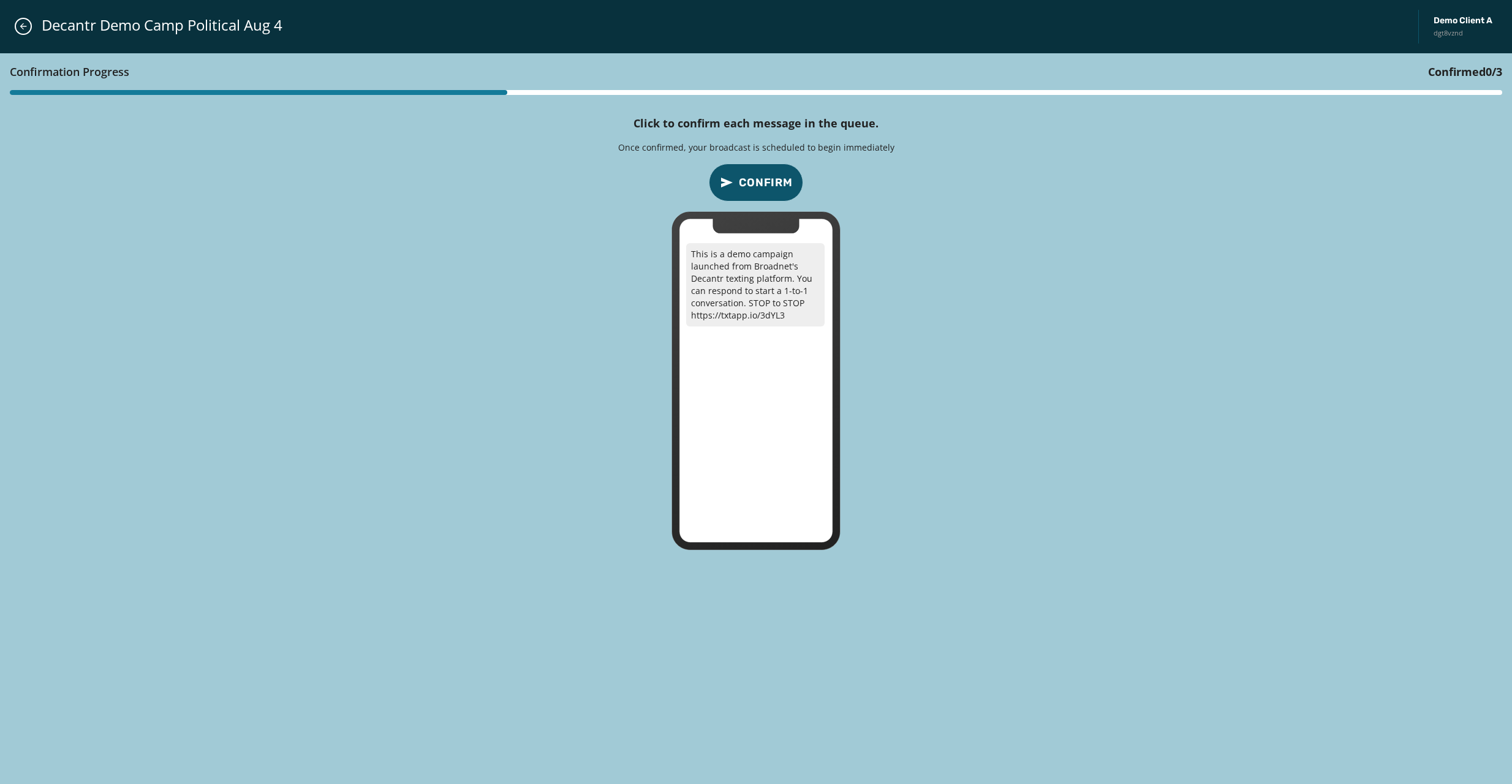 click on "Confirm" at bounding box center [766, 183] 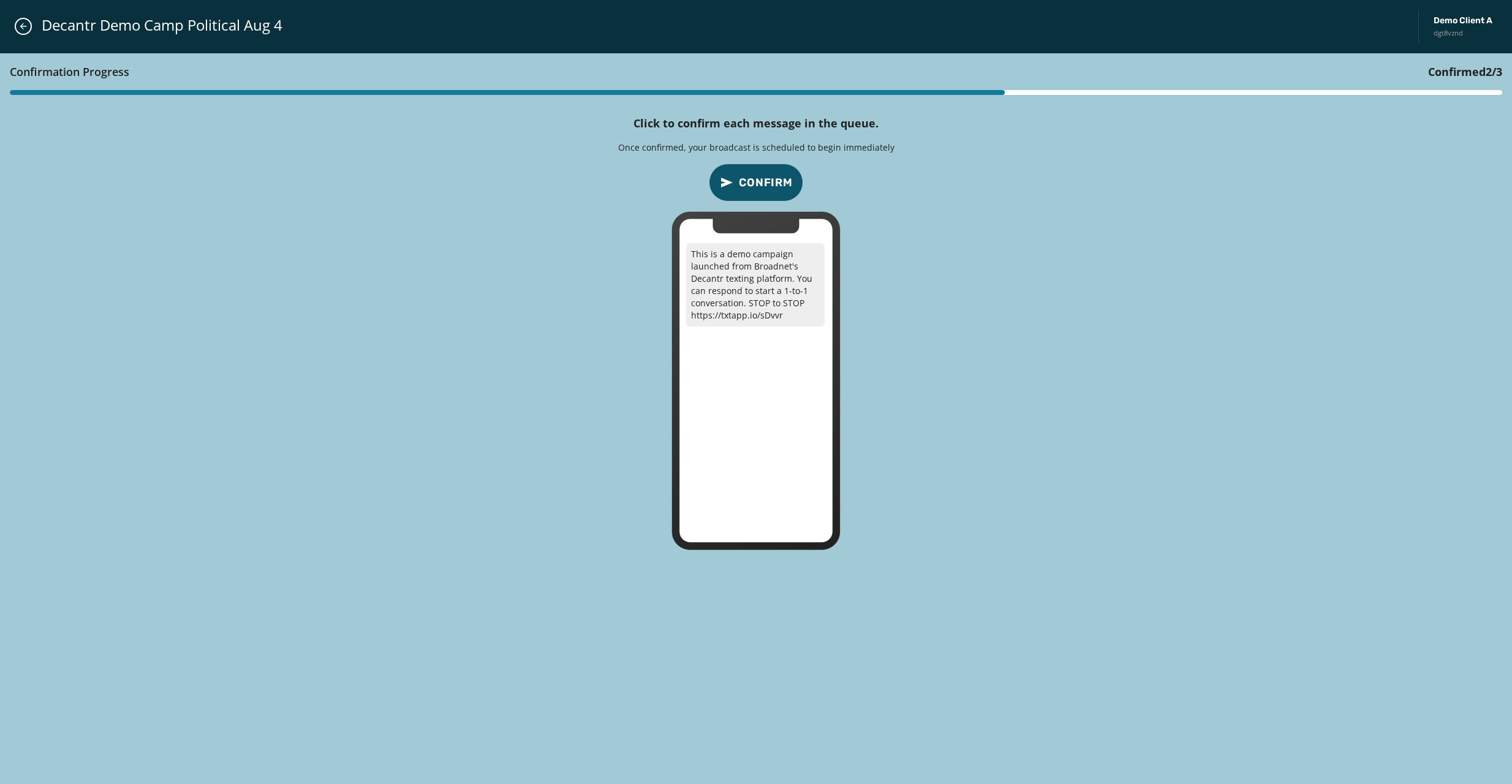 click on "Confirm" at bounding box center (766, 183) 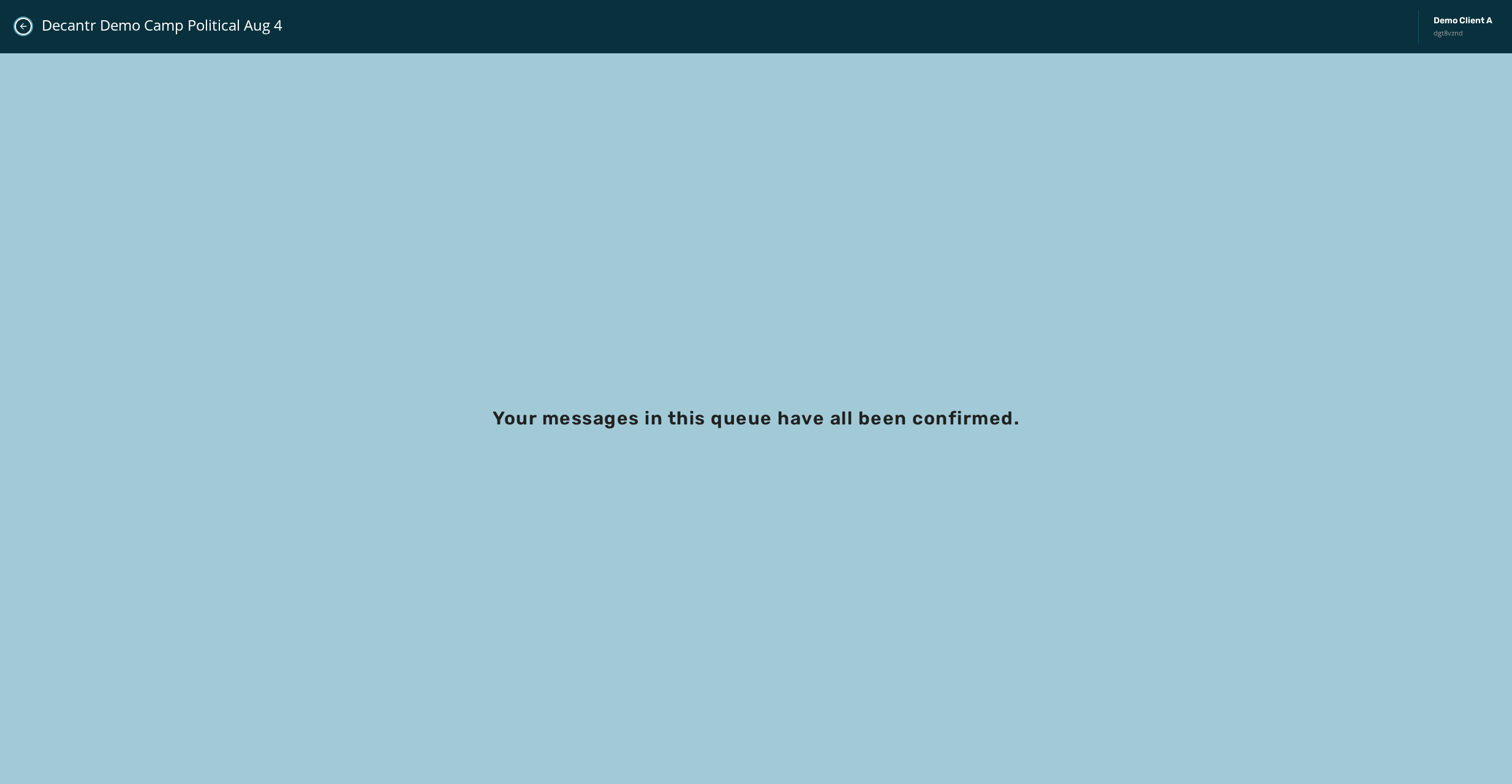 drag, startPoint x: 25, startPoint y: 26, endPoint x: 121, endPoint y: 79, distance: 109.65856 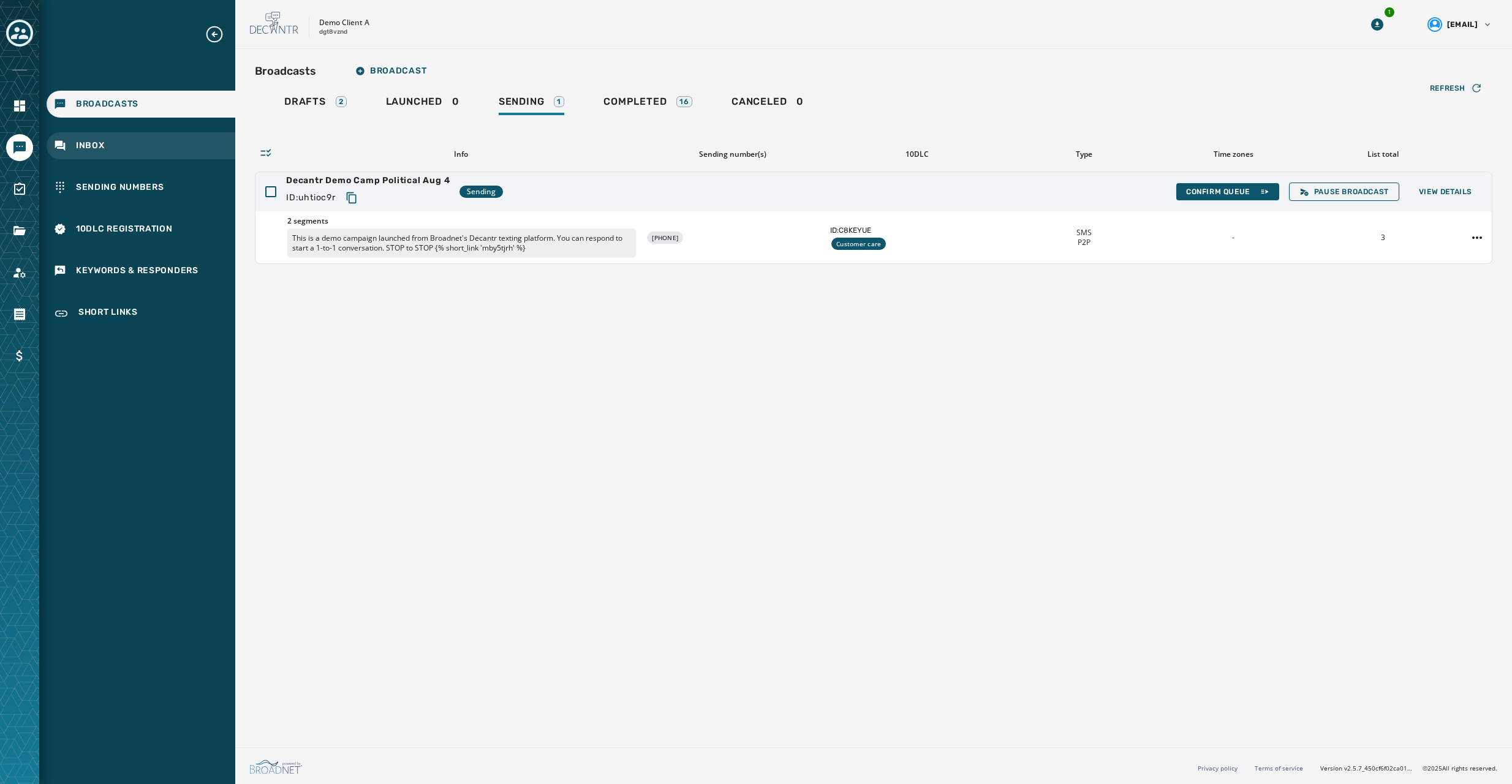 click on "Inbox" at bounding box center [90, 146] 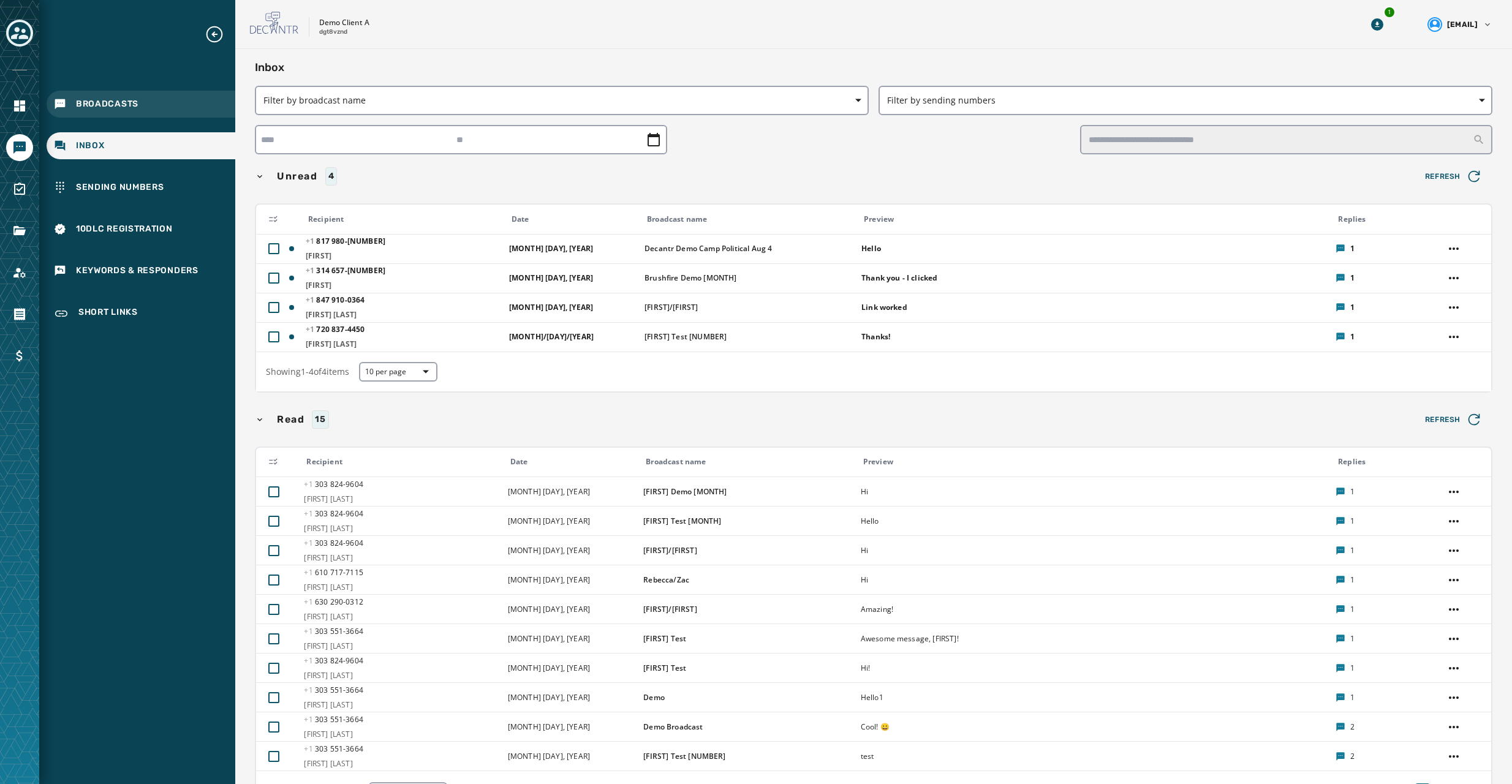 click on "Broadcasts" at bounding box center (141, 104) 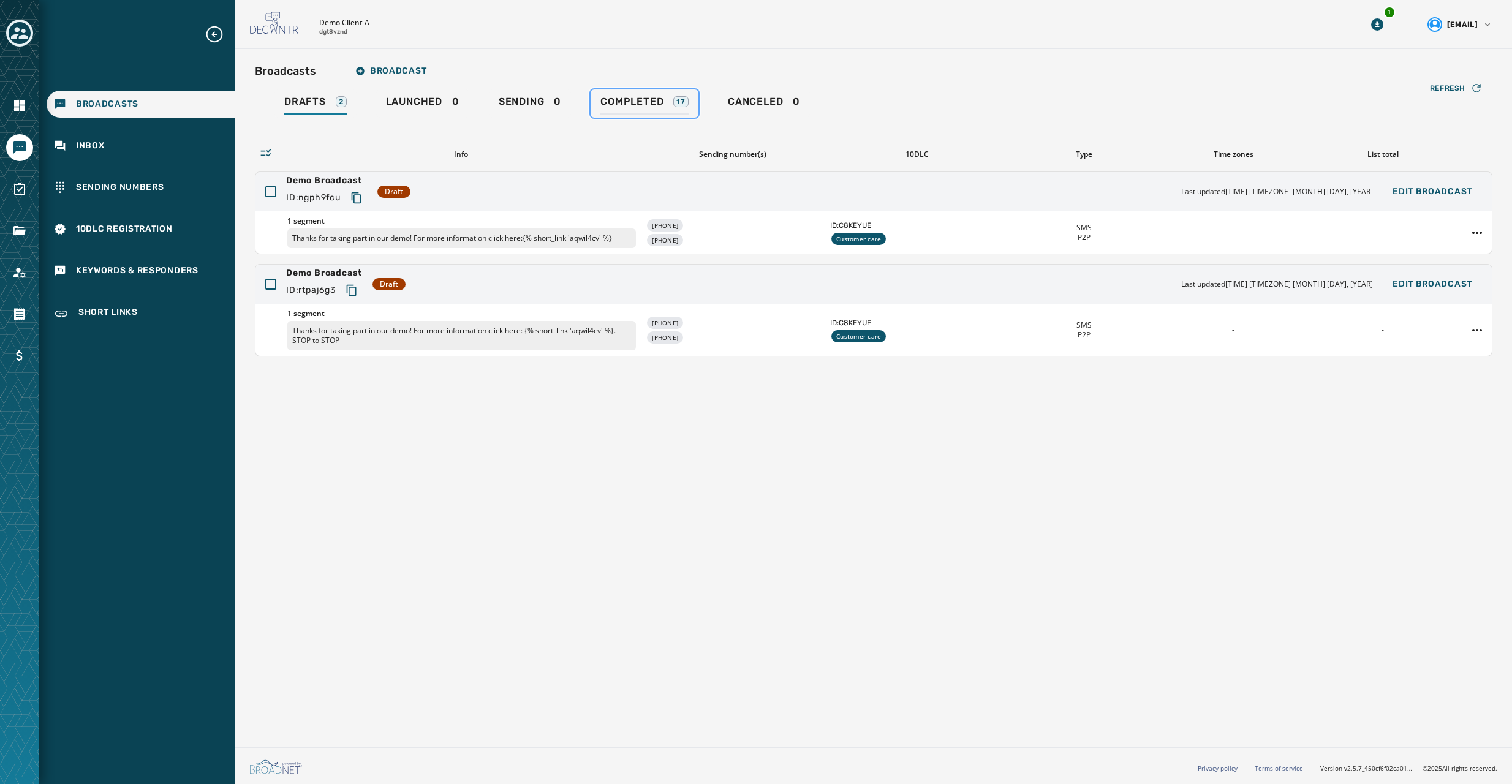 click on "Completed" at bounding box center [632, 102] 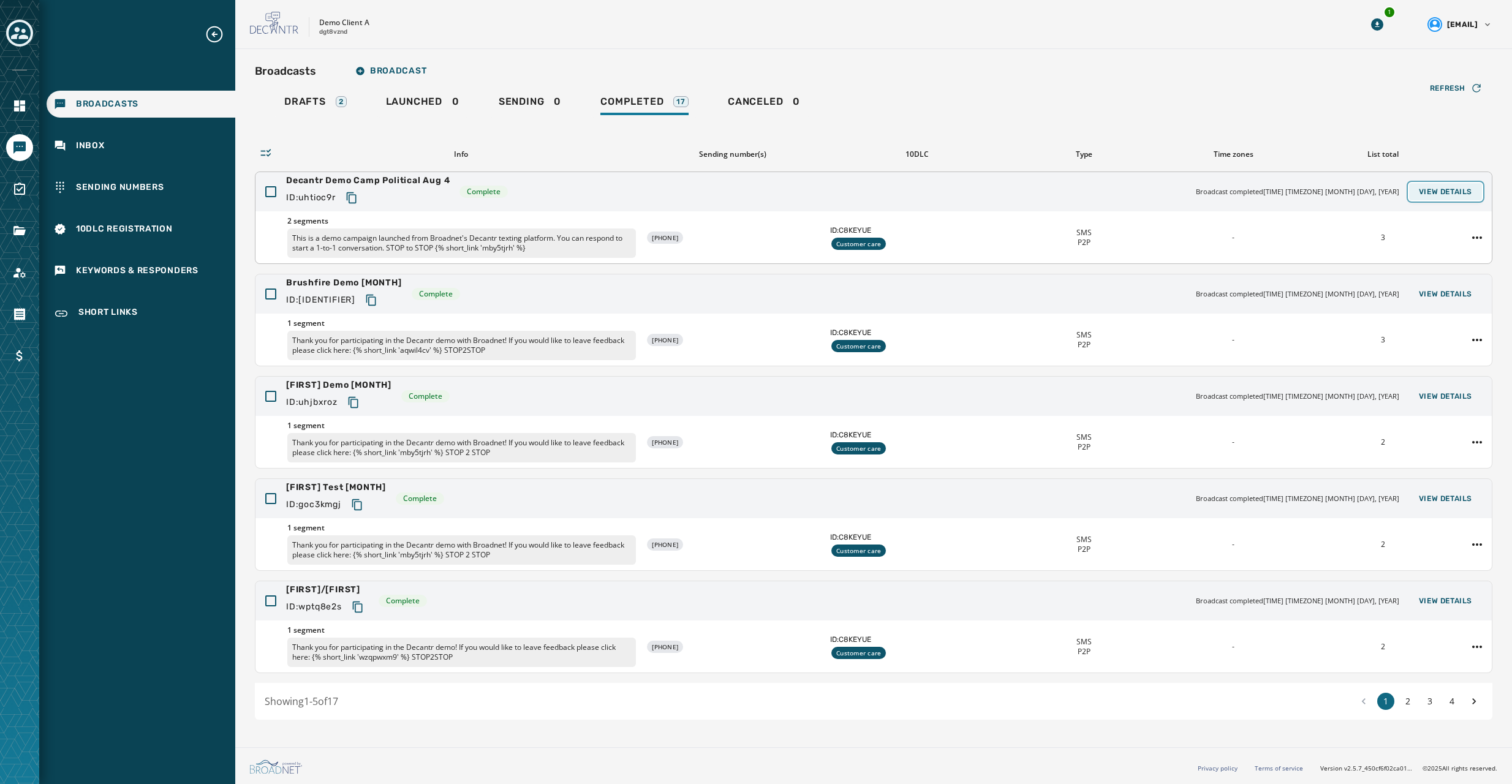 click on "View Details" at bounding box center (1445, 192) 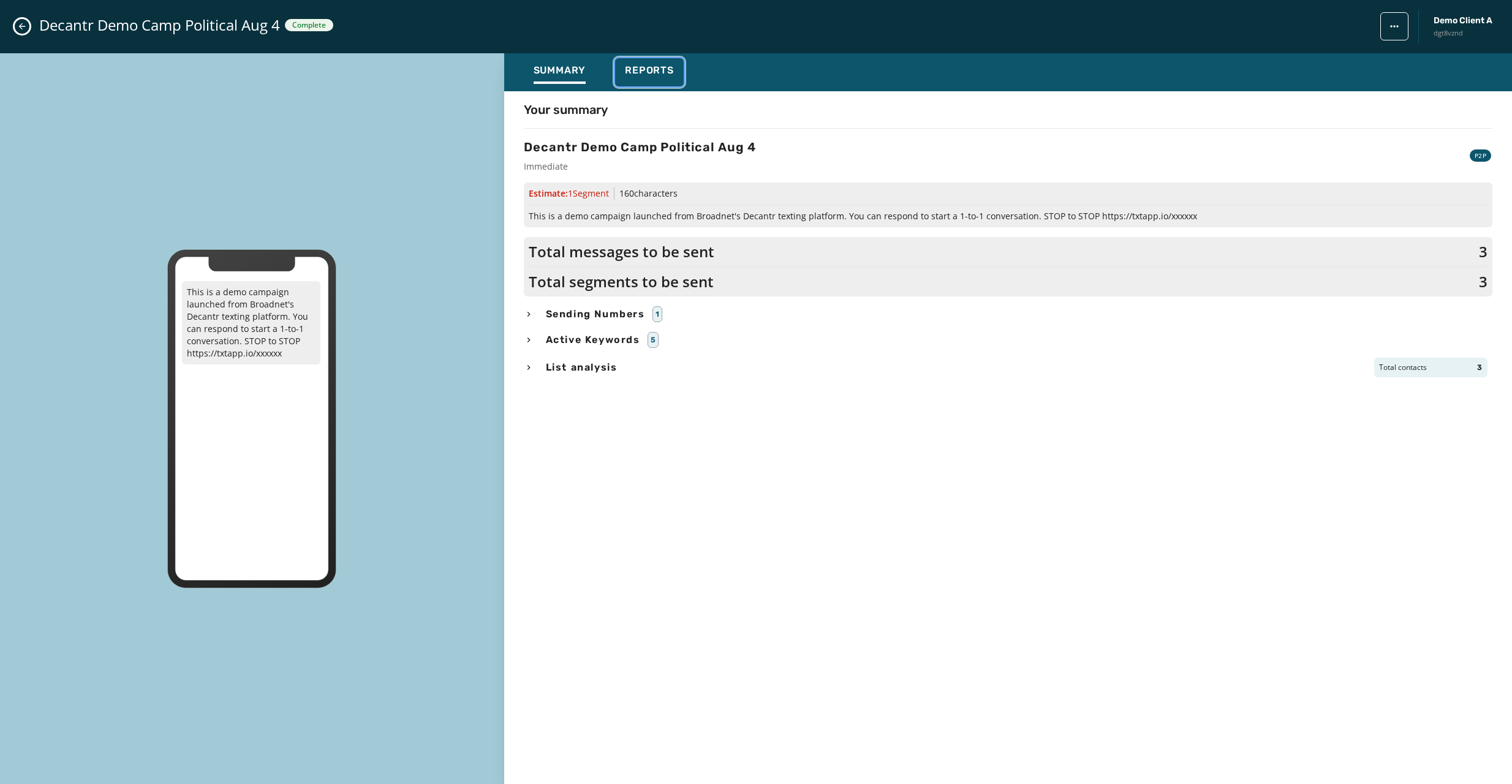 click on "Reports" at bounding box center (649, 70) 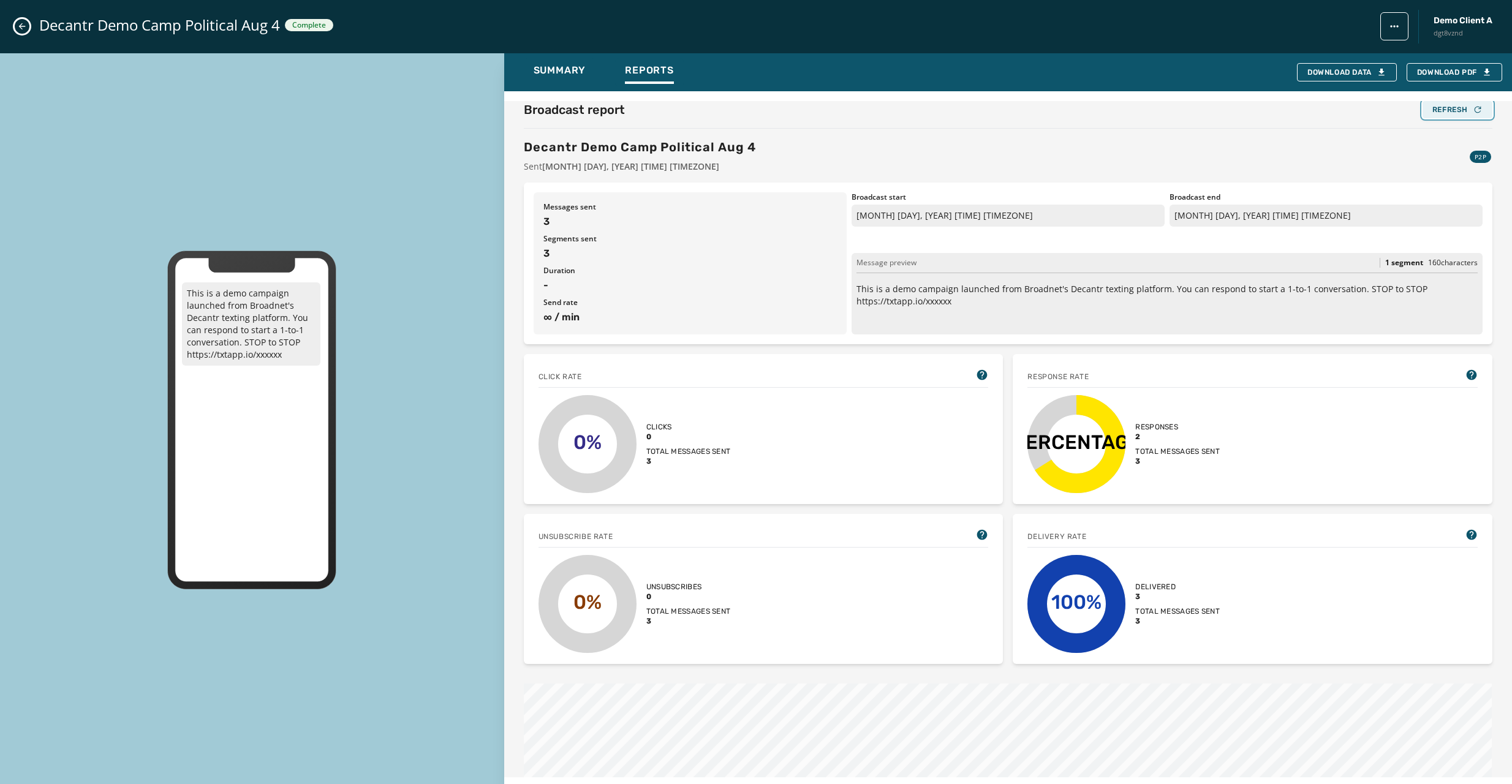 click on "Refresh" at bounding box center (1457, 110) 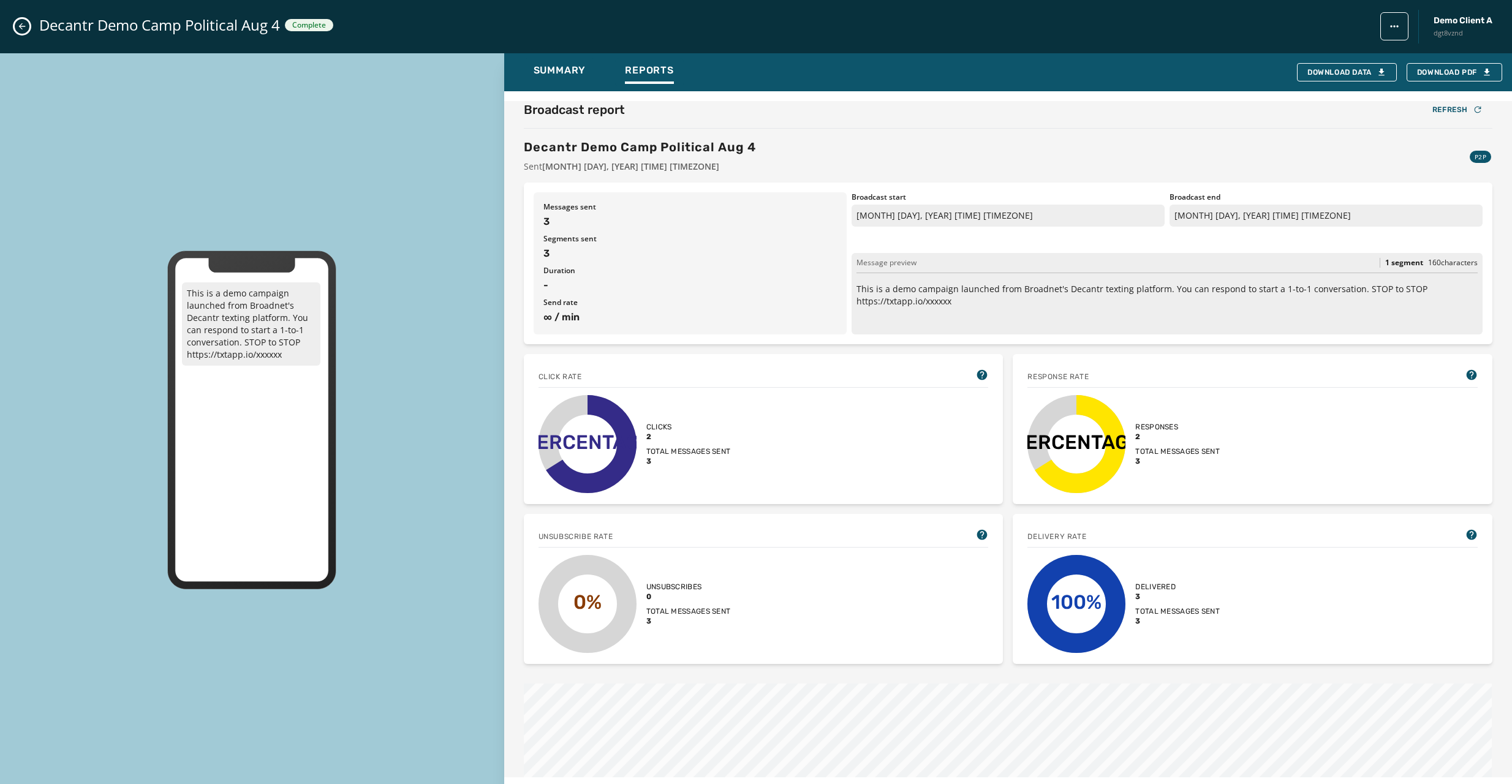 click 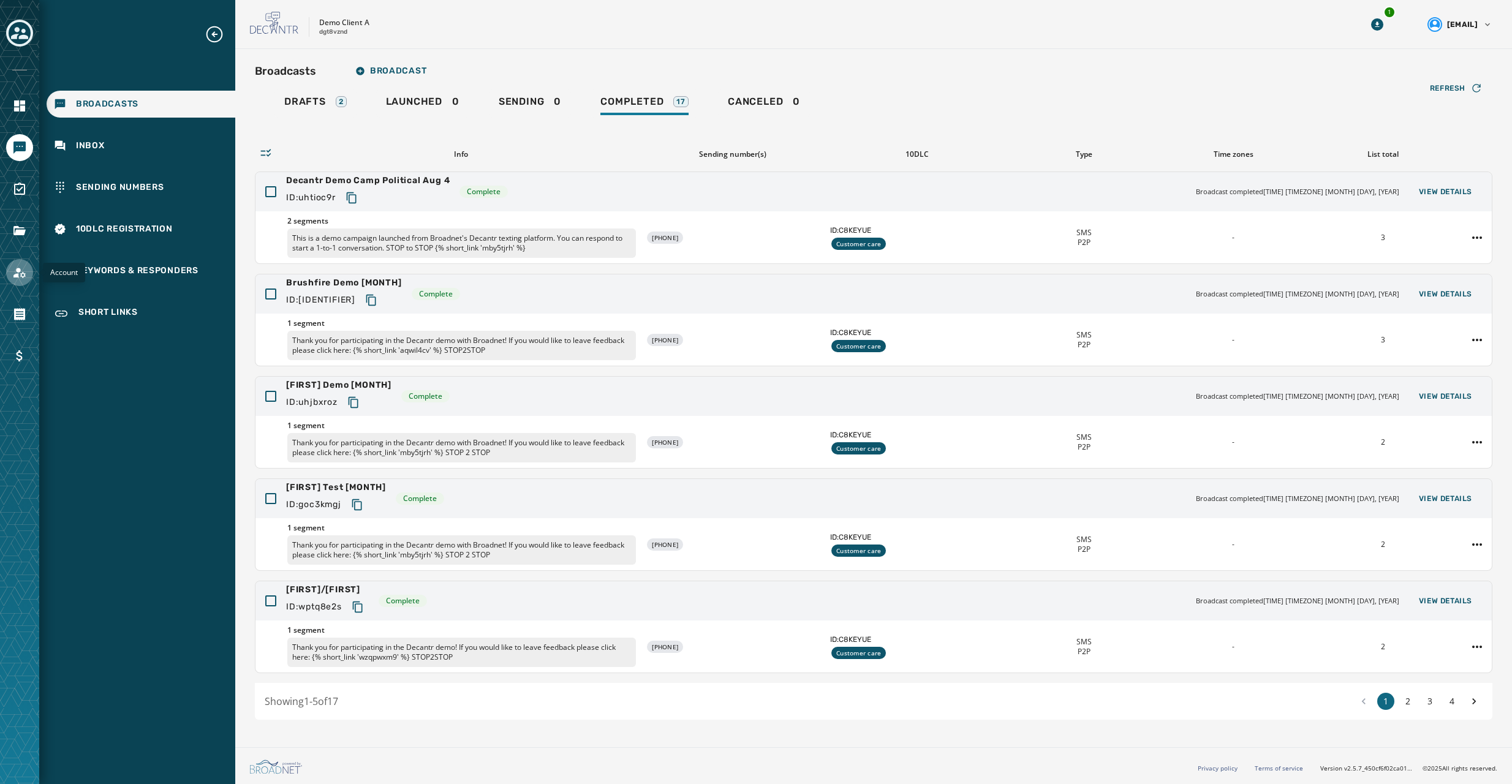 click 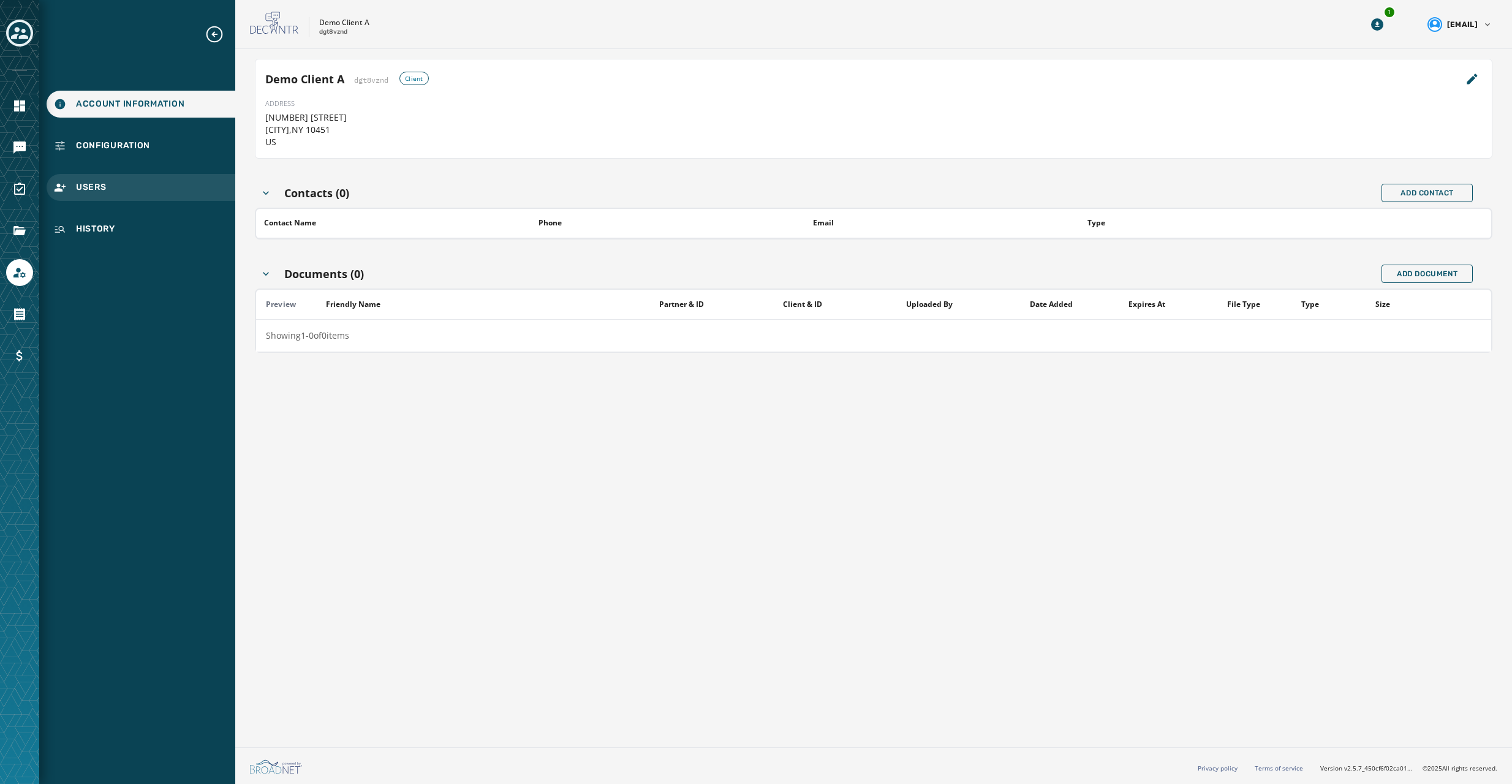 click on "Users" at bounding box center (91, 187) 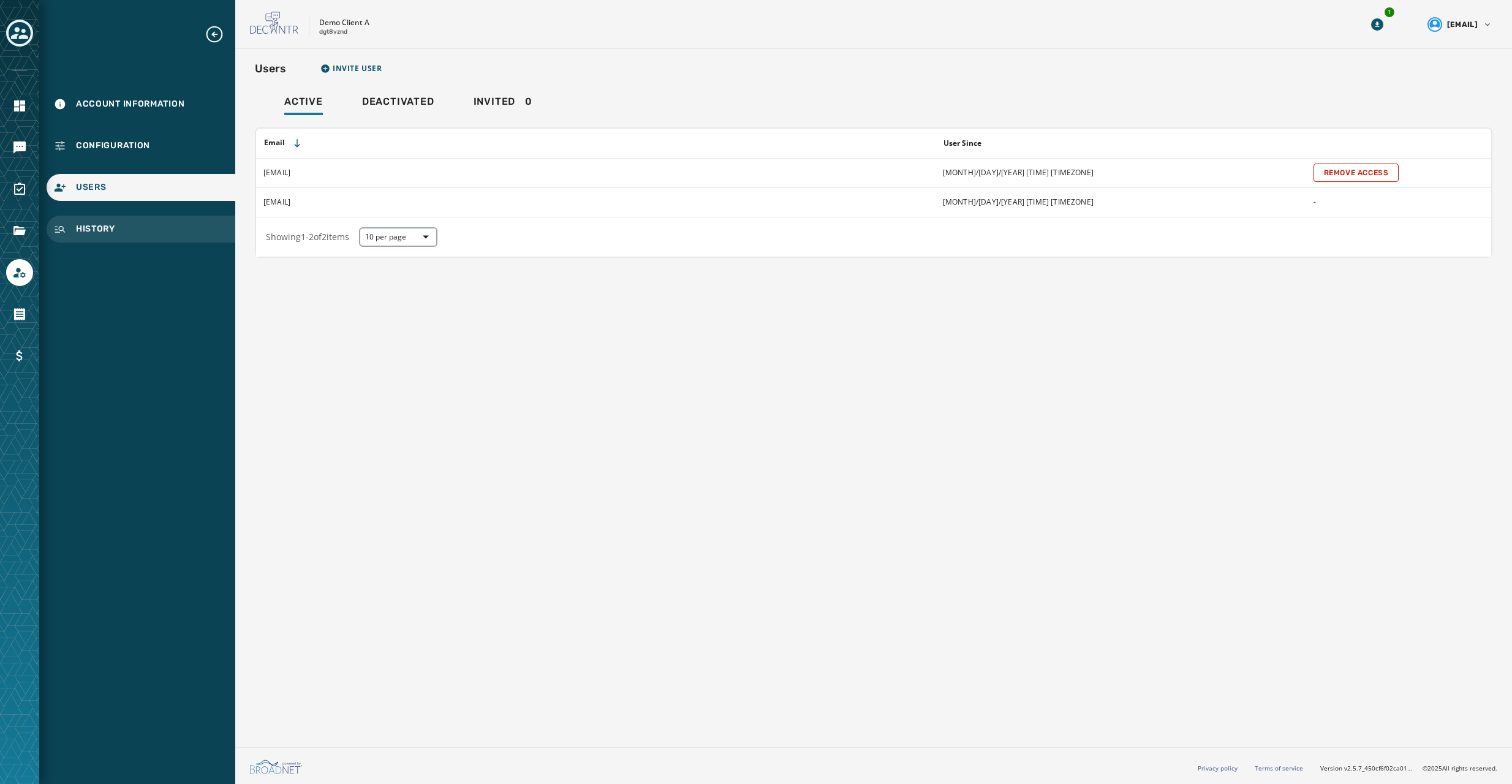 click on "History" at bounding box center [96, 229] 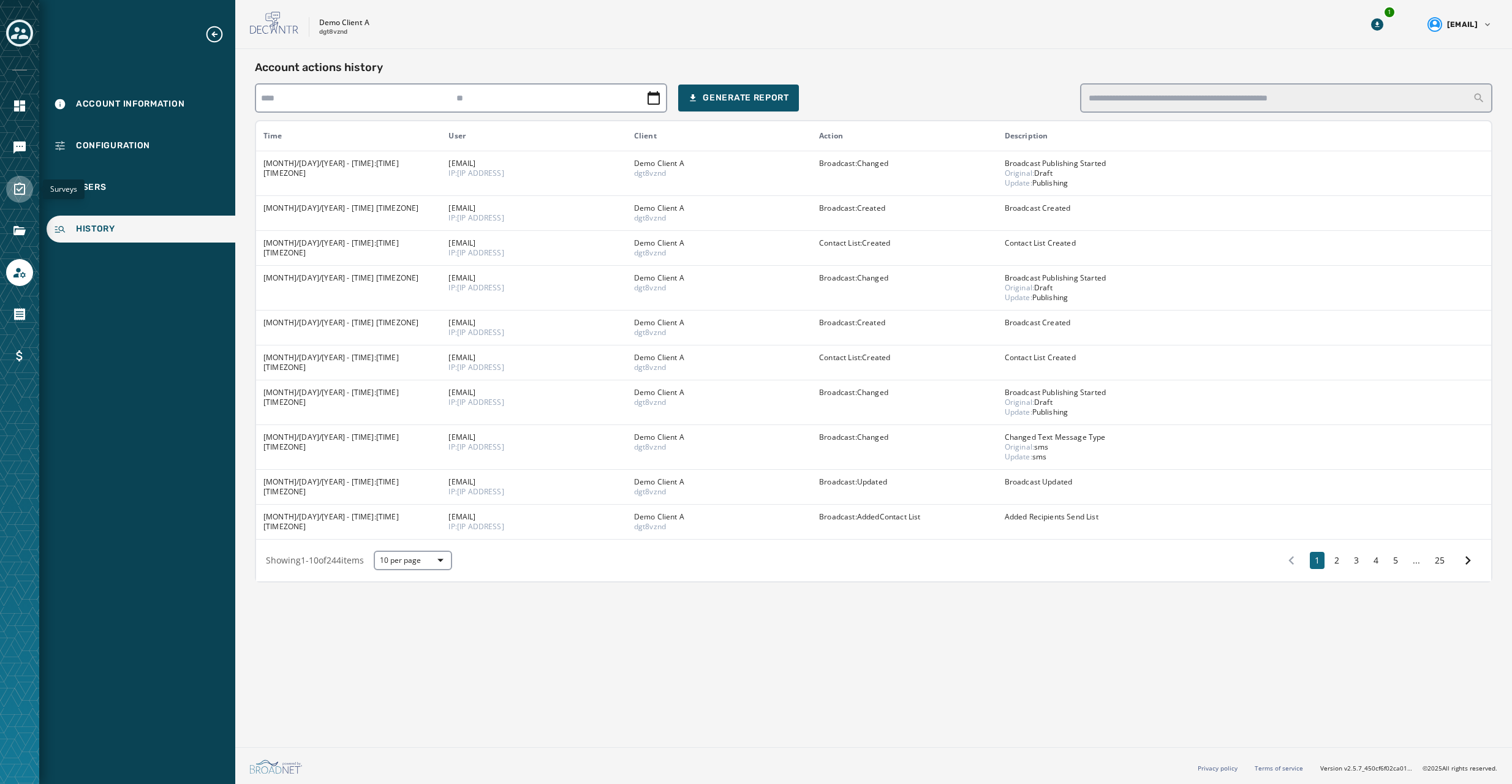click 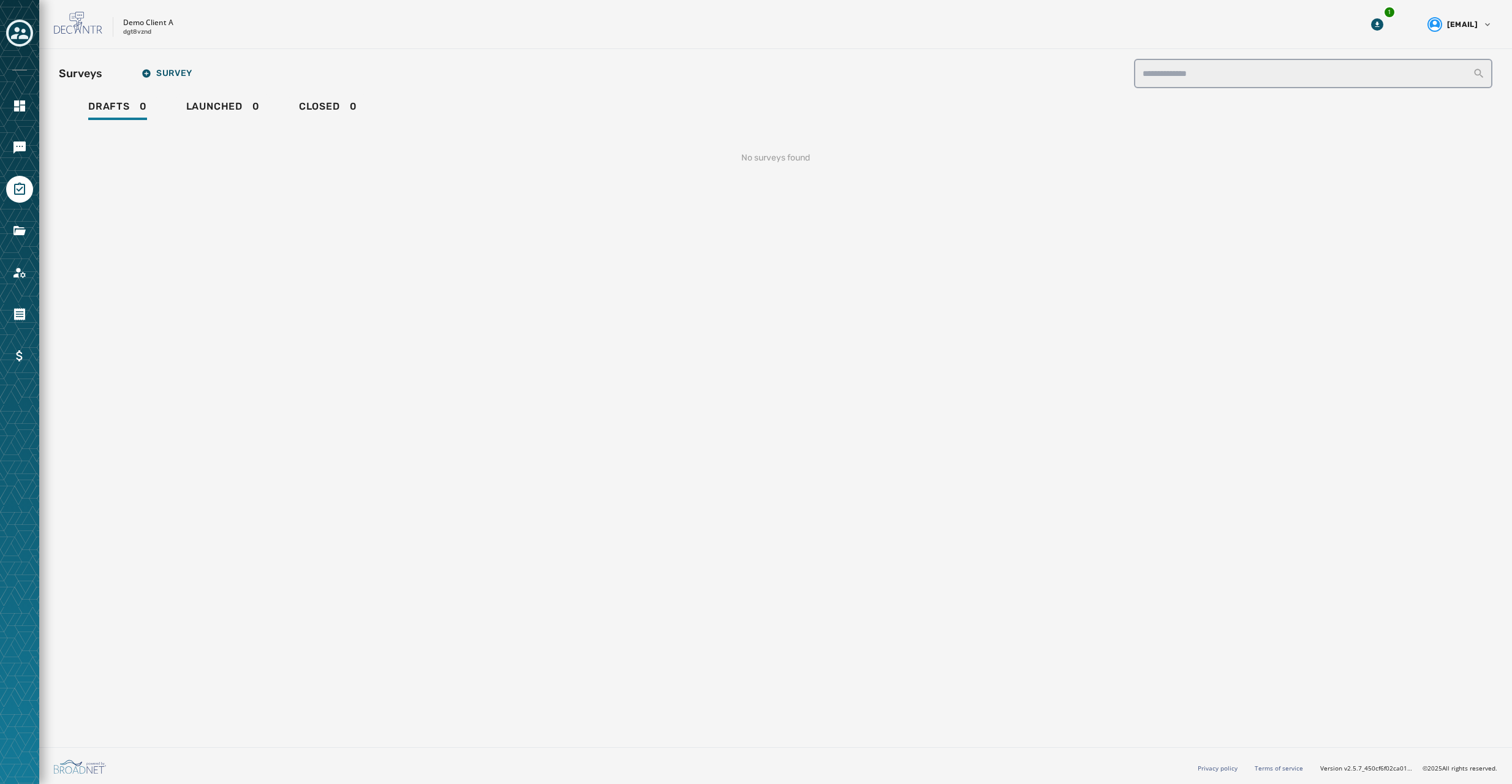 scroll, scrollTop: 0, scrollLeft: 0, axis: both 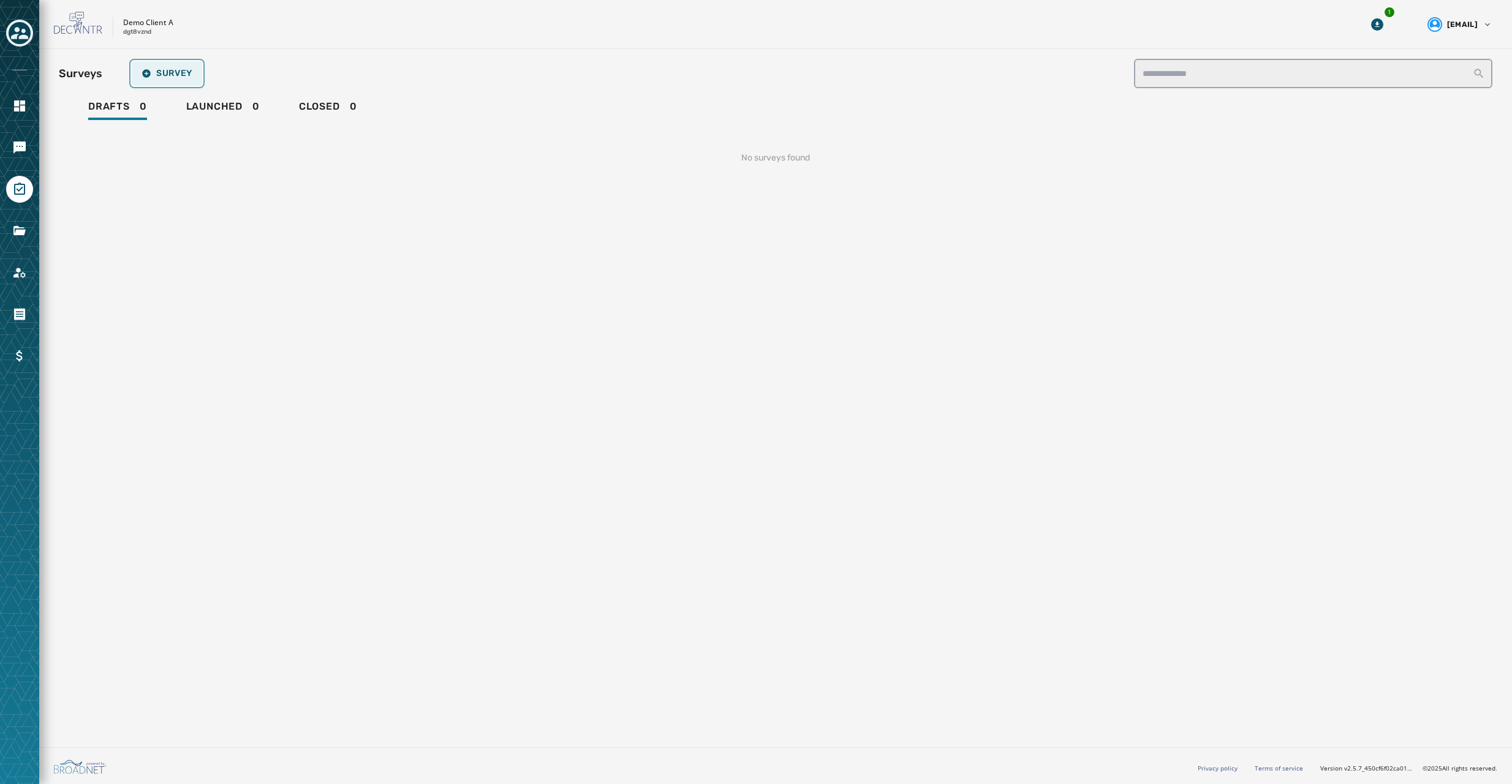 click on "Survey" at bounding box center [167, 74] 